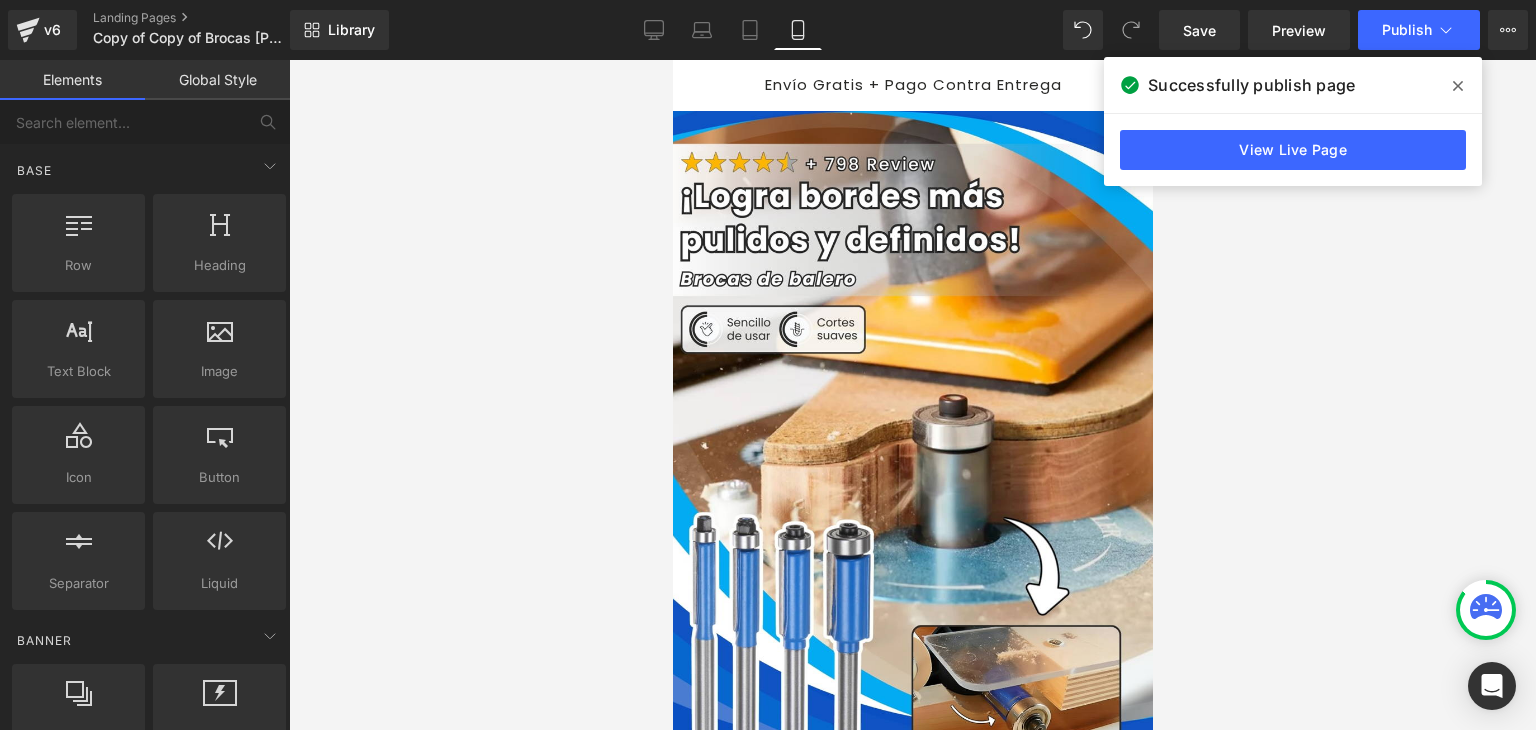 scroll, scrollTop: 1600, scrollLeft: 0, axis: vertical 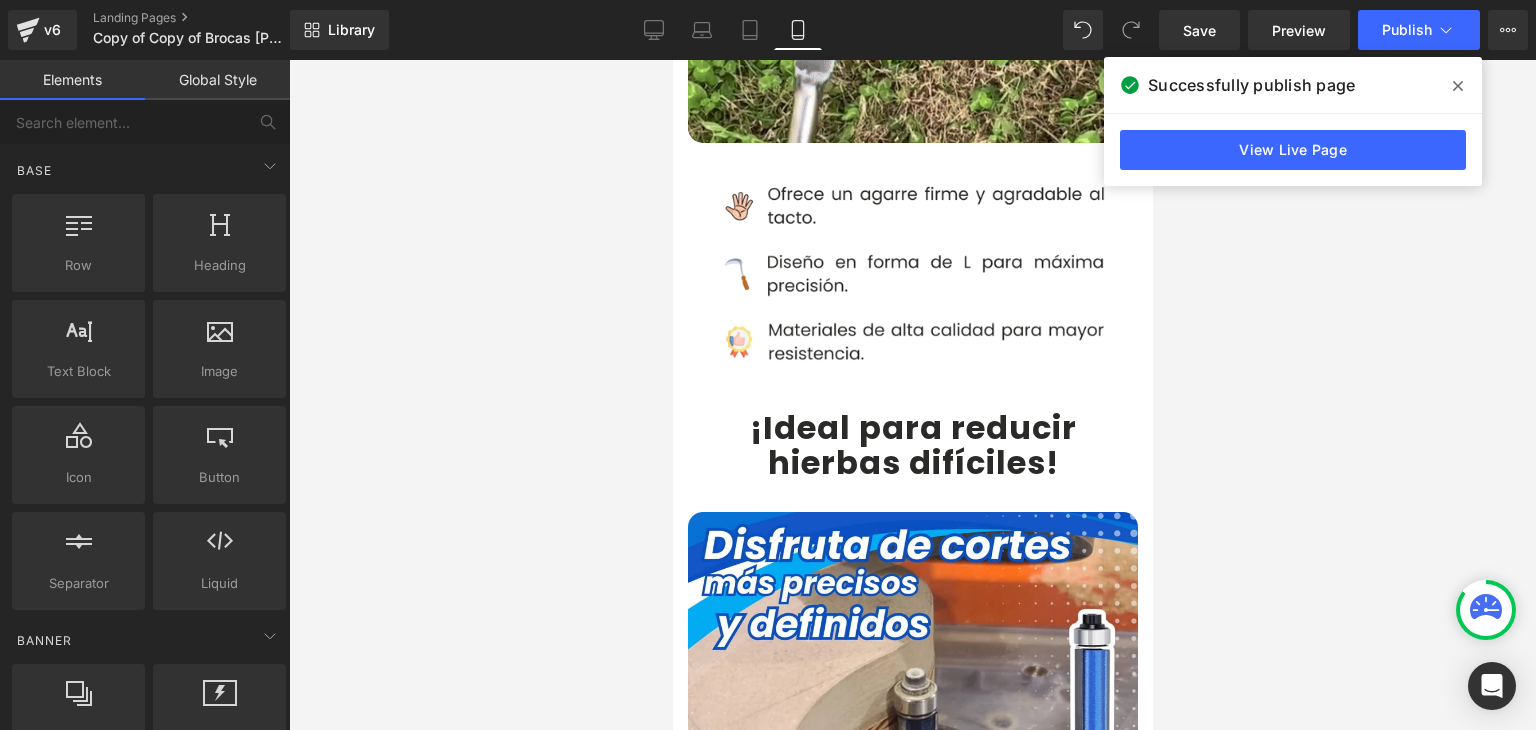 click 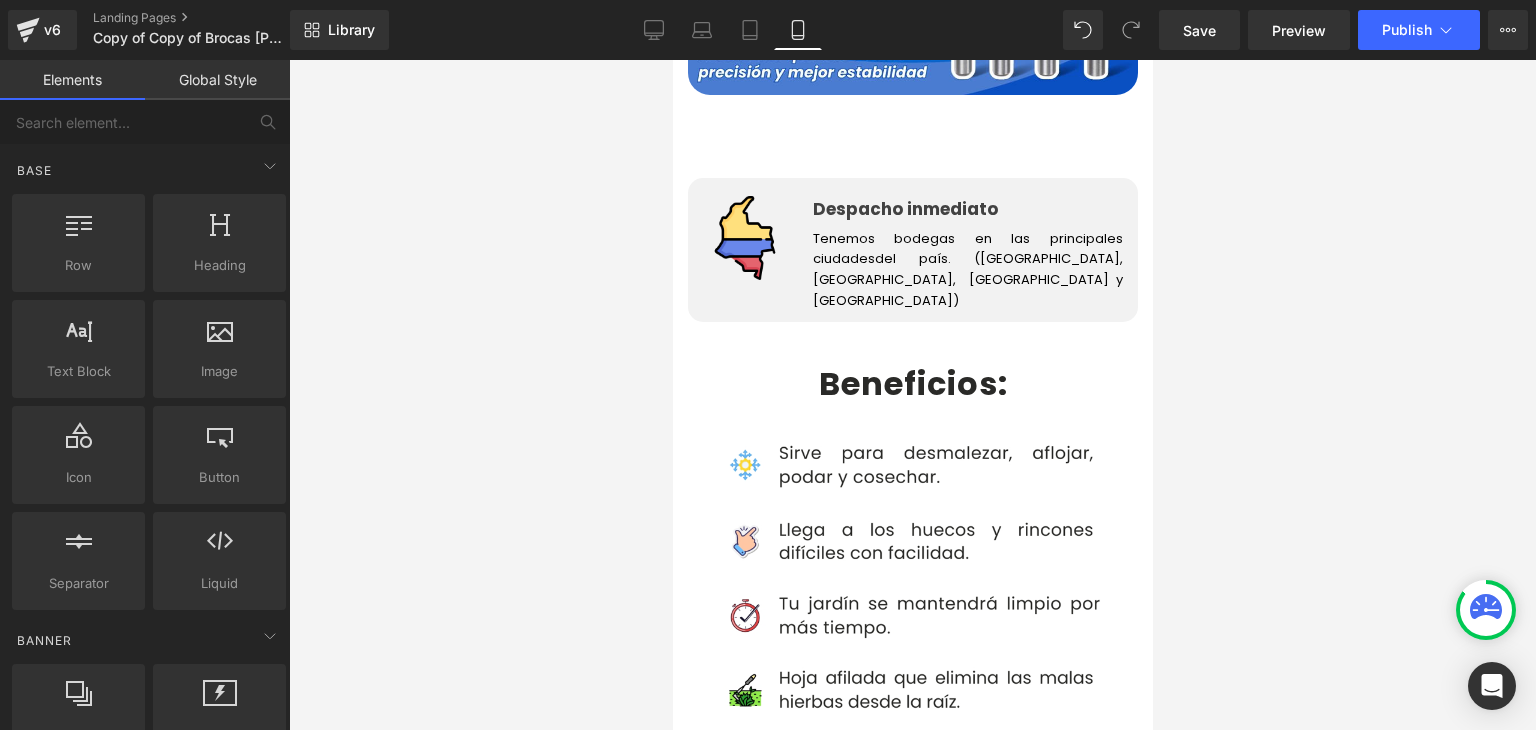 scroll, scrollTop: 3800, scrollLeft: 0, axis: vertical 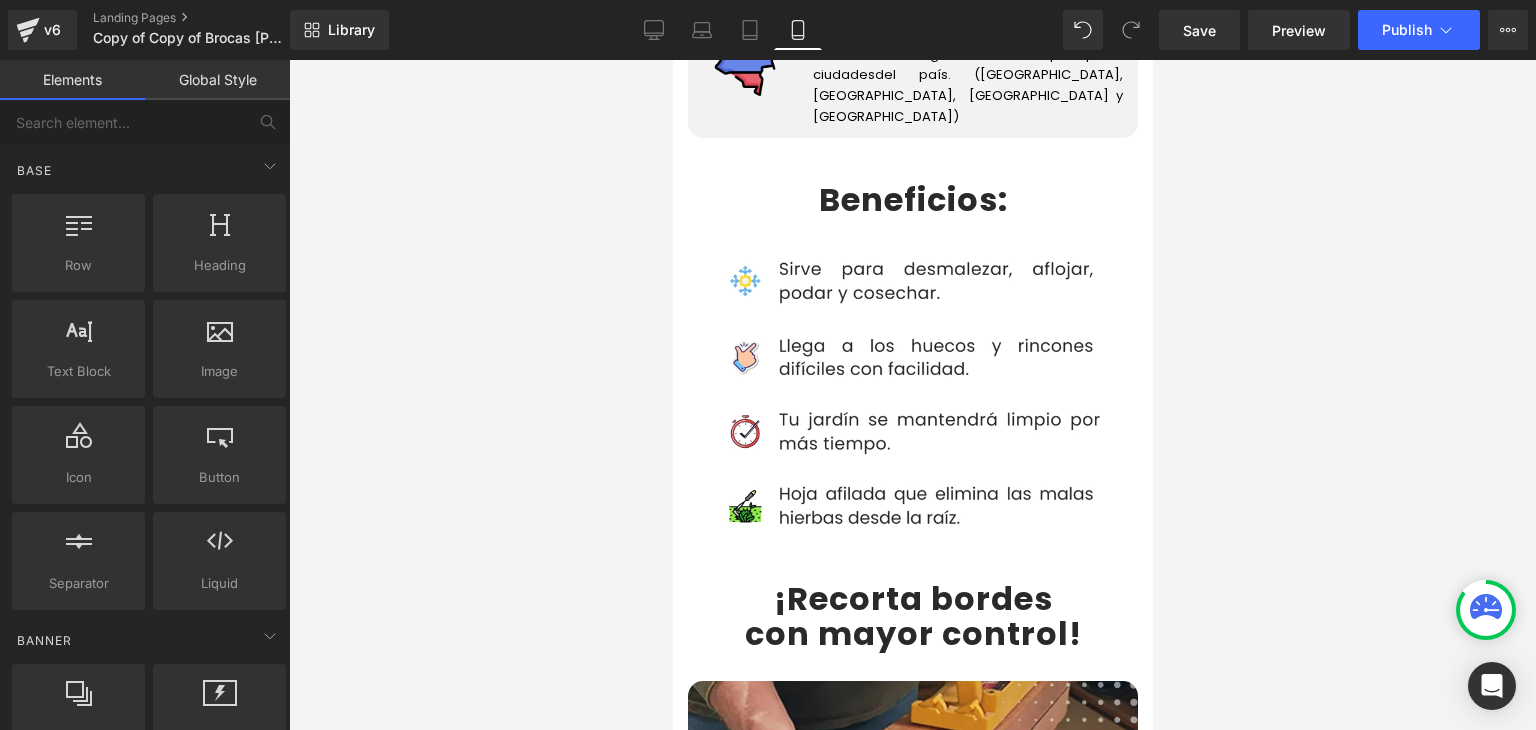 click on "¡Recorta bordes" at bounding box center [912, 598] 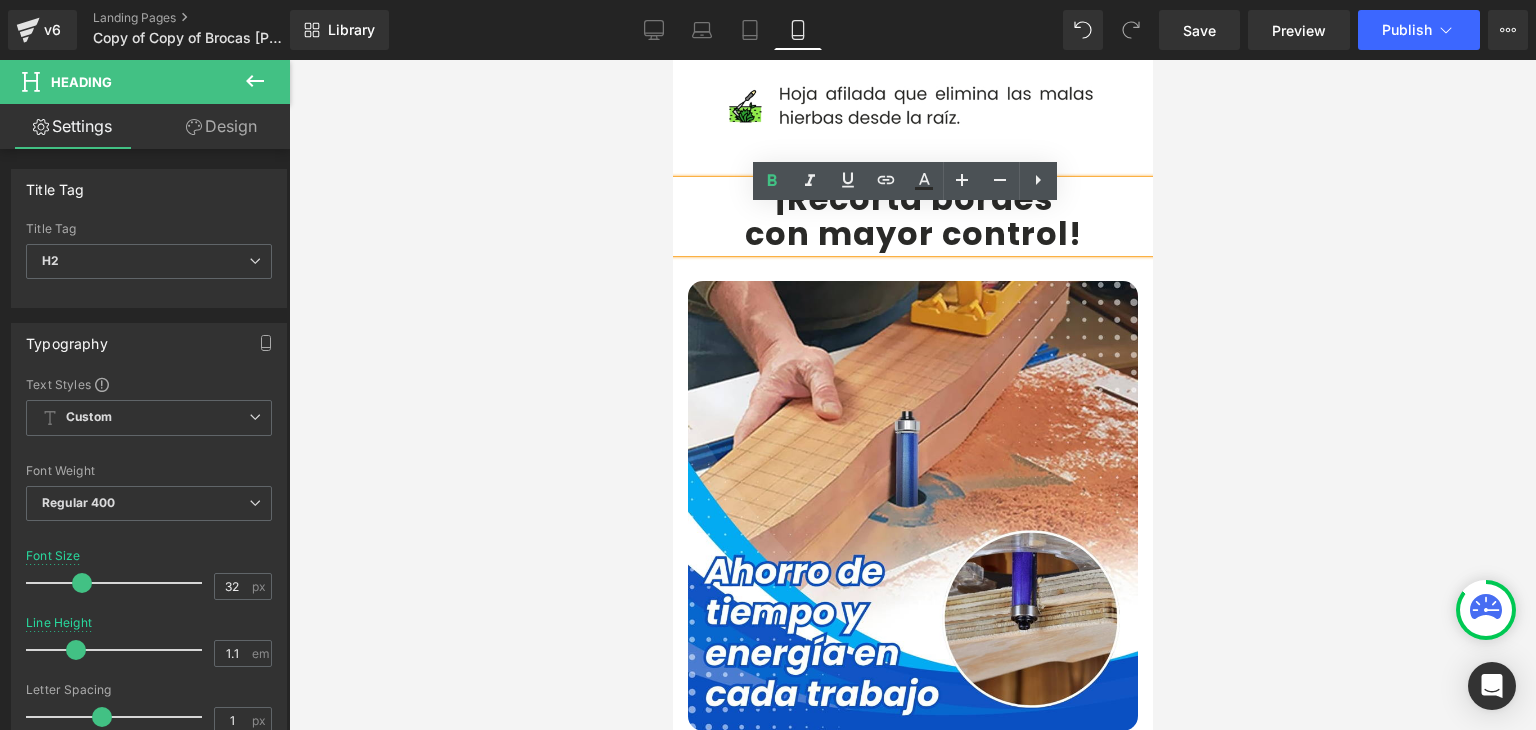 scroll, scrollTop: 4100, scrollLeft: 0, axis: vertical 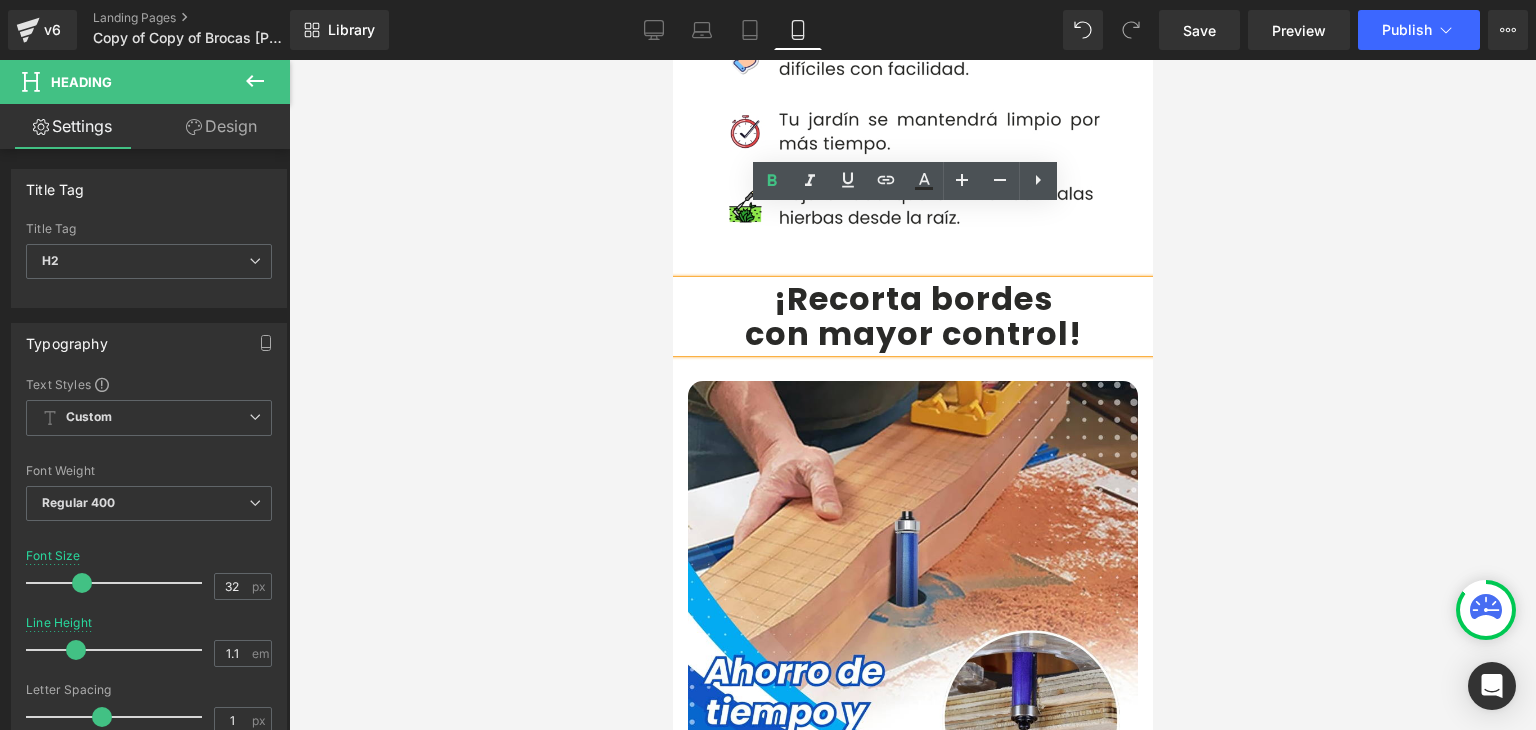 click on "con mayor control" at bounding box center [906, 333] 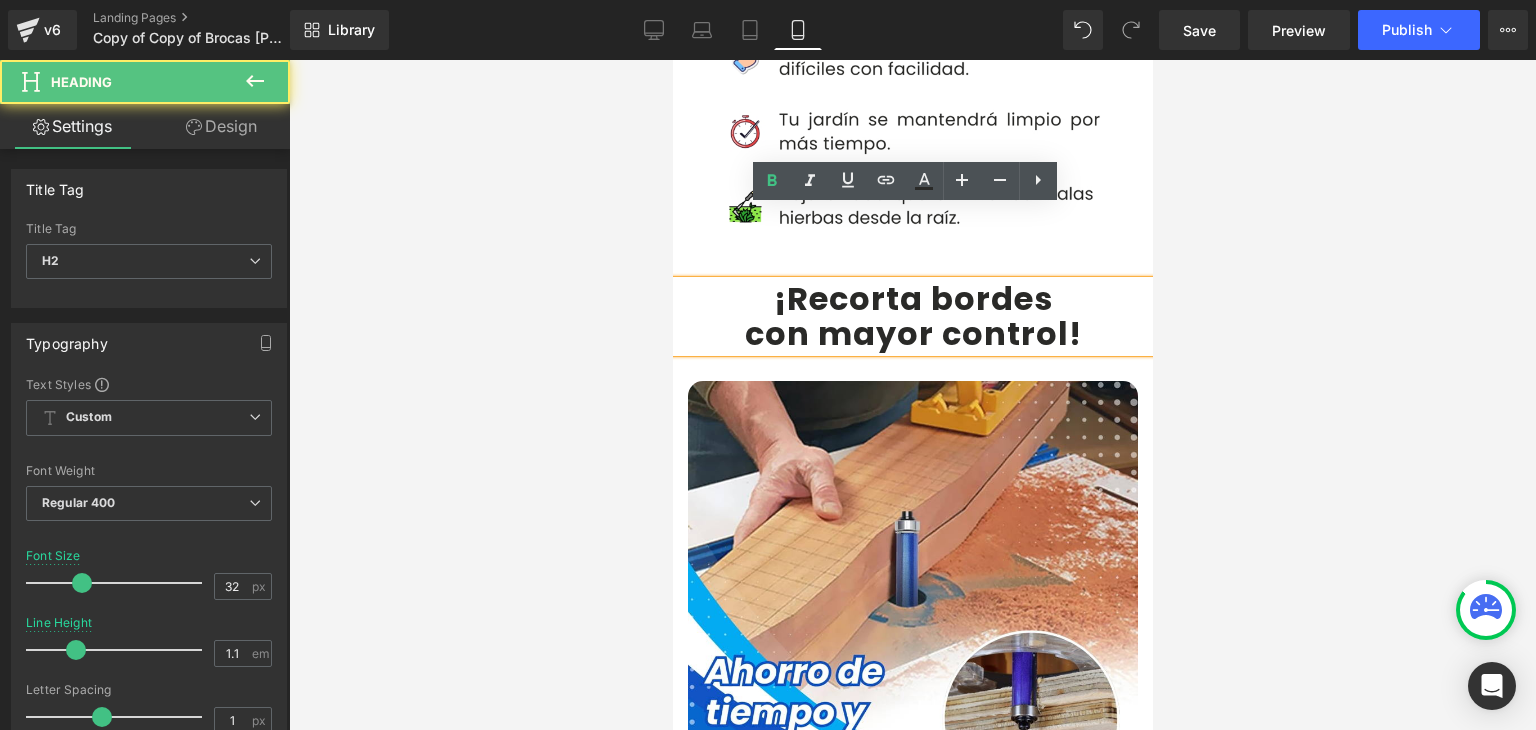 click on "¡Recorta bordes" at bounding box center (912, 298) 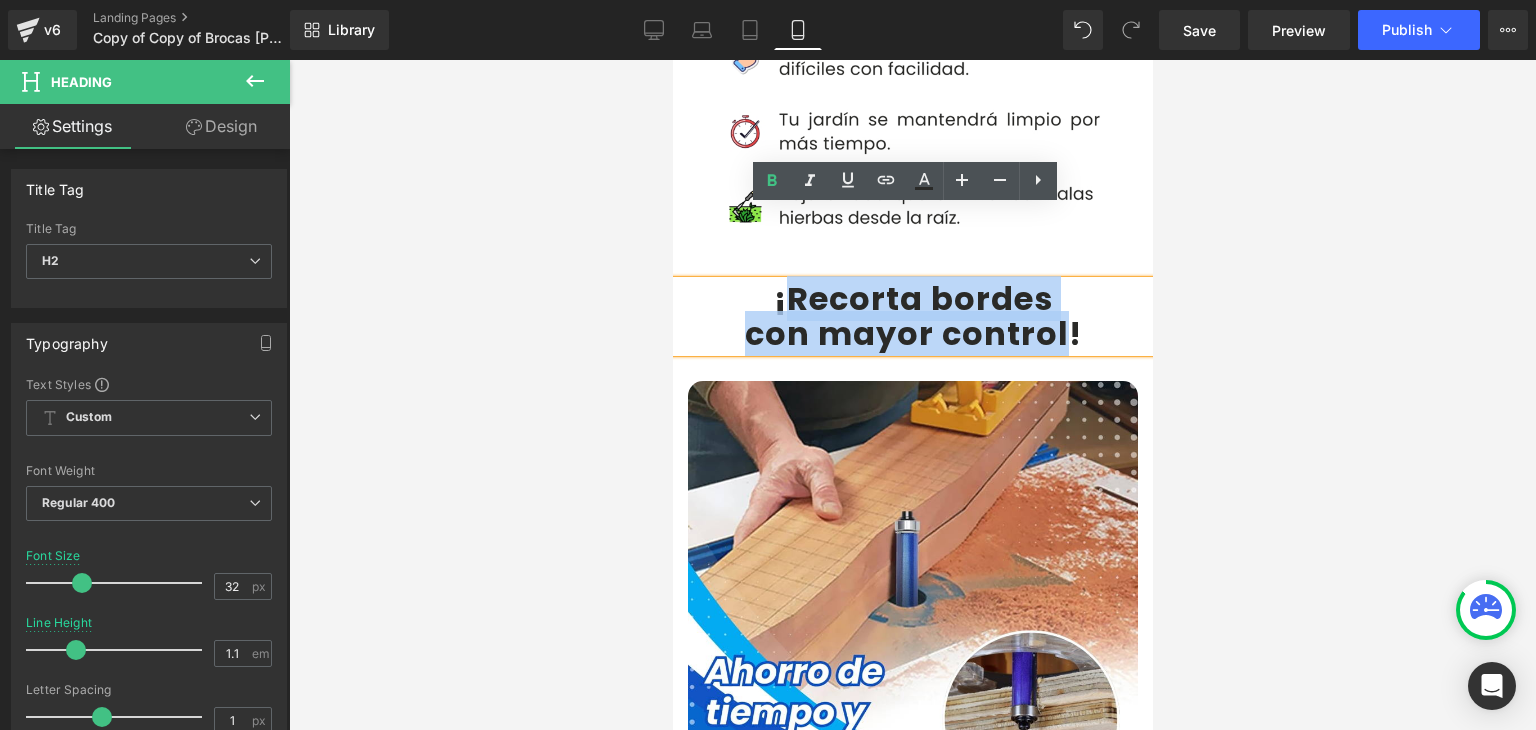 drag, startPoint x: 881, startPoint y: 226, endPoint x: 1038, endPoint y: 257, distance: 160.03125 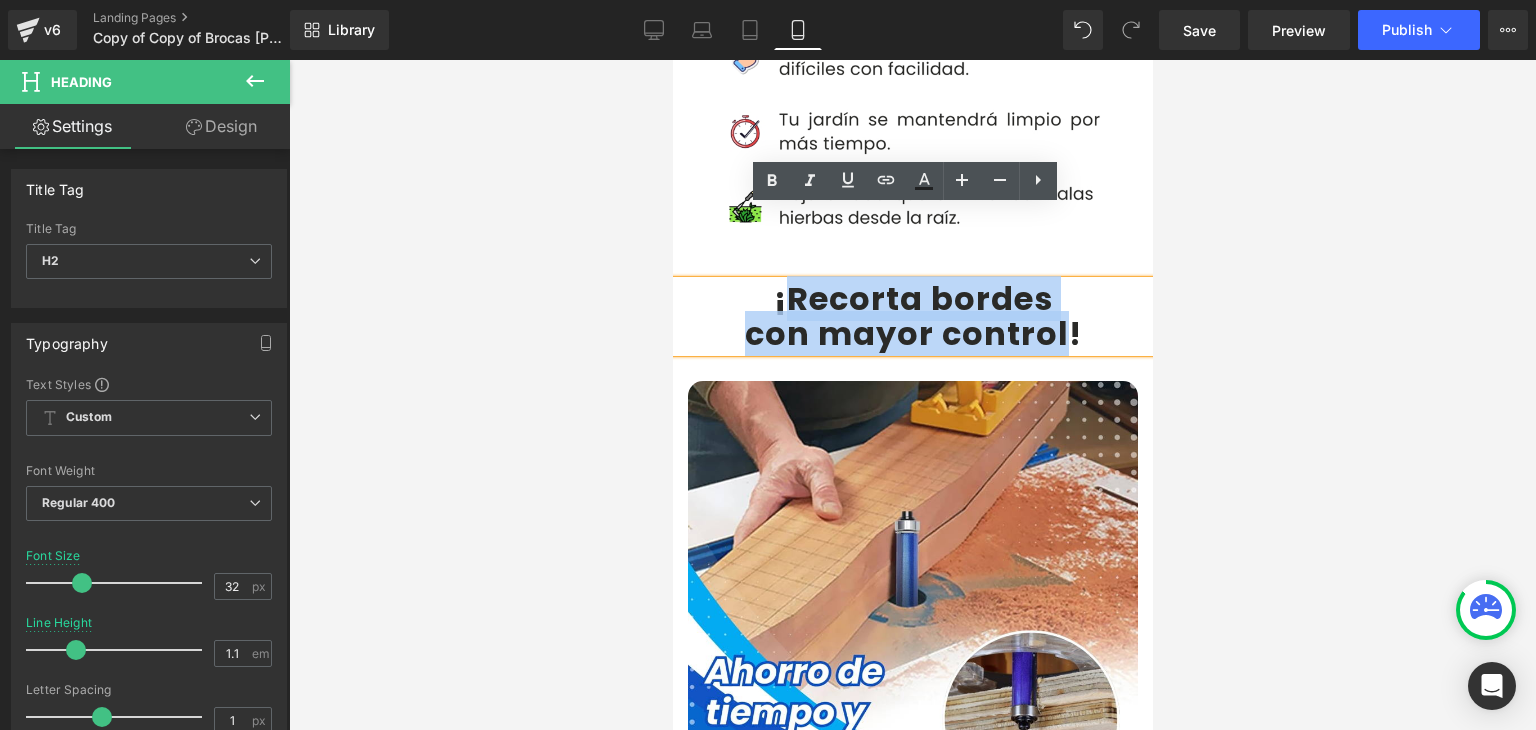 paste 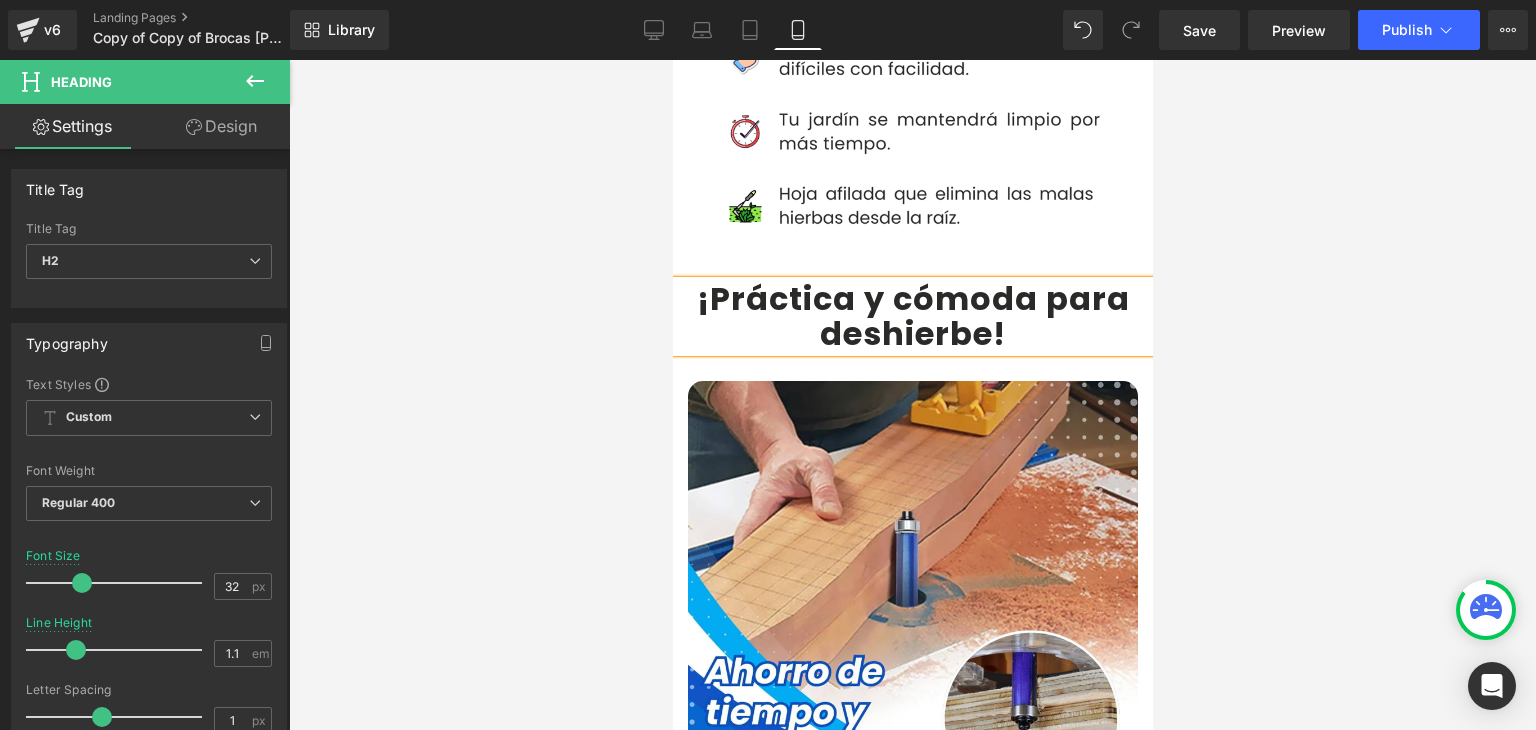click on "¡Práctica y cómoda para deshierbe" at bounding box center [912, 316] 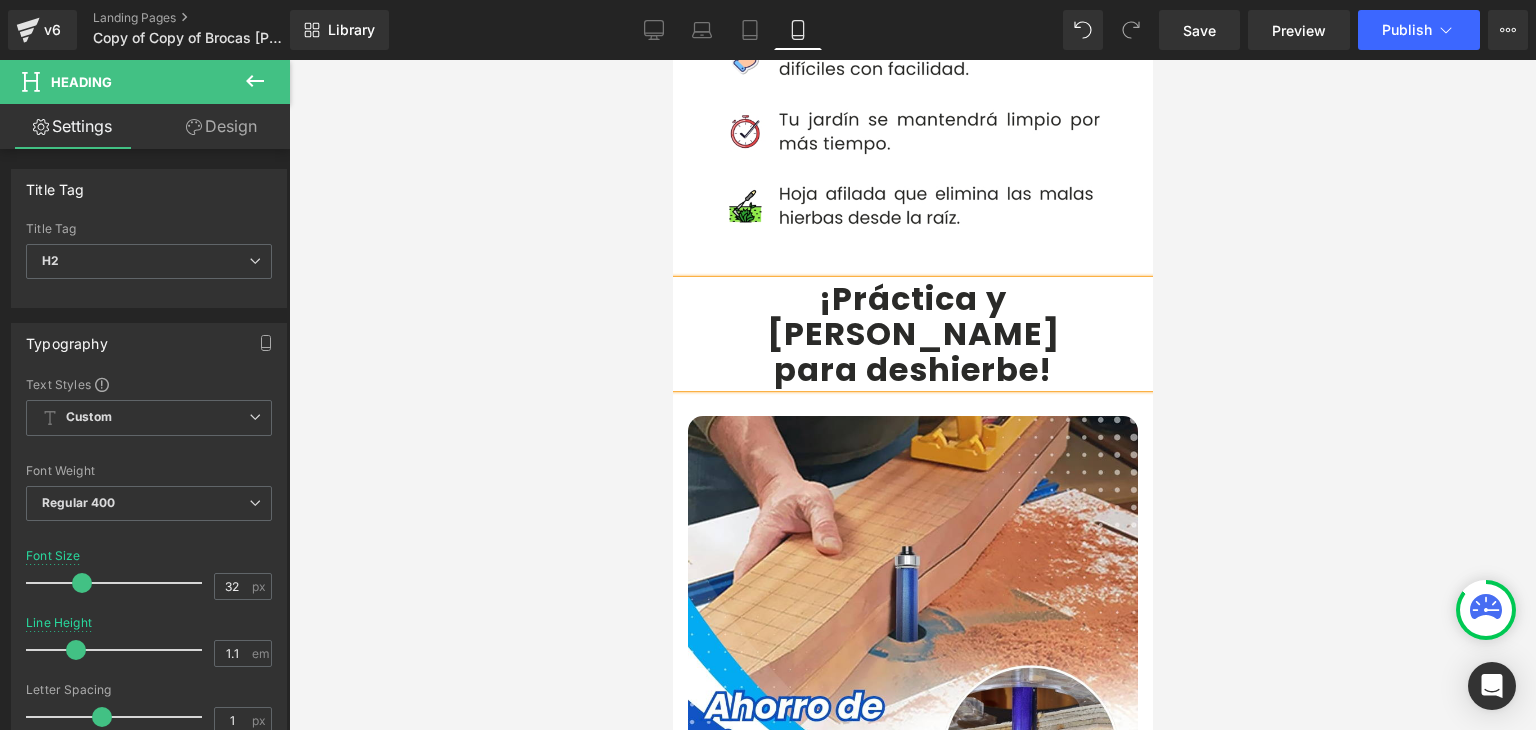 click at bounding box center [912, 395] 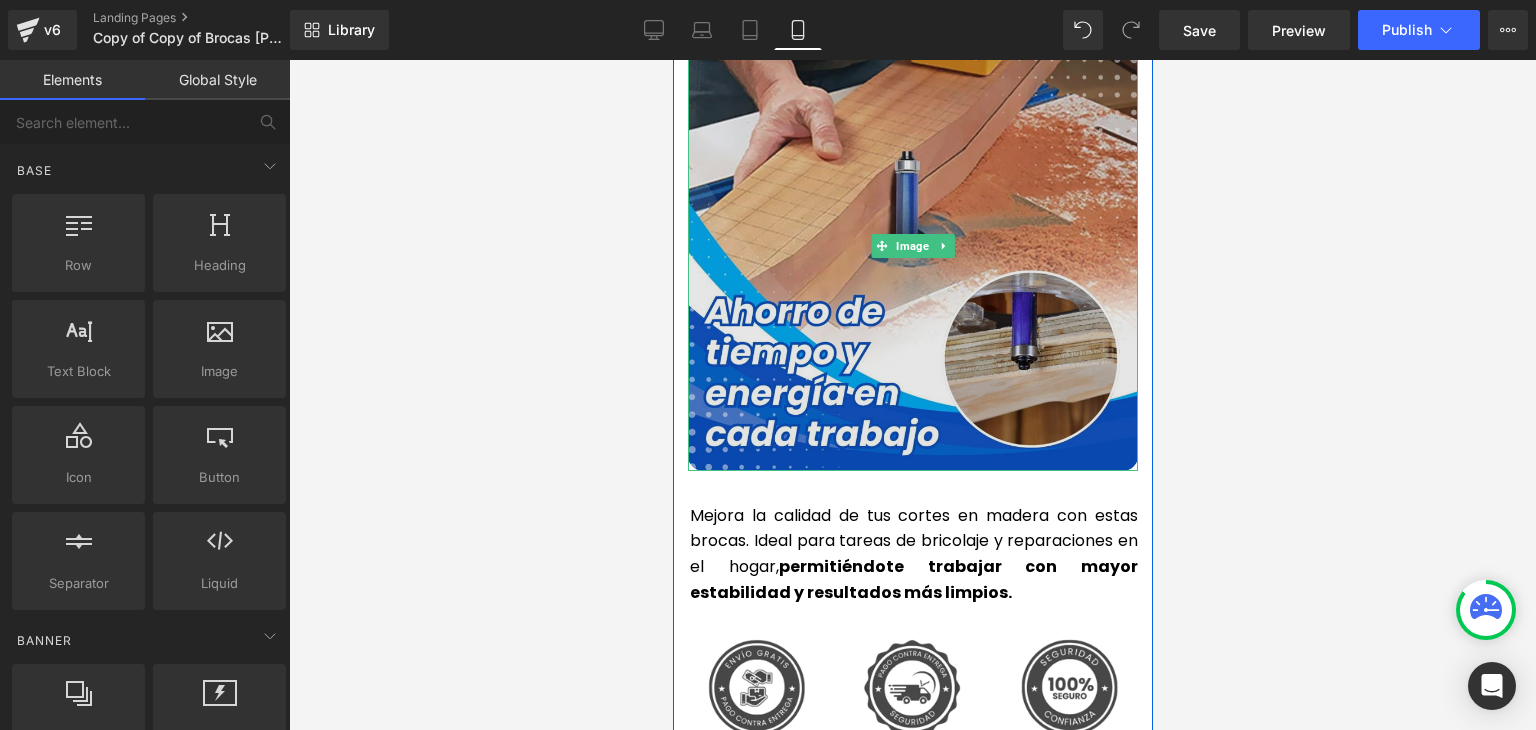 scroll, scrollTop: 4500, scrollLeft: 0, axis: vertical 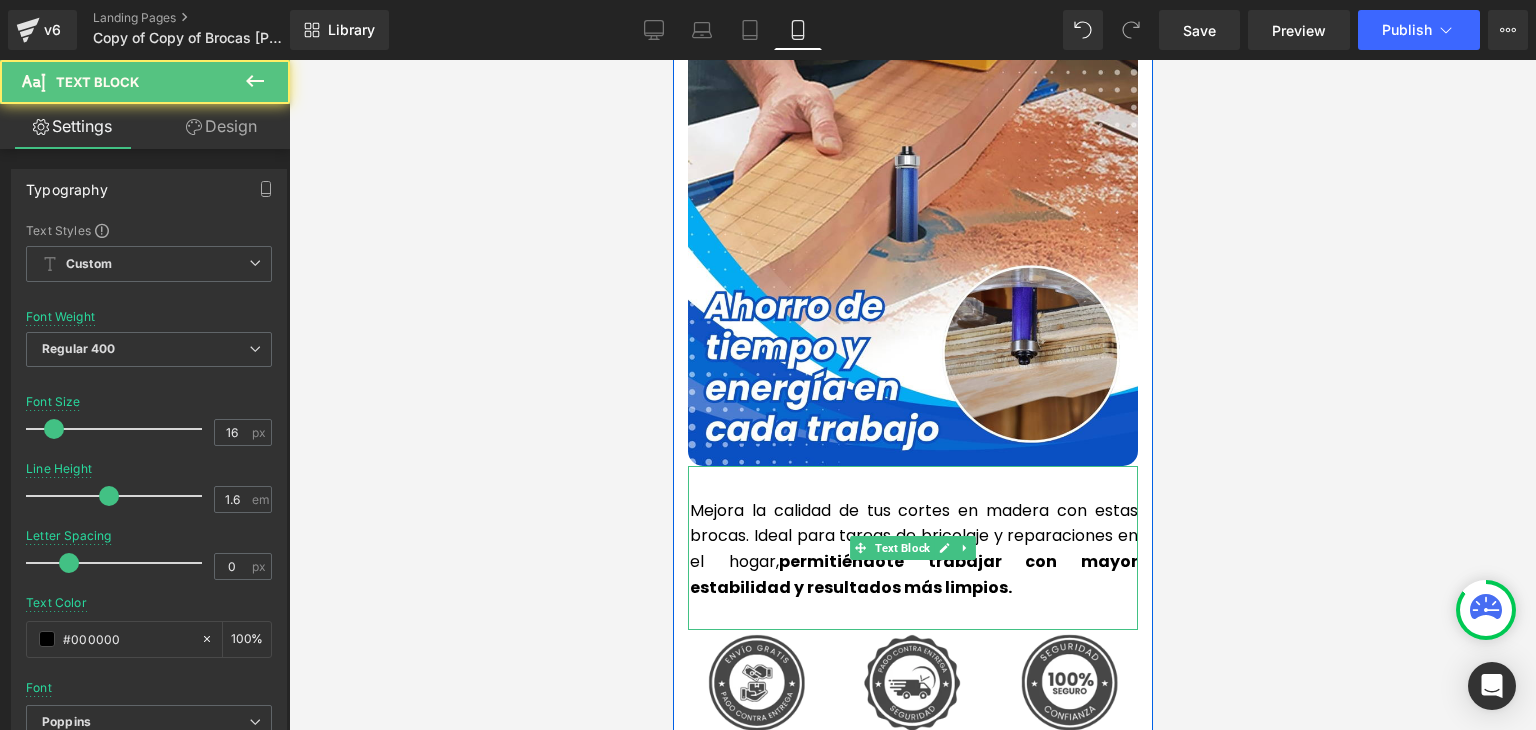 click on "Mejora la calidad de tus cortes en madera con estas brocas. Ideal para tareas de bricolaje y reparaciones en el hogar,  permitiéndote trabajar con mayor estabilidad y resultados más limpios." at bounding box center [913, 549] 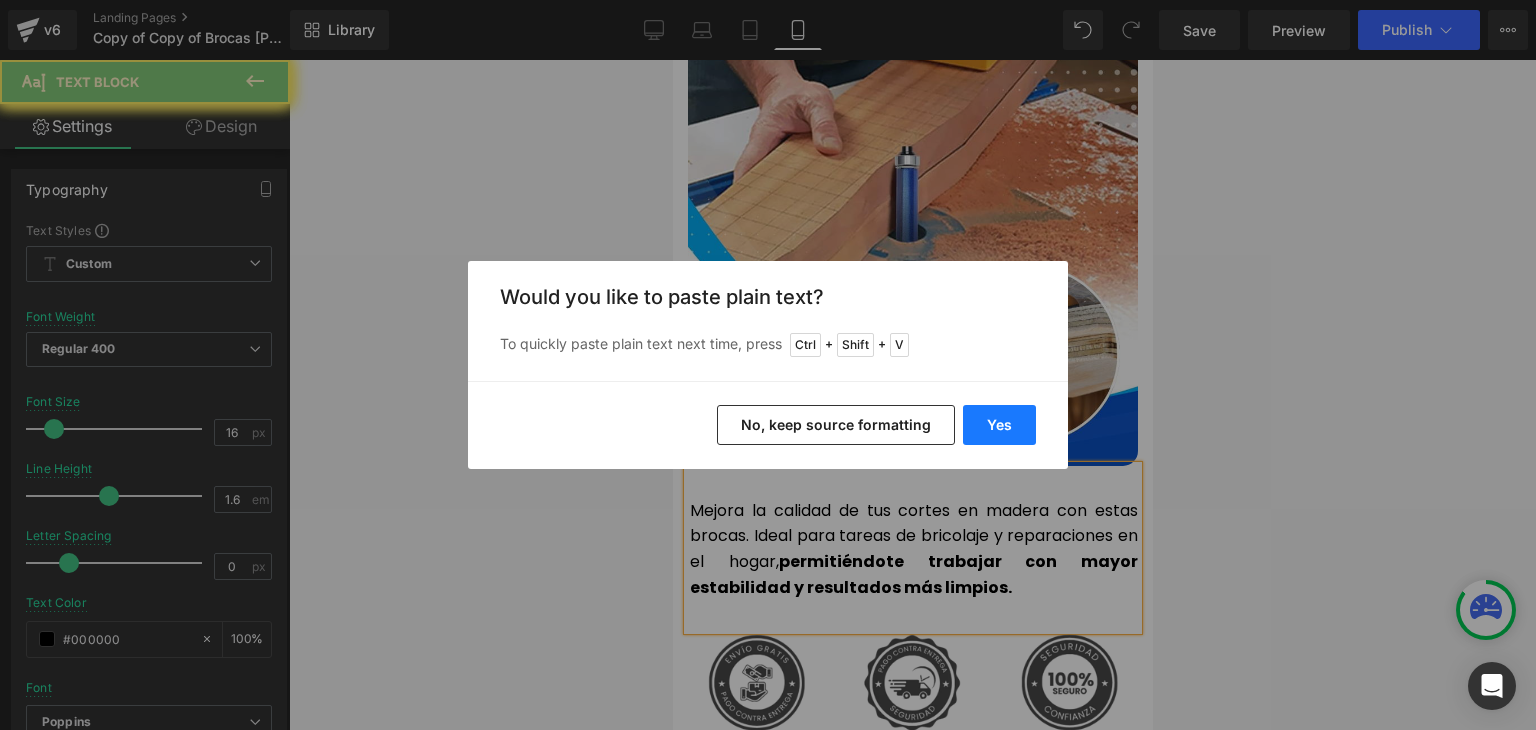 click on "Yes" at bounding box center [999, 425] 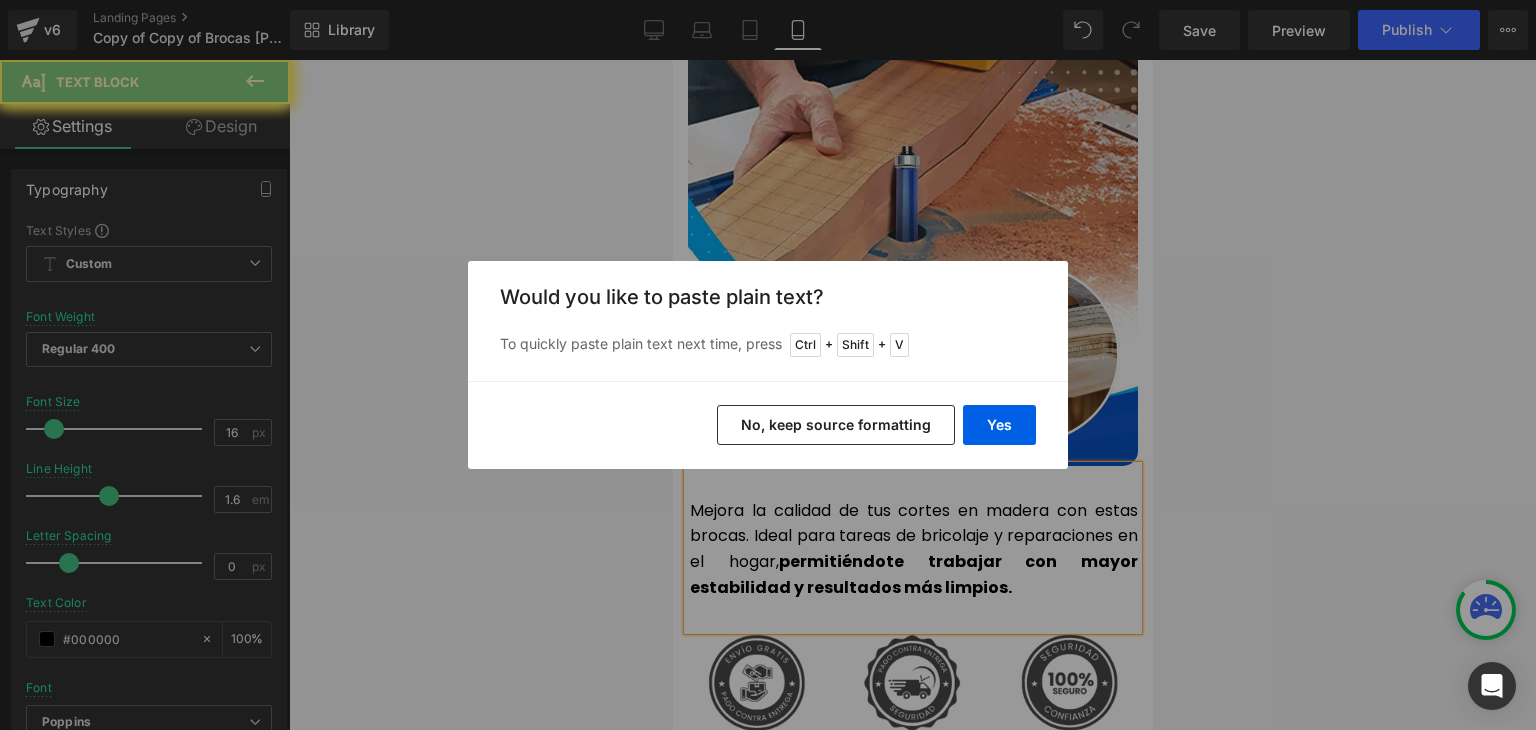 type 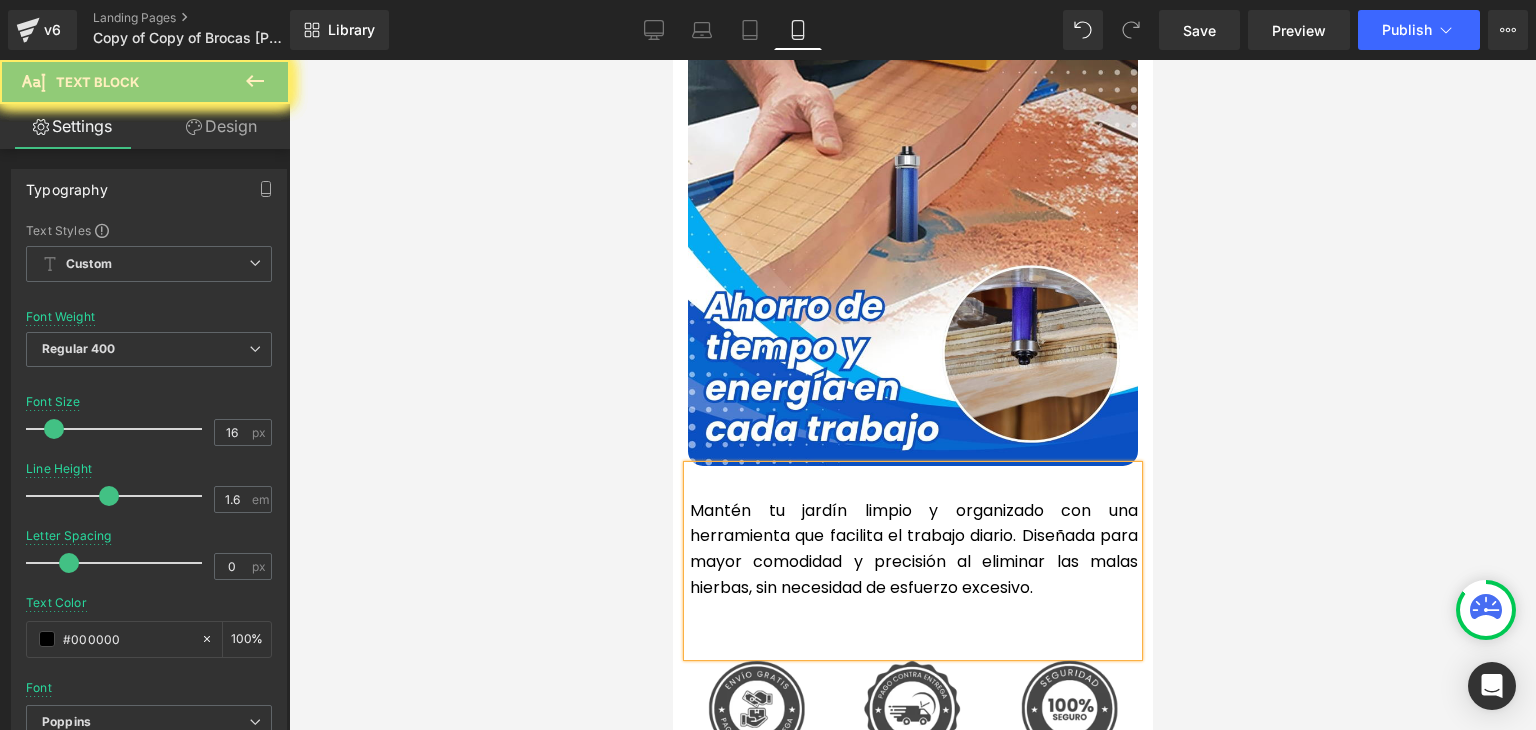 click at bounding box center (913, 613) 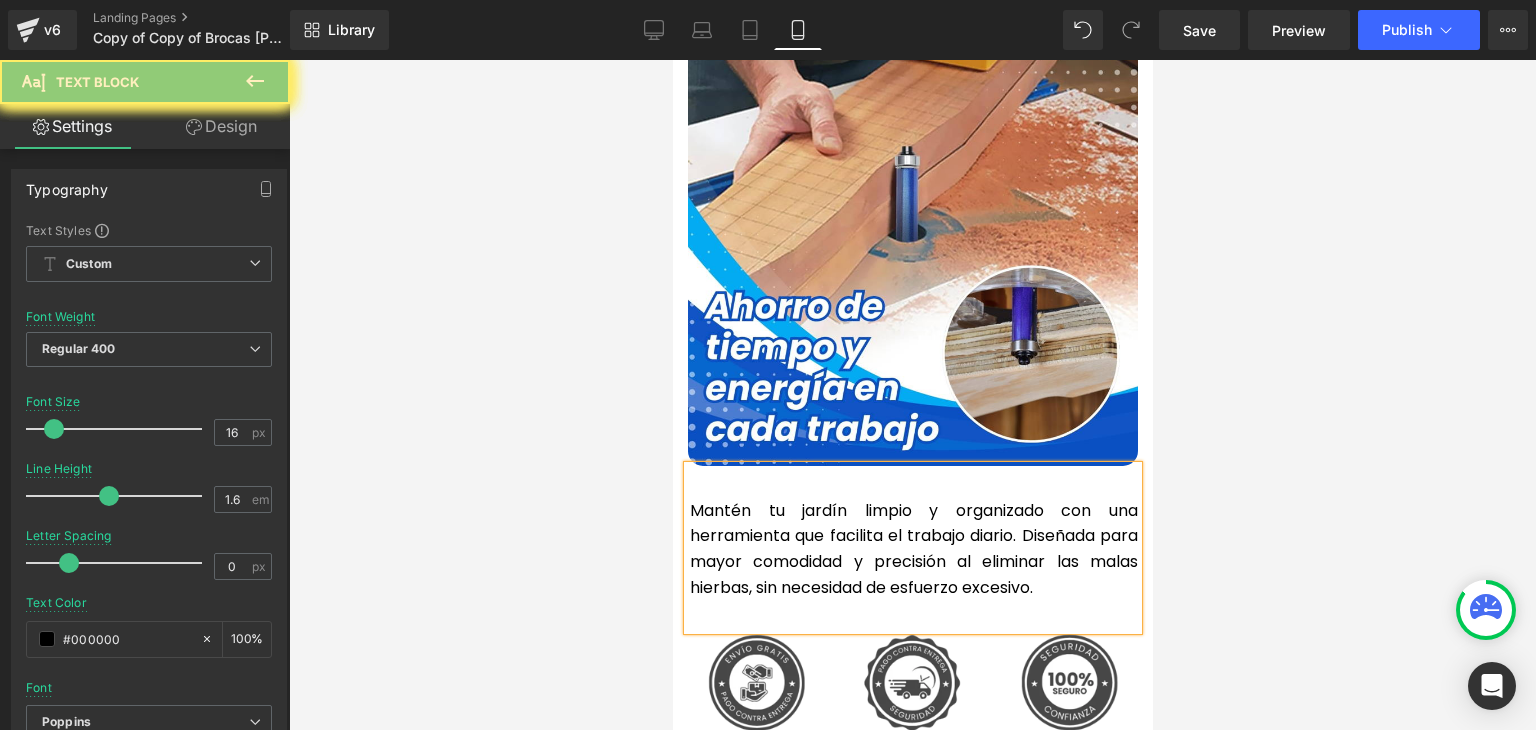 click on "Mantén tu jardín limpio y organizado con una herramienta que facilita el trabajo diario. Diseñada para mayor comodidad y precisión al eliminar las malas hierbas, sin necesidad de esfuerzo excesivo." at bounding box center [913, 549] 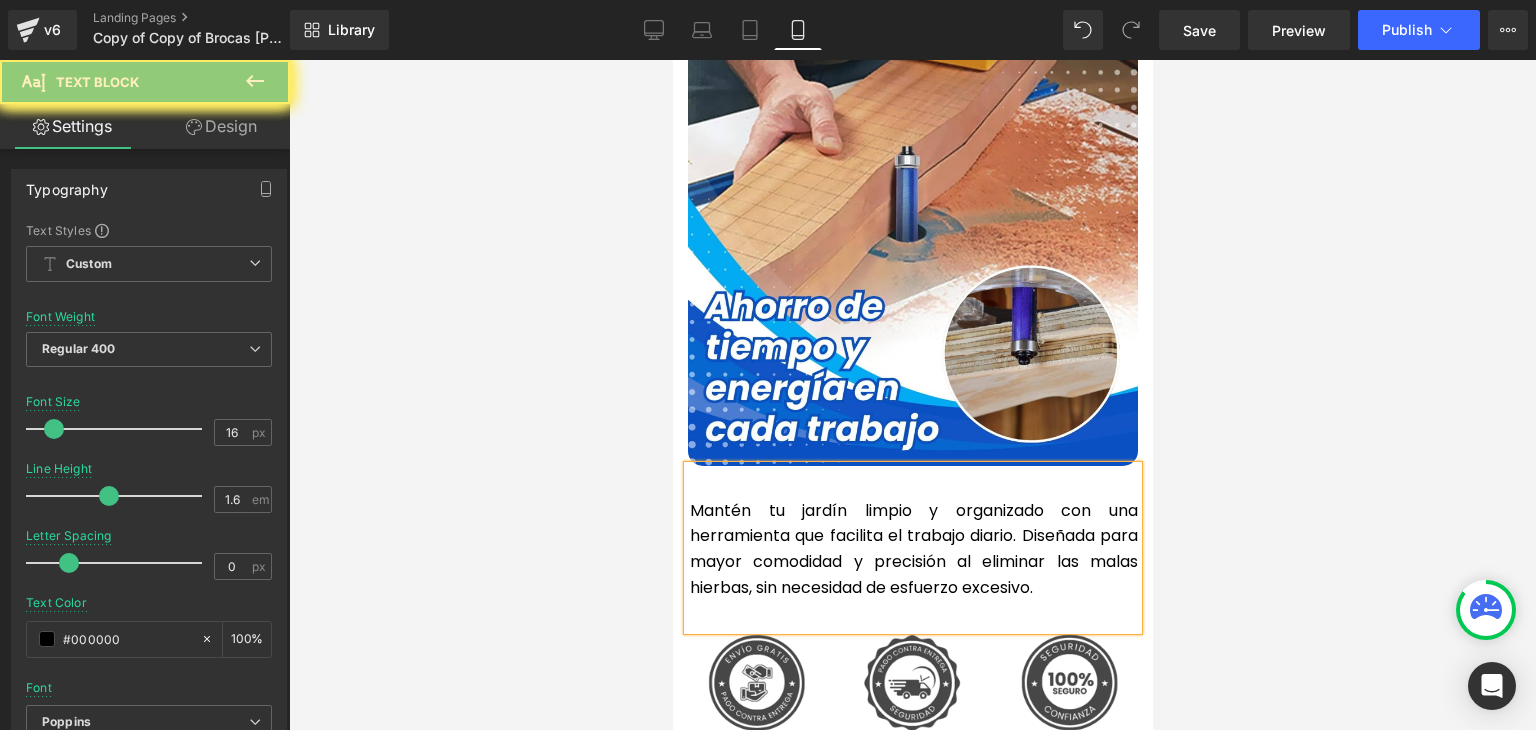 drag, startPoint x: 1097, startPoint y: 477, endPoint x: 1045, endPoint y: 418, distance: 78.64477 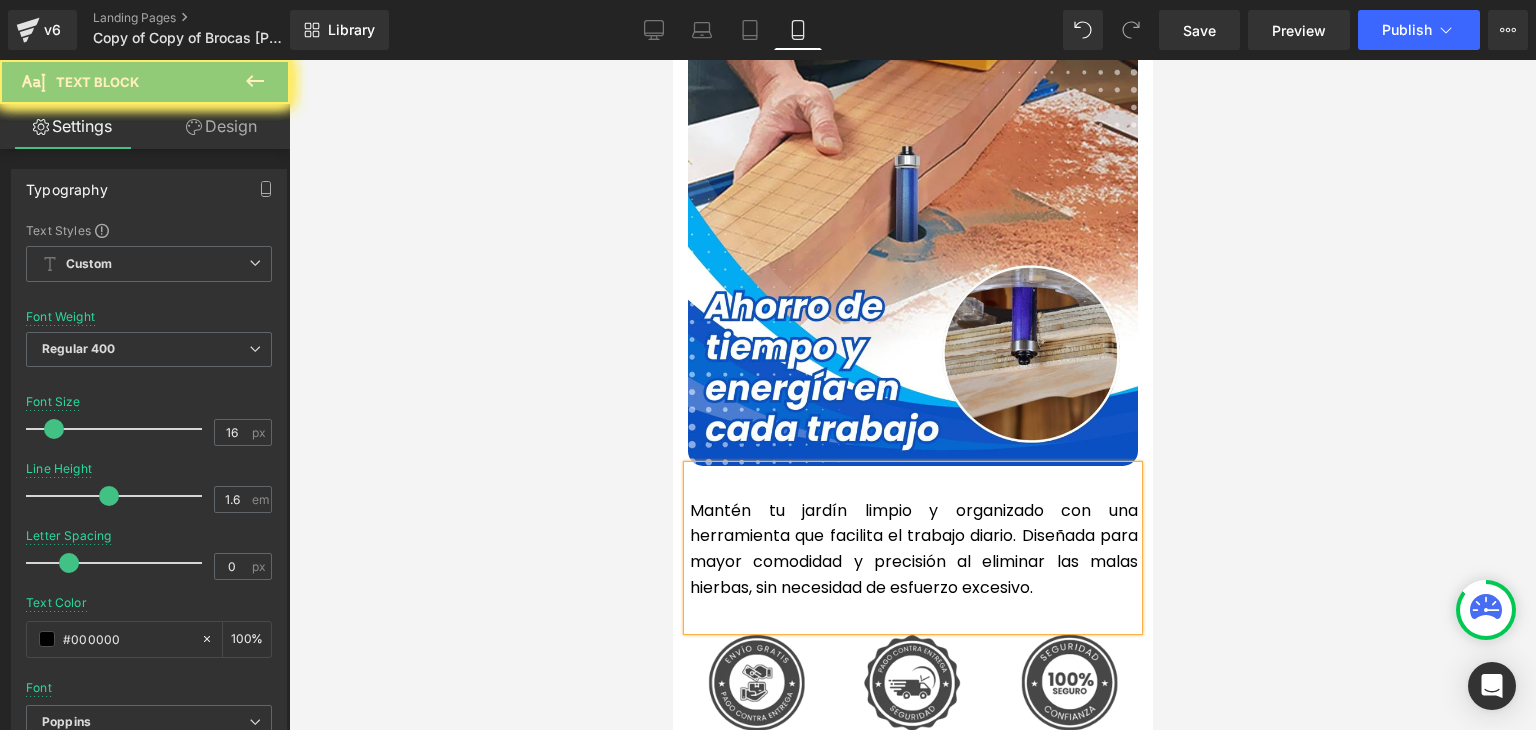 click on "Mantén tu jardín limpio y organizado con una herramienta que facilita el trabajo diario. Diseñada para mayor comodidad y precisión al eliminar las malas hierbas, sin necesidad de esfuerzo excesivo." at bounding box center [913, 549] 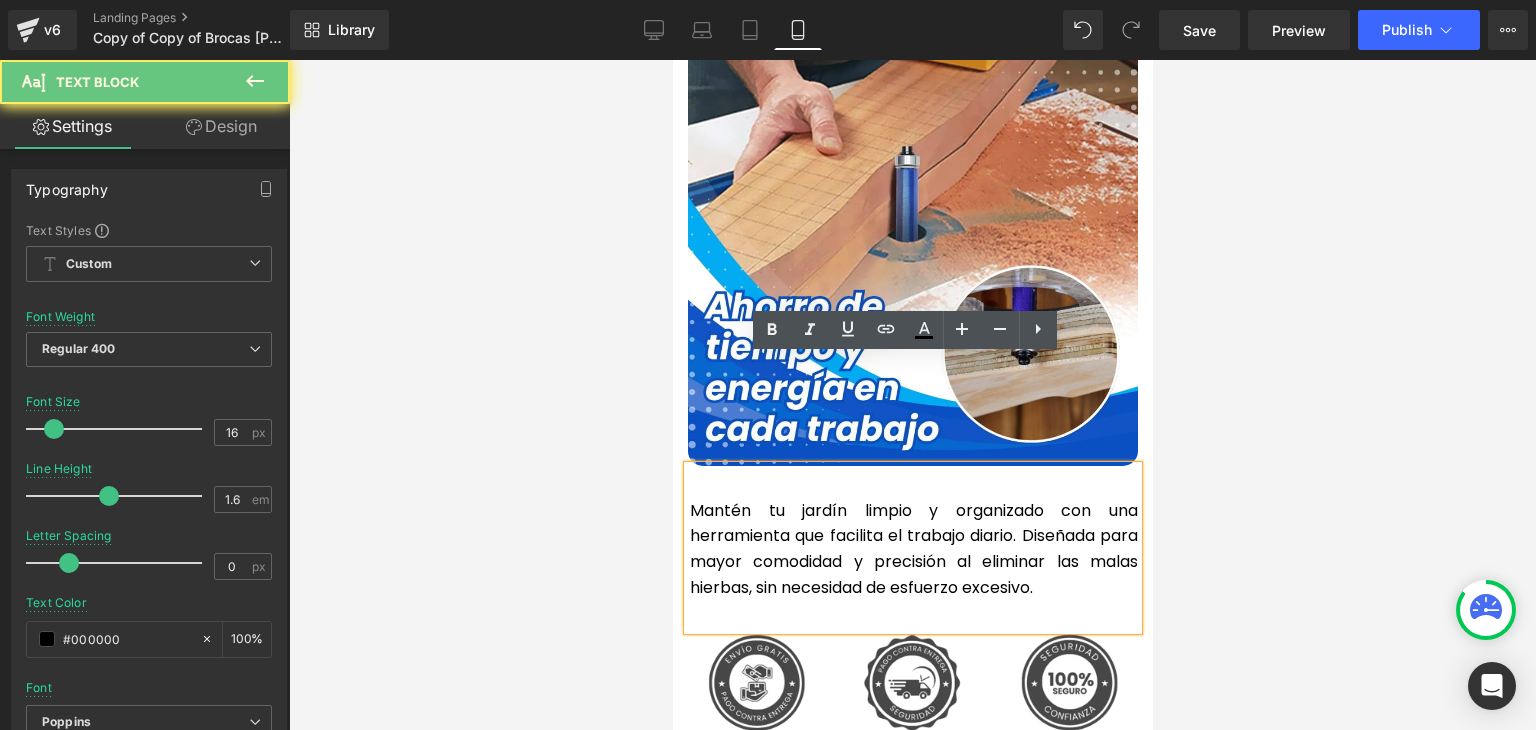 click 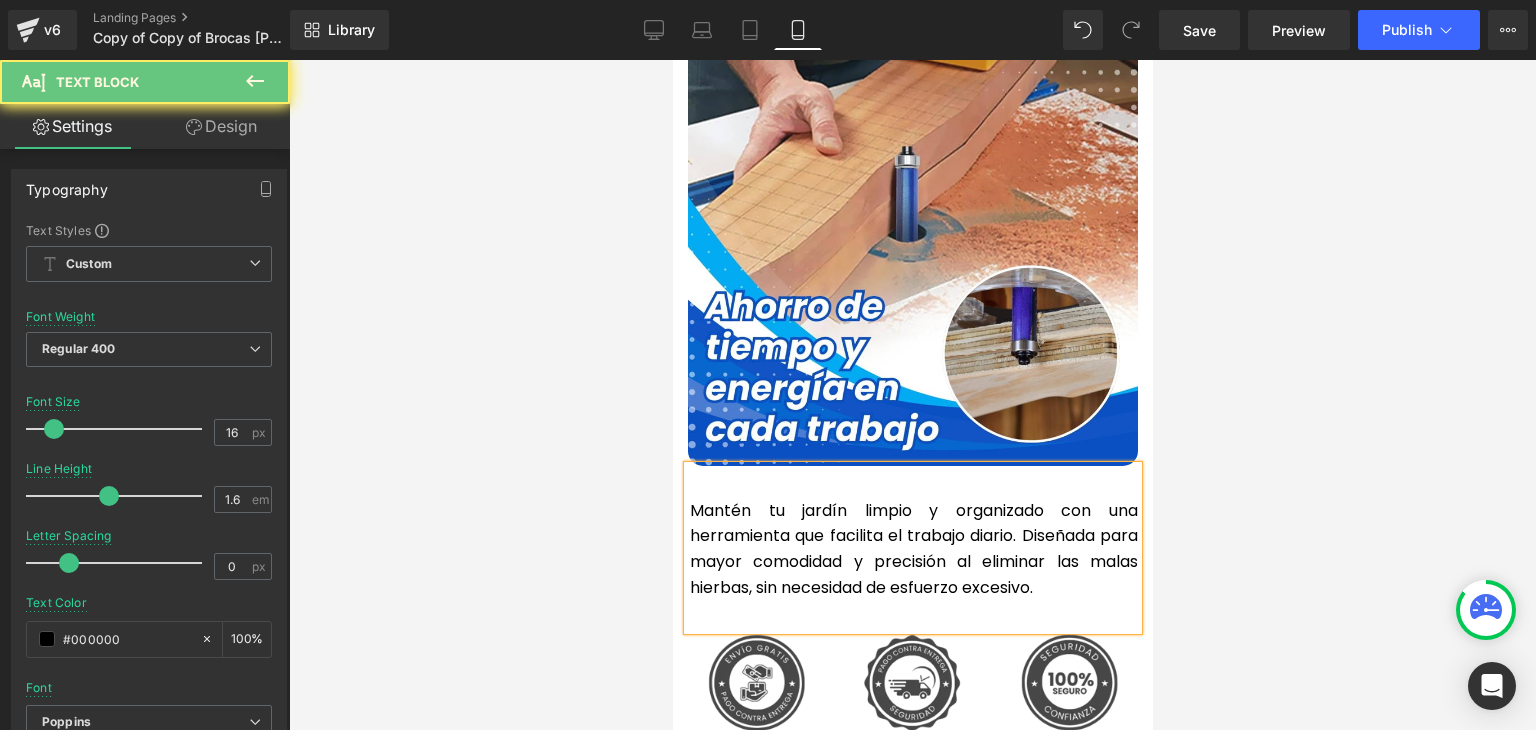 click at bounding box center [912, 395] 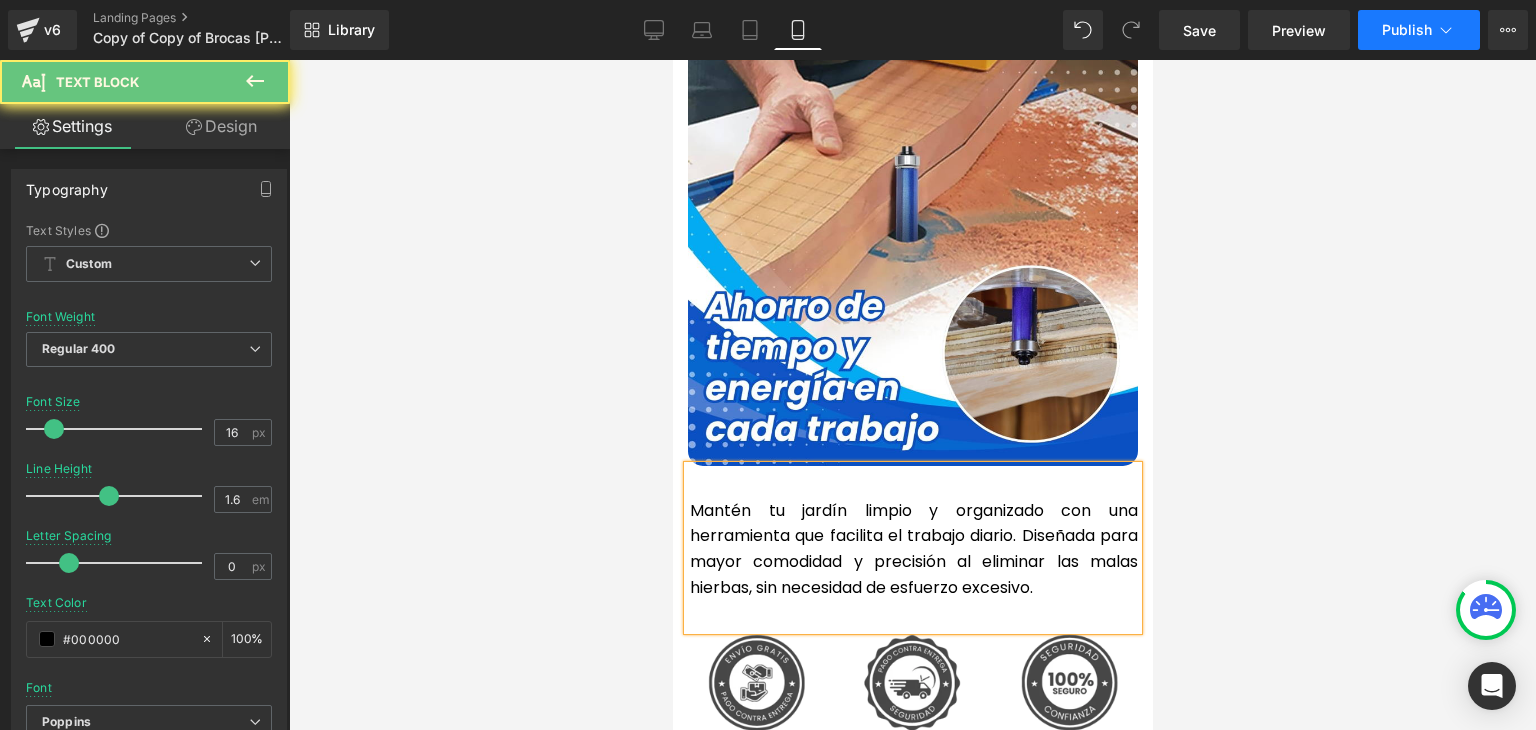 click on "Publish" at bounding box center (1407, 30) 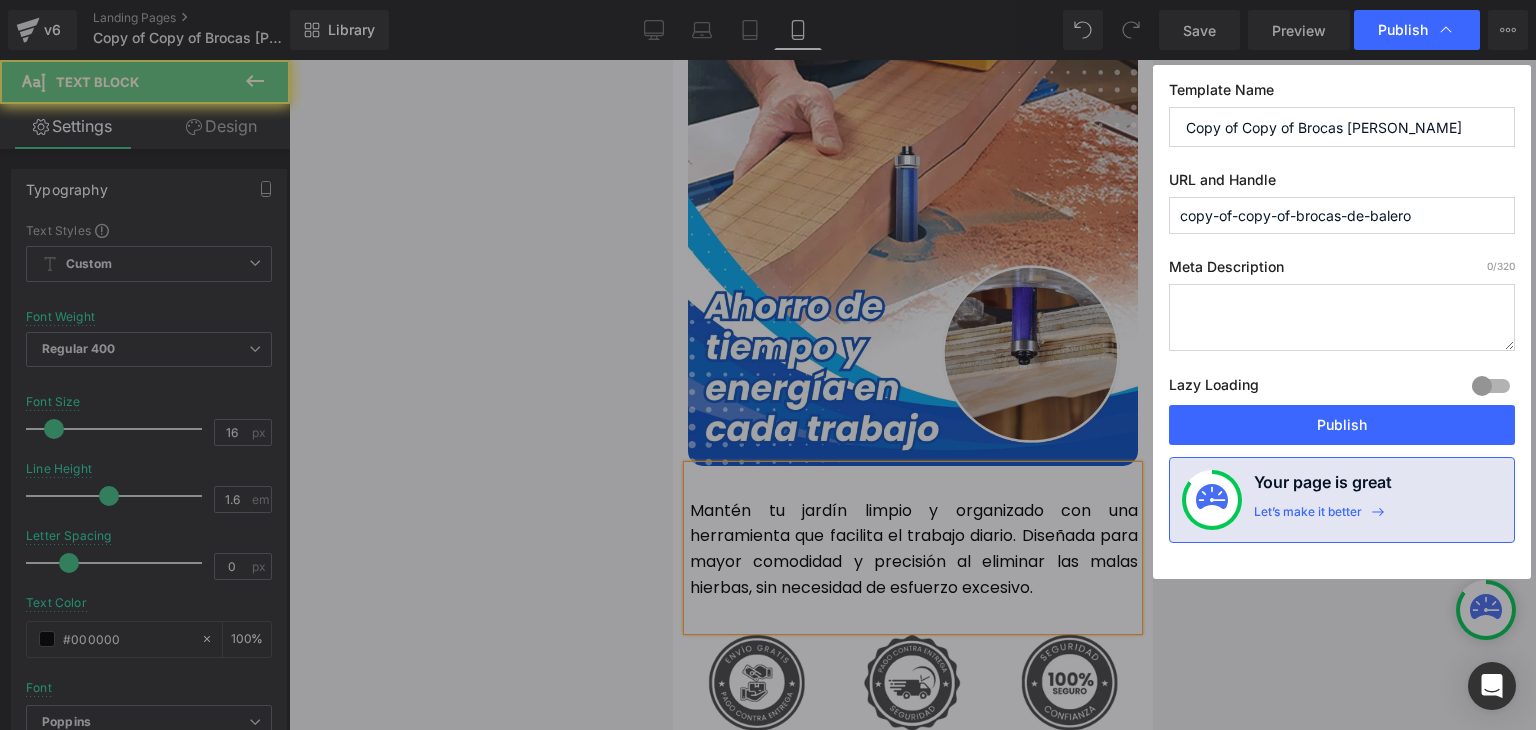click on "Publish" at bounding box center [1342, 425] 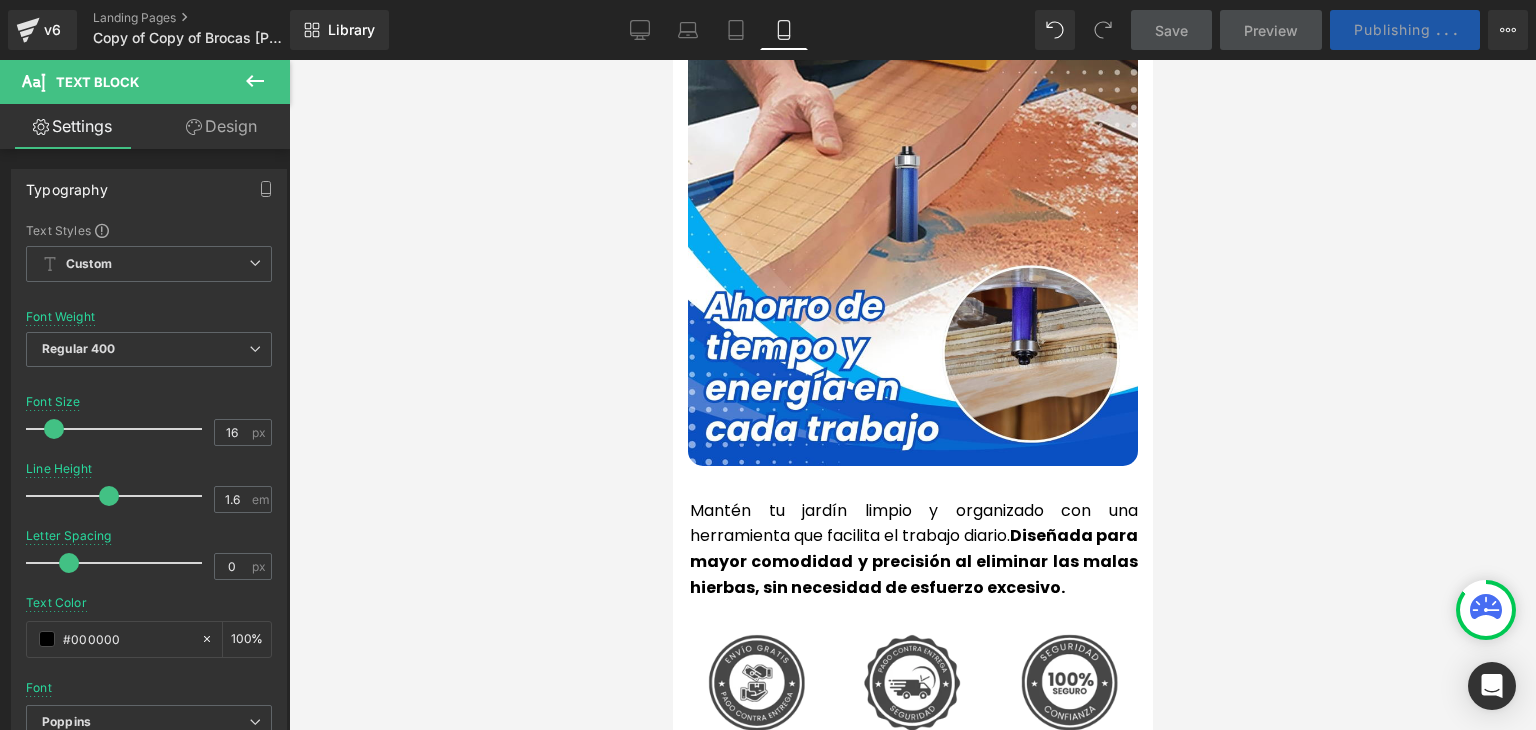 click at bounding box center [912, 395] 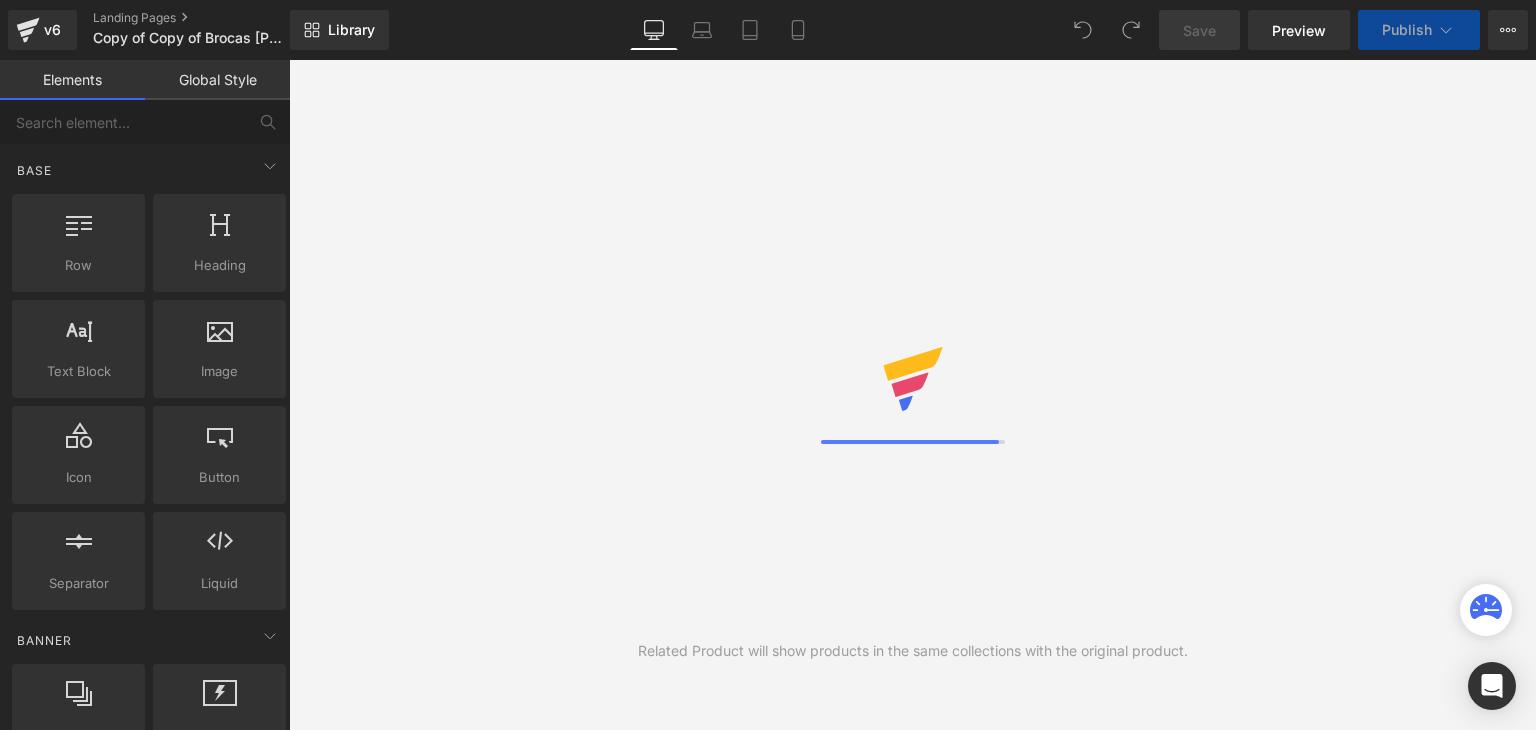 scroll, scrollTop: 0, scrollLeft: 0, axis: both 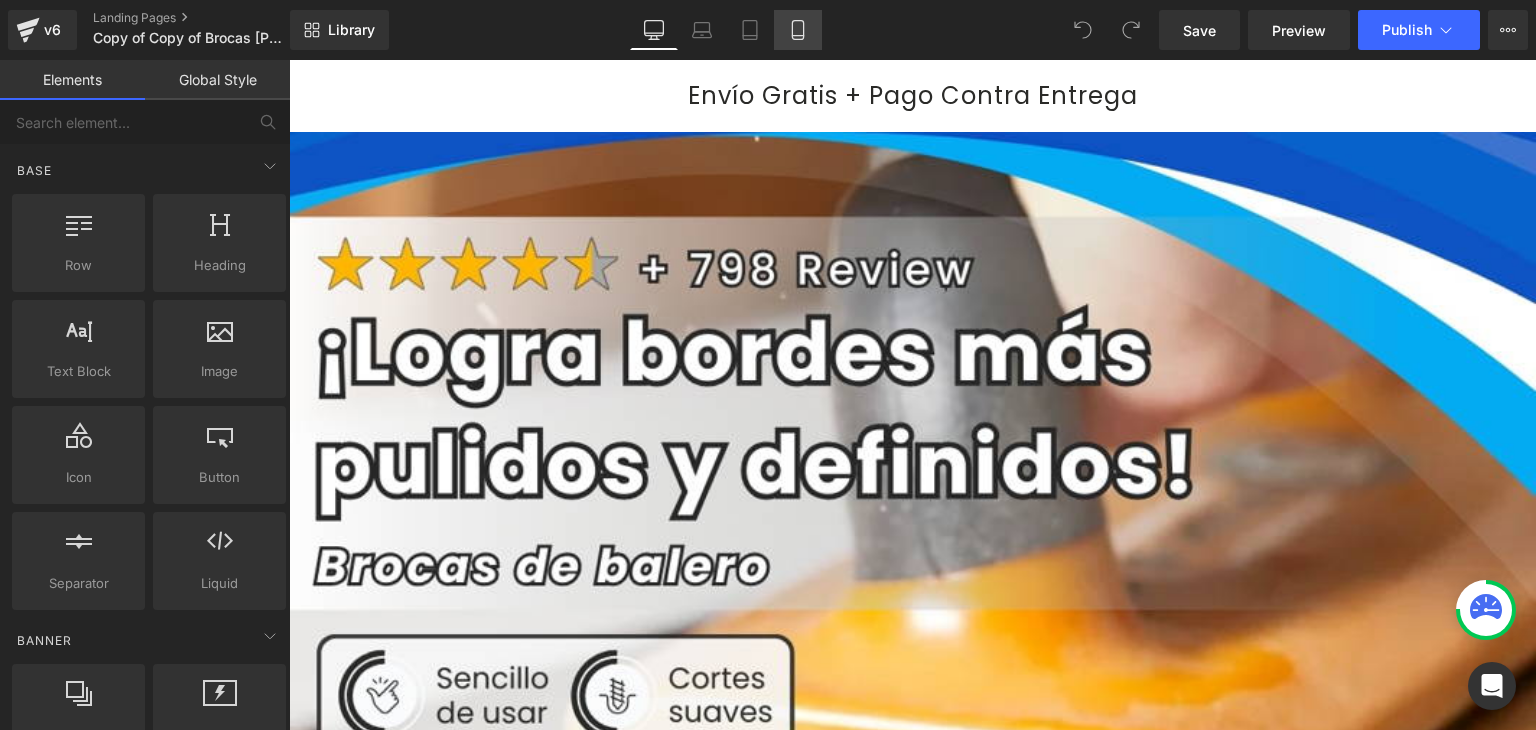 click 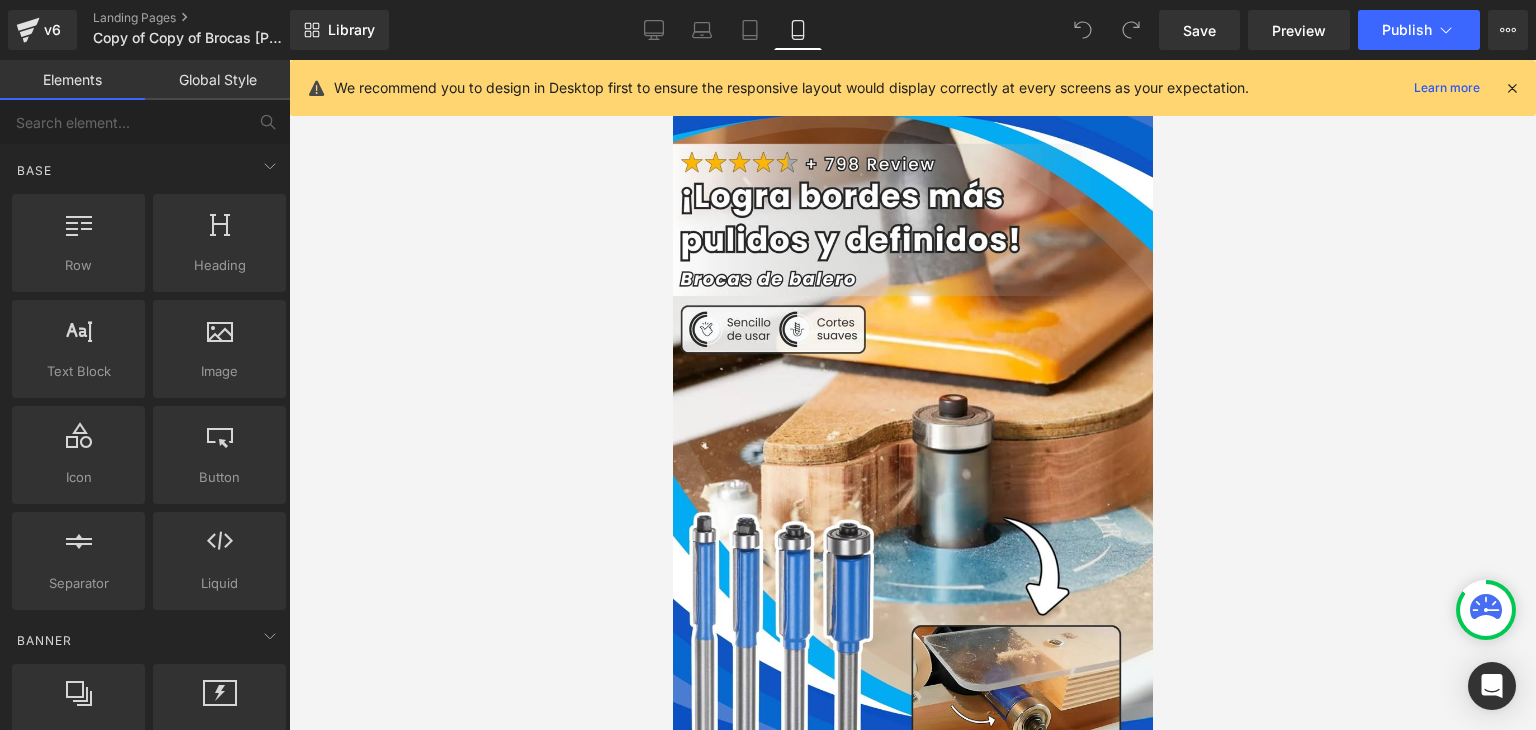 click at bounding box center [1512, 88] 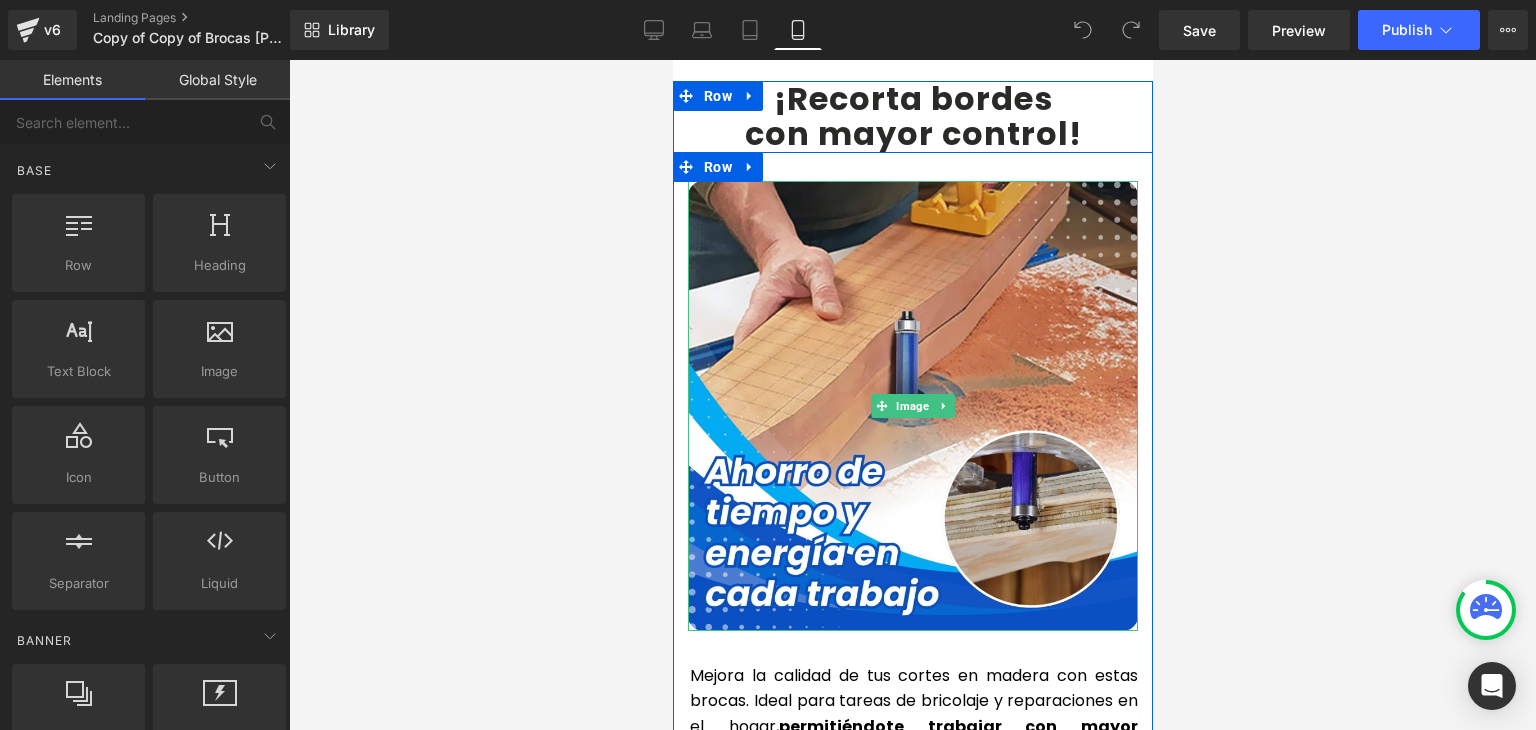 scroll, scrollTop: 4500, scrollLeft: 0, axis: vertical 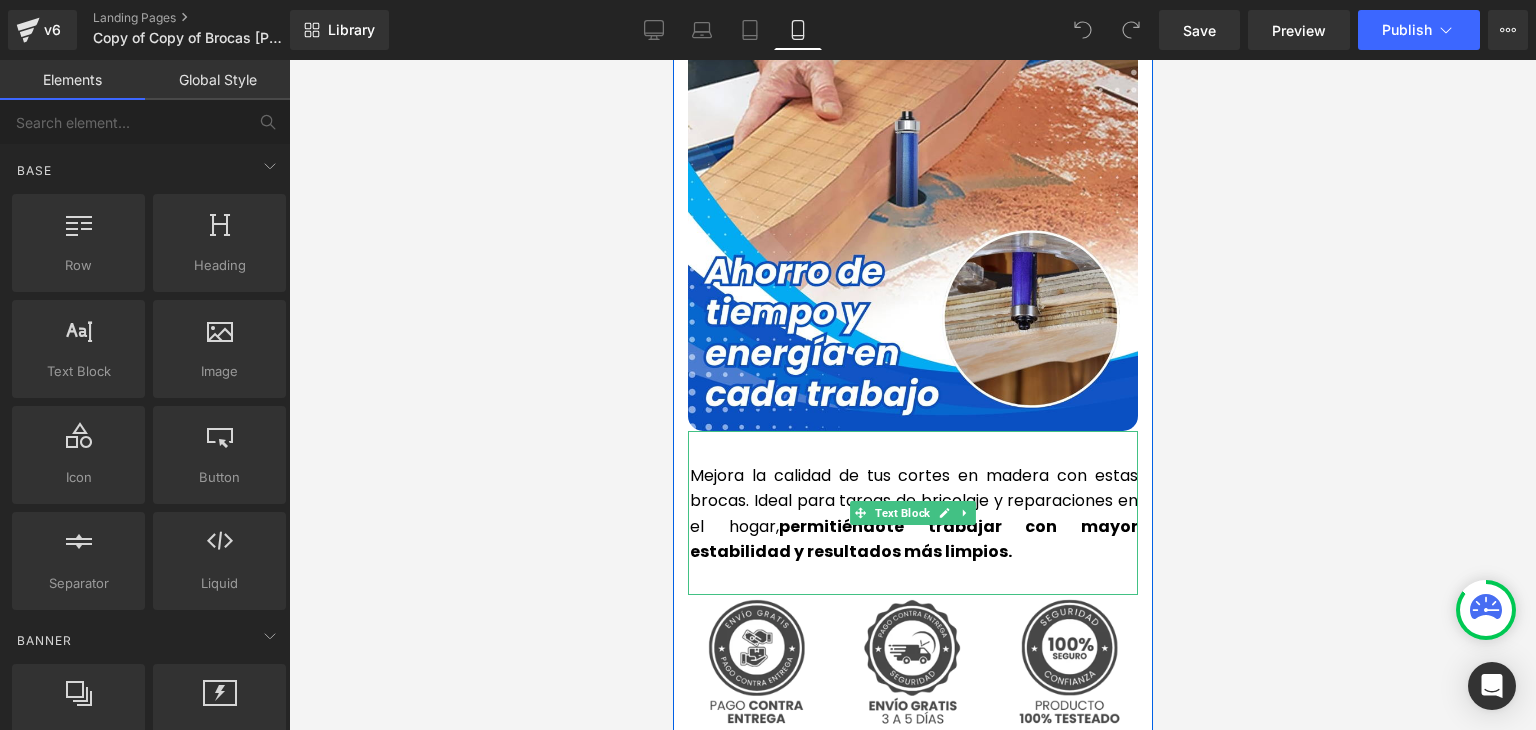 click on "Mejora la calidad de tus cortes en madera con estas brocas. Ideal para tareas de bricolaje y reparaciones en el hogar,  permitiéndote trabajar con mayor estabilidad y resultados más limpios." at bounding box center (913, 514) 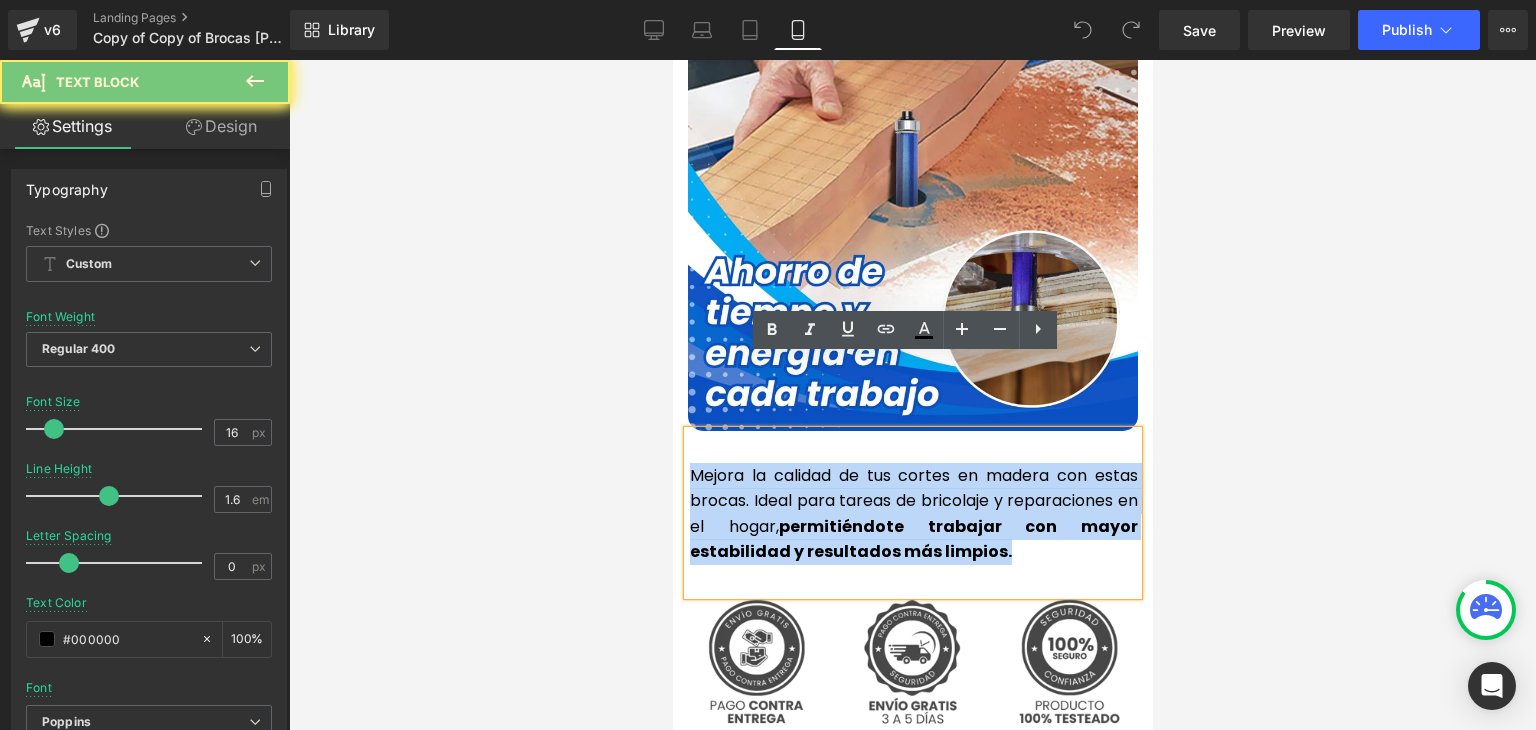 click on "Mejora la calidad de tus cortes en madera con estas brocas. Ideal para tareas de bricolaje y reparaciones en el hogar,  permitiéndote trabajar con mayor estabilidad y resultados más limpios." at bounding box center [913, 514] 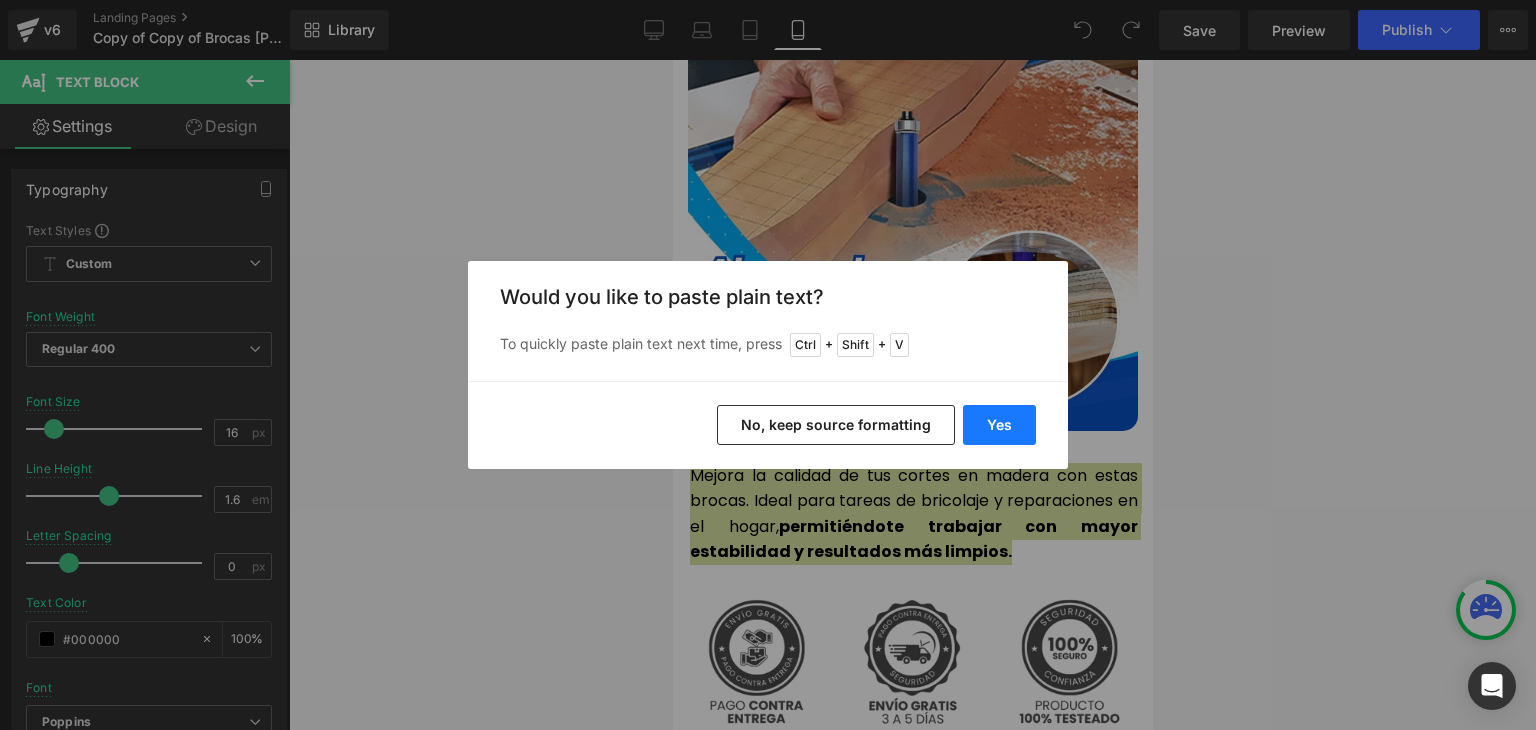 click on "Yes" at bounding box center [999, 425] 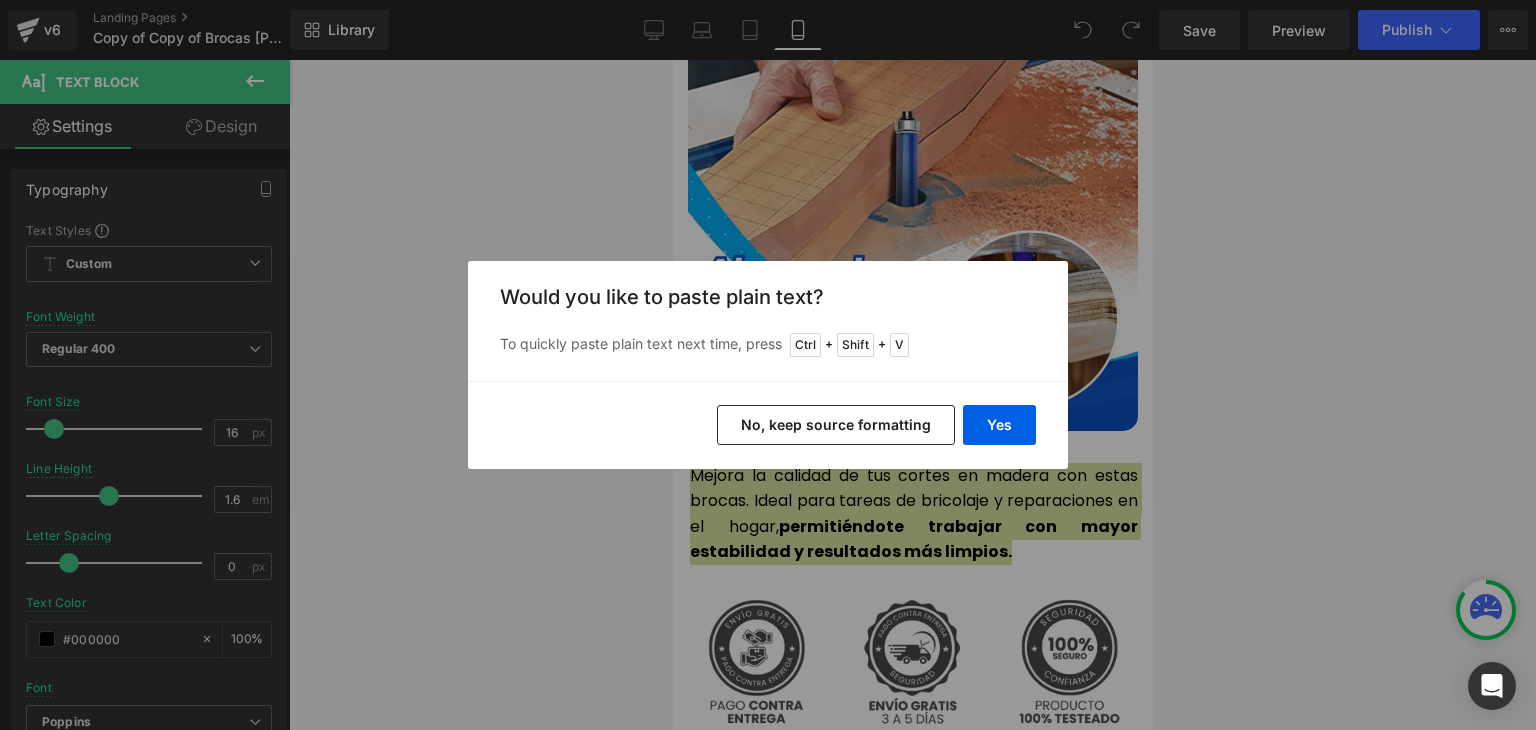 type 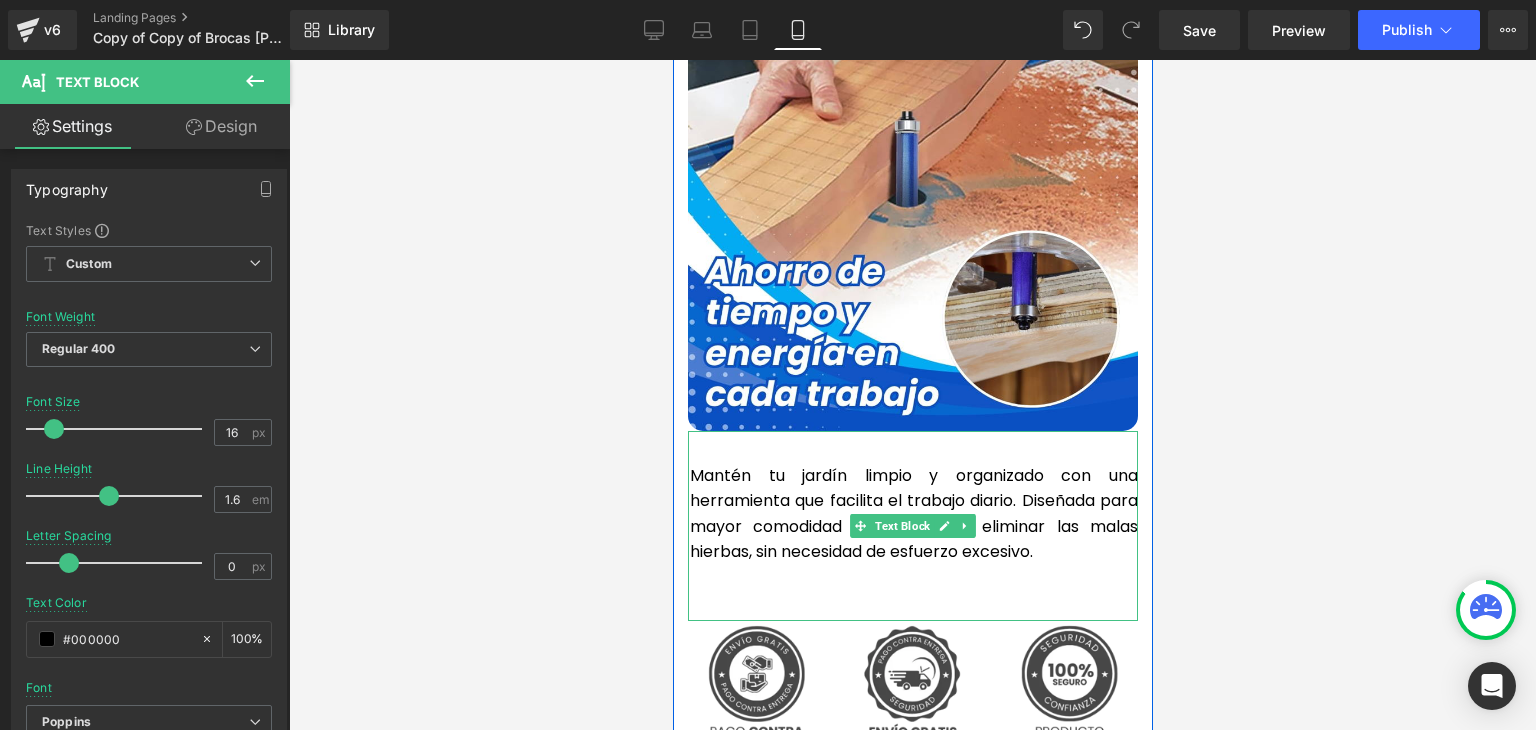 click on "Mantén tu jardín limpio y organizado con una herramienta que facilita el trabajo diario. Diseñada para mayor comodidad y precisión al eliminar las malas hierbas, sin necesidad de esfuerzo excesivo." at bounding box center (912, 526) 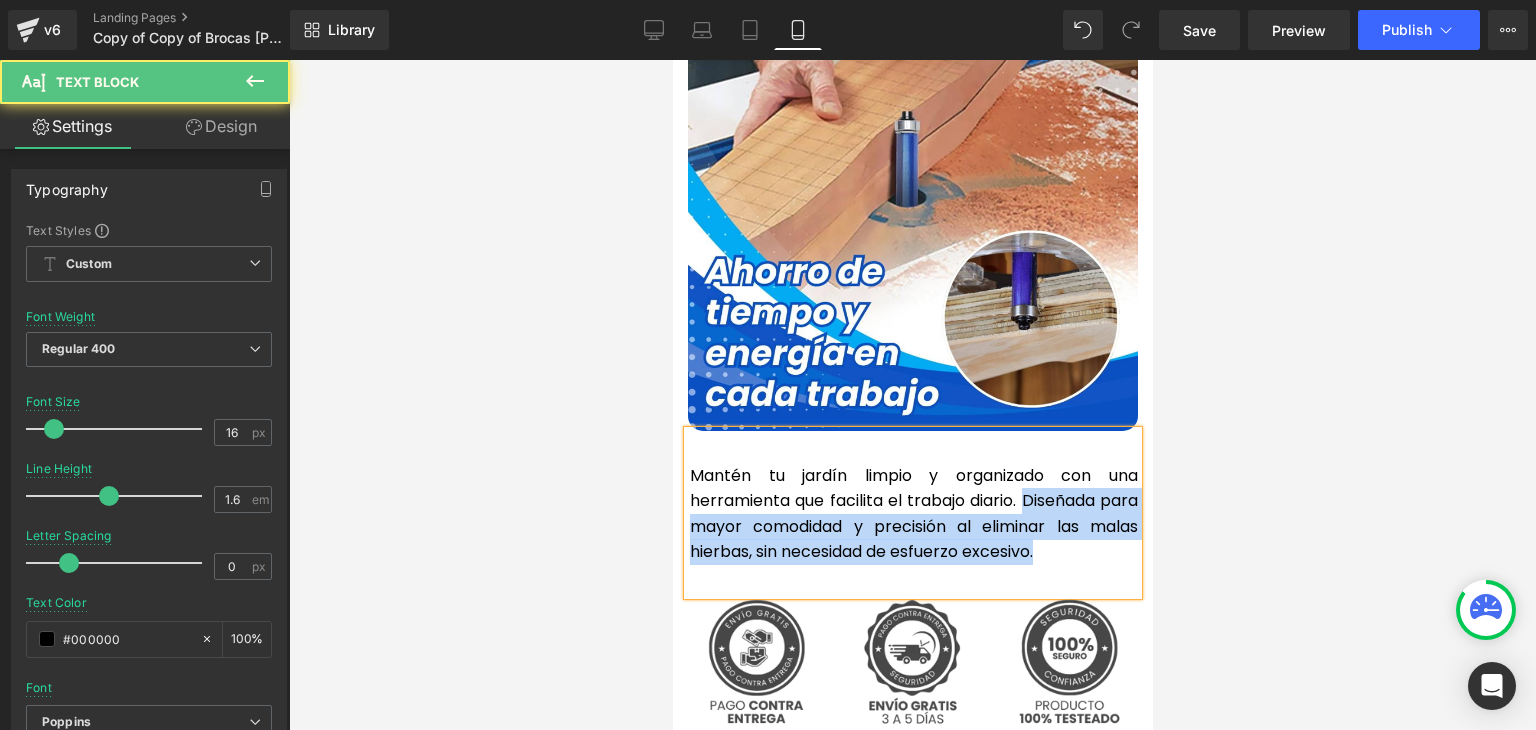 drag, startPoint x: 1112, startPoint y: 485, endPoint x: 1057, endPoint y: 432, distance: 76.38062 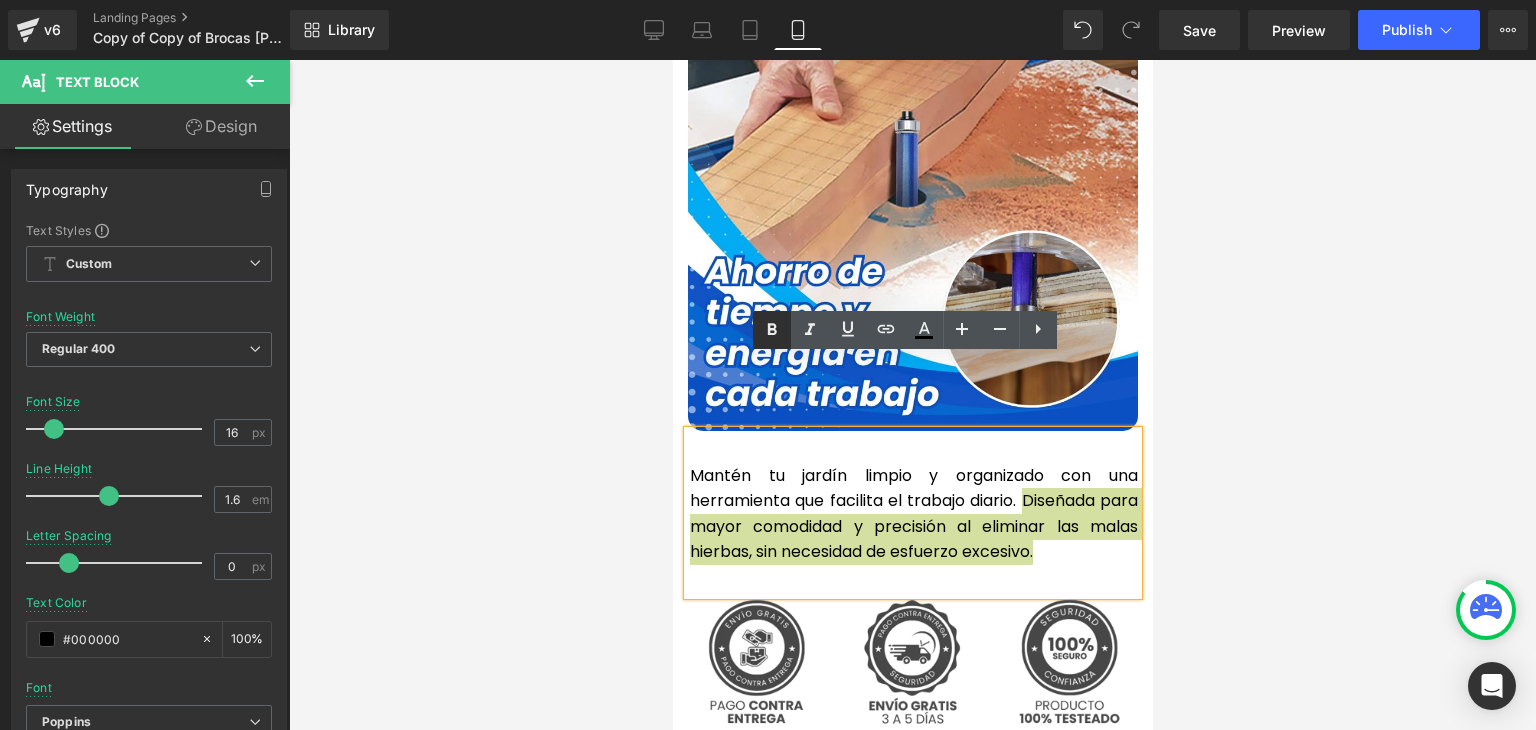 click 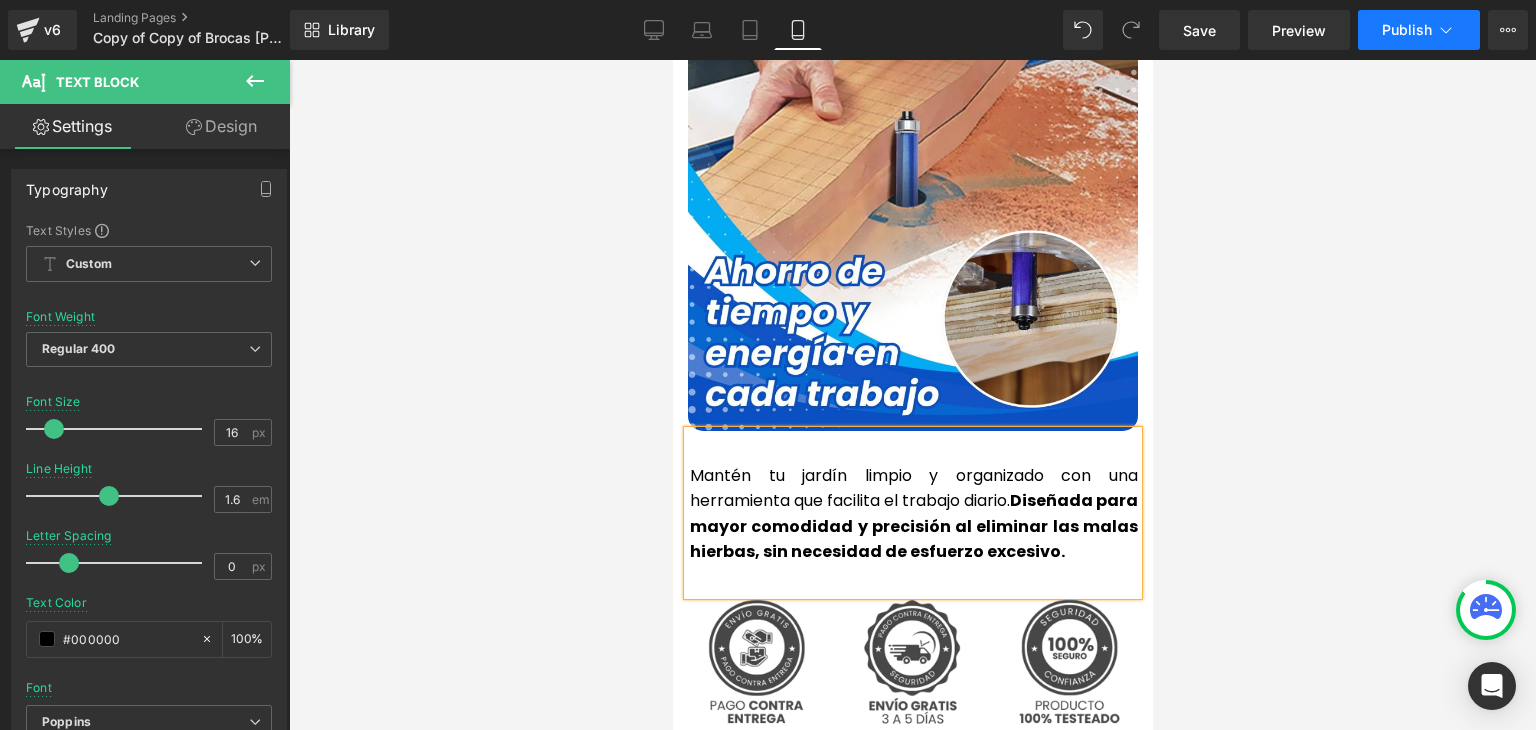 click on "Publish" at bounding box center [1407, 30] 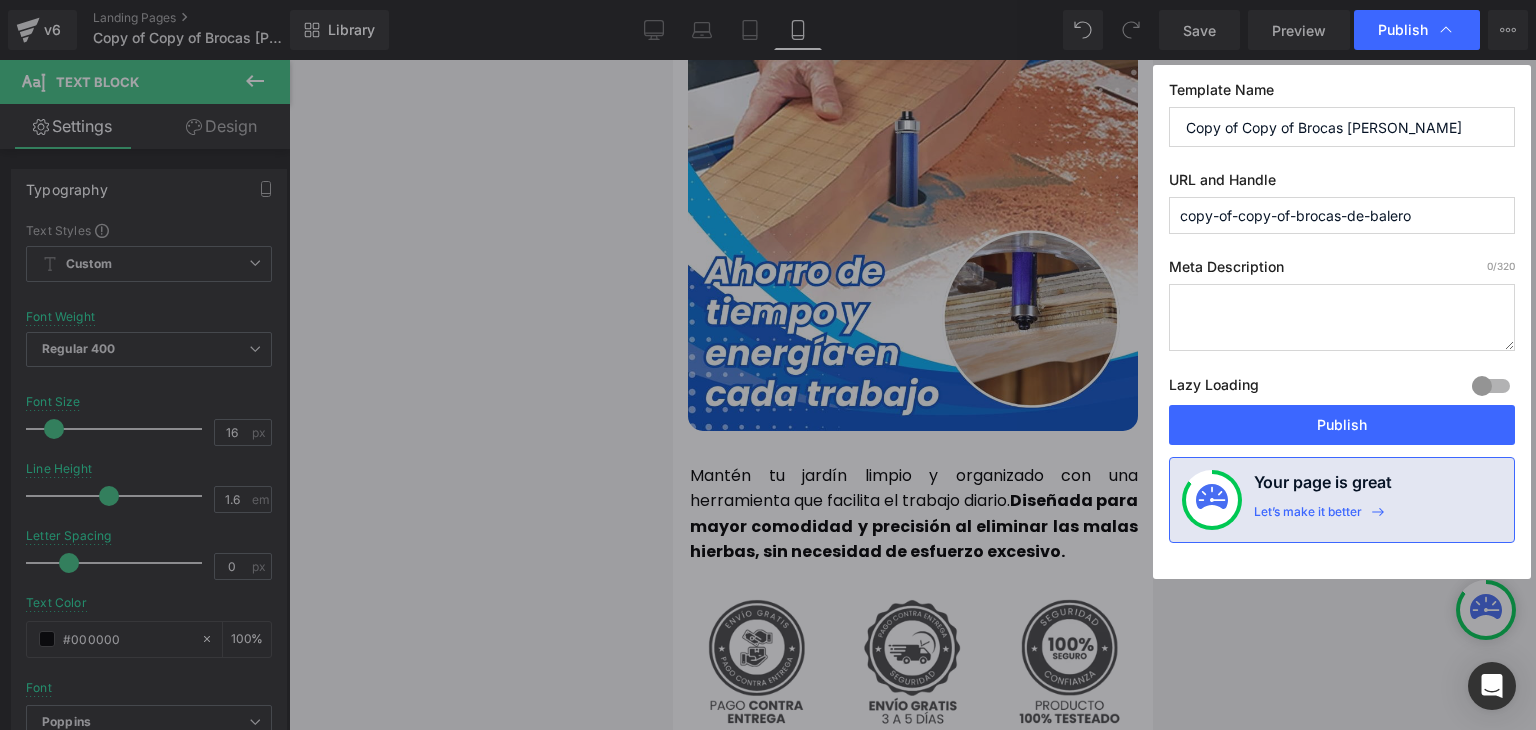 click on "Publish" at bounding box center (1342, 425) 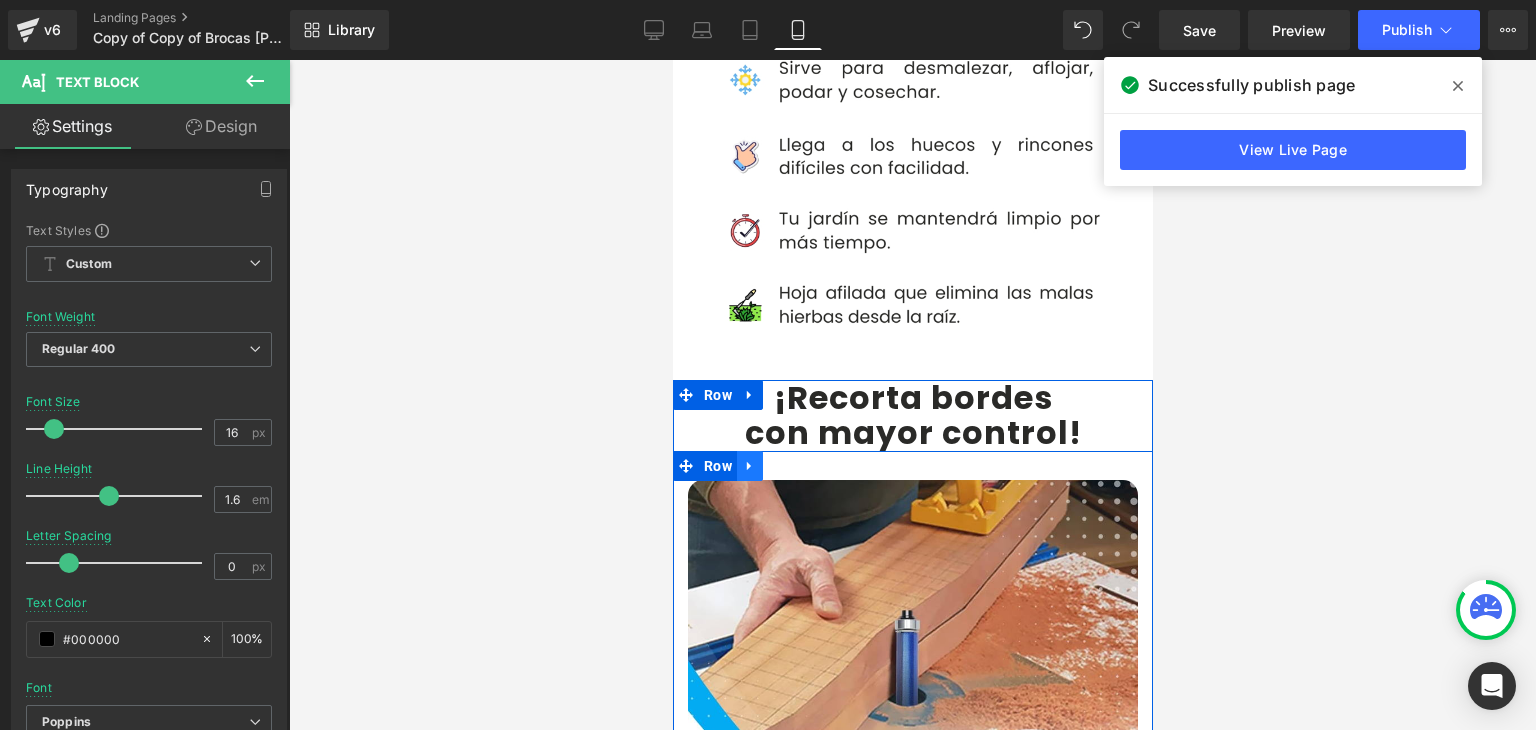 scroll, scrollTop: 4000, scrollLeft: 0, axis: vertical 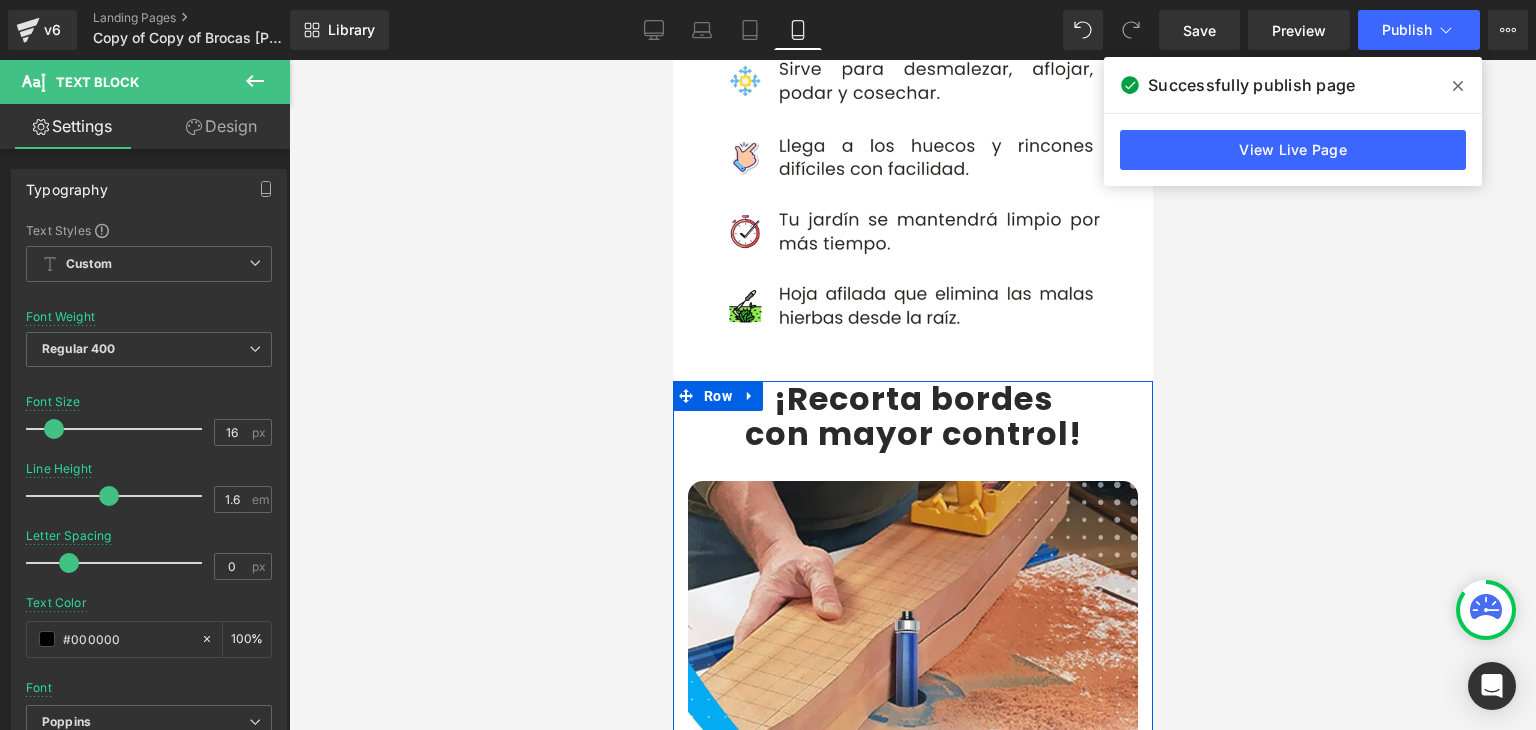 click on "con mayor control" at bounding box center [906, 433] 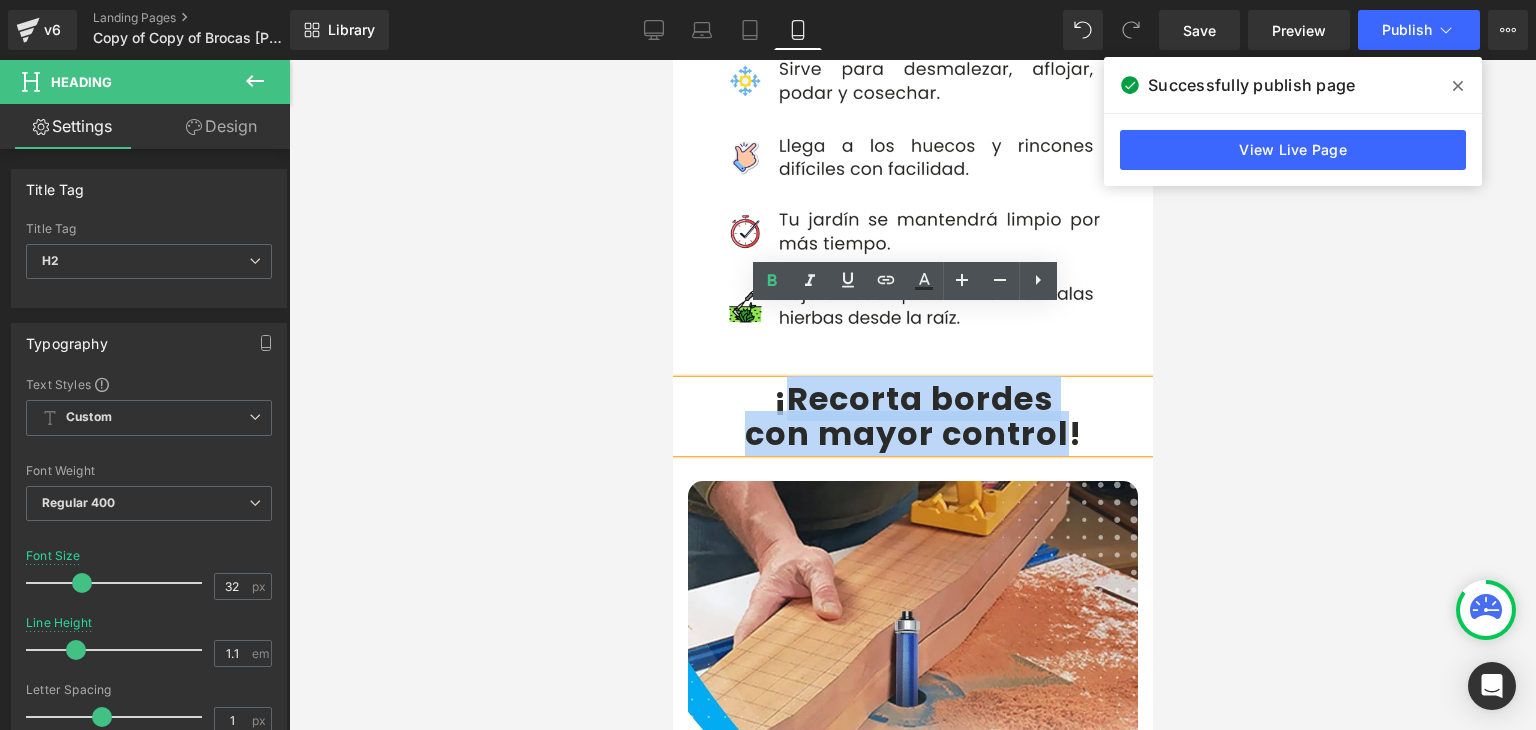 drag, startPoint x: 776, startPoint y: 332, endPoint x: 1055, endPoint y: 354, distance: 279.86603 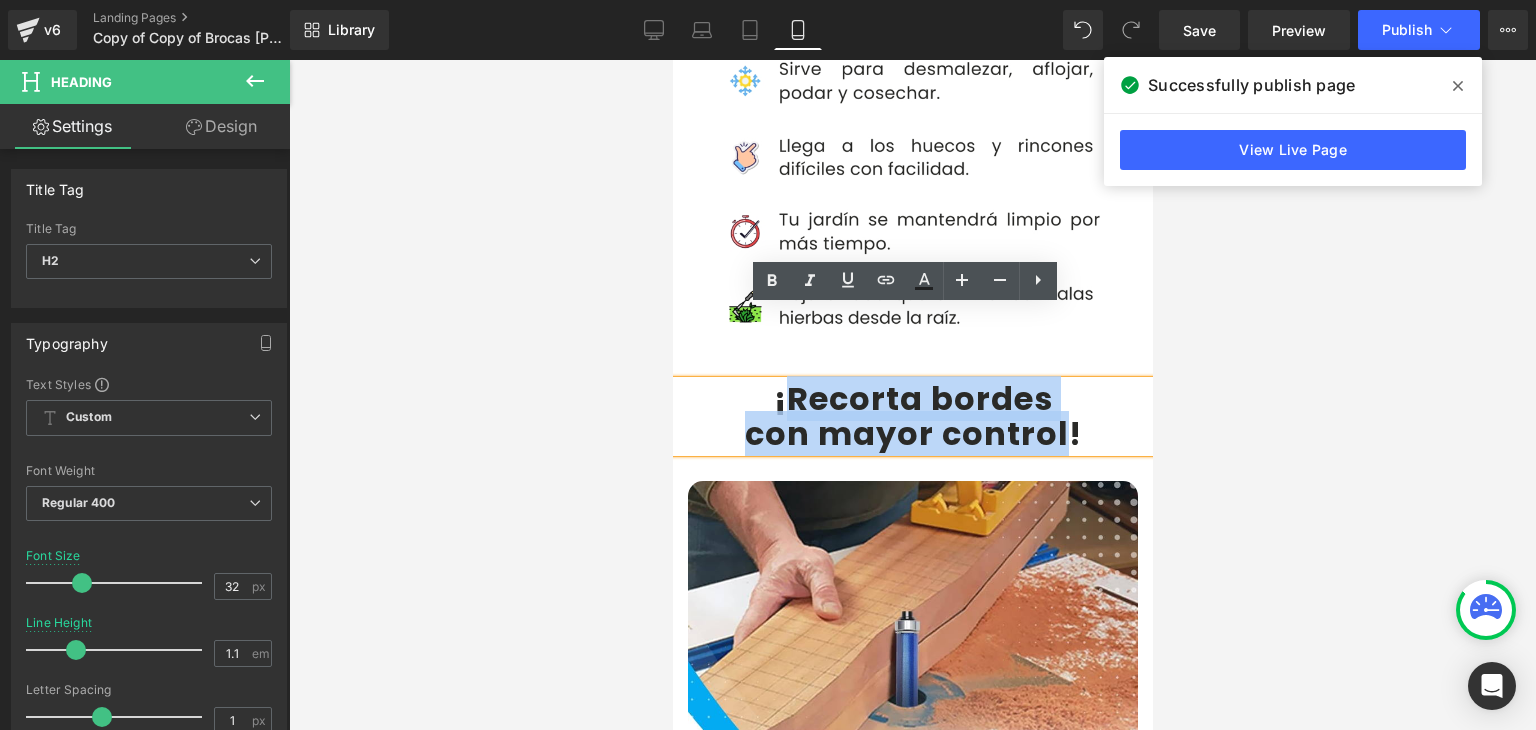 paste 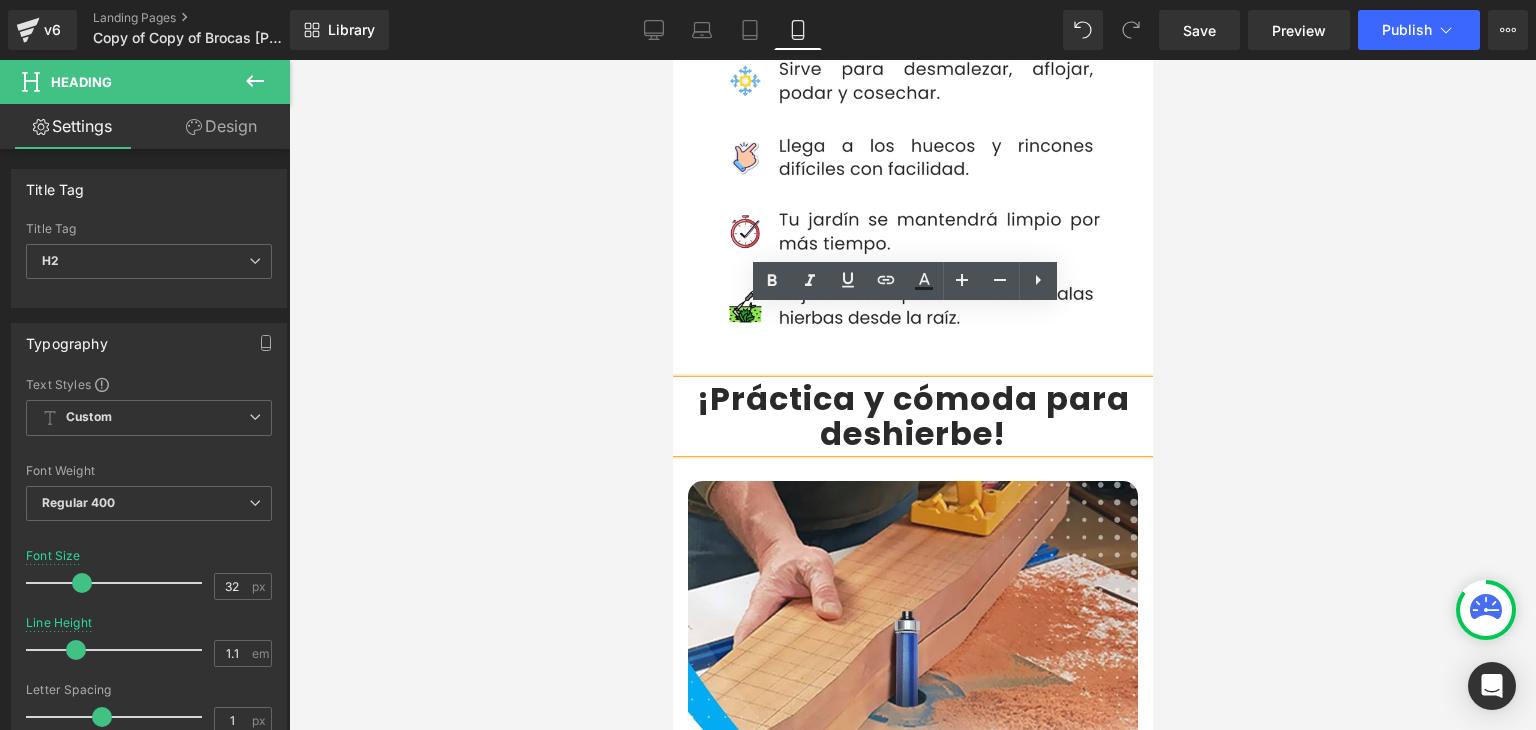 click on "¡Práctica y cómoda para deshierbe" at bounding box center [912, 416] 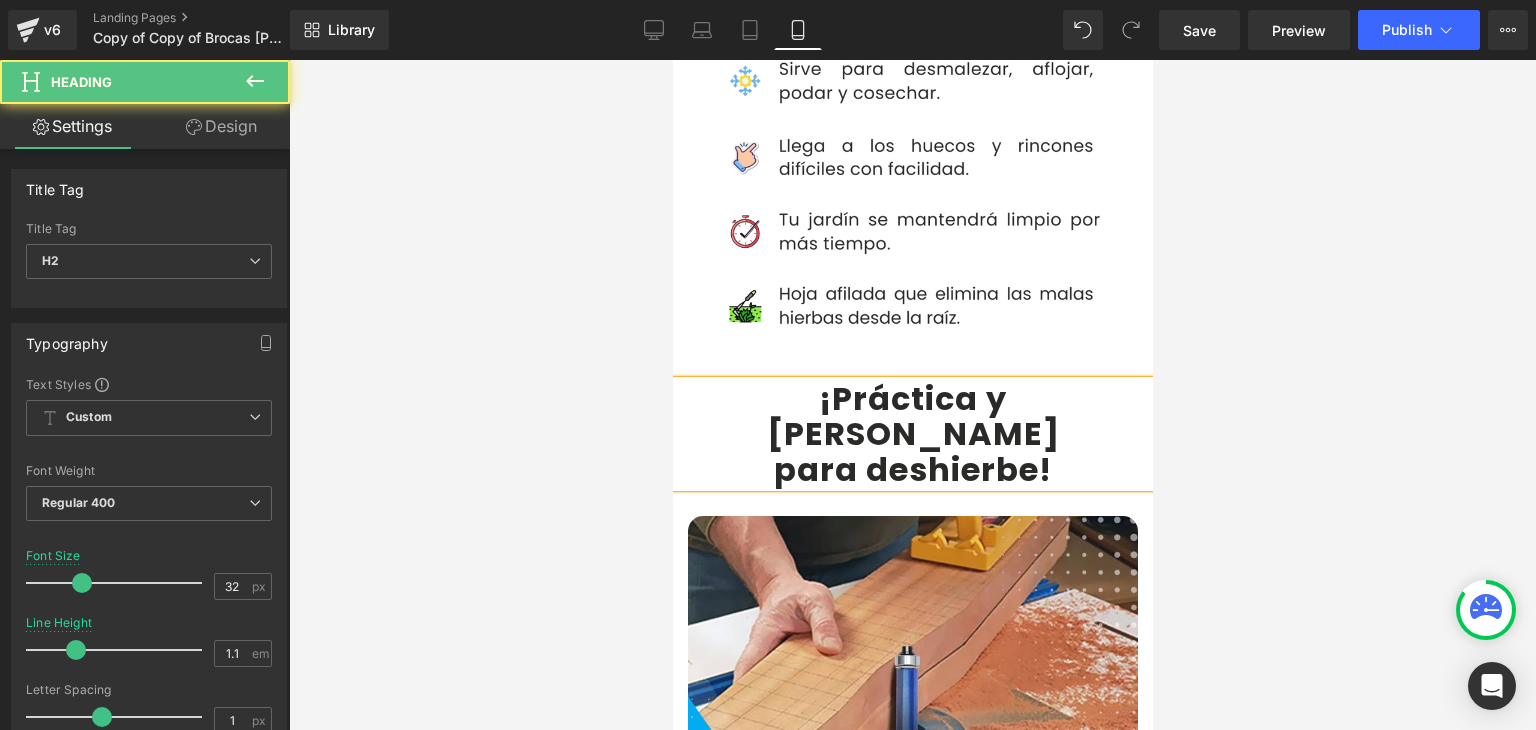 click at bounding box center (912, 395) 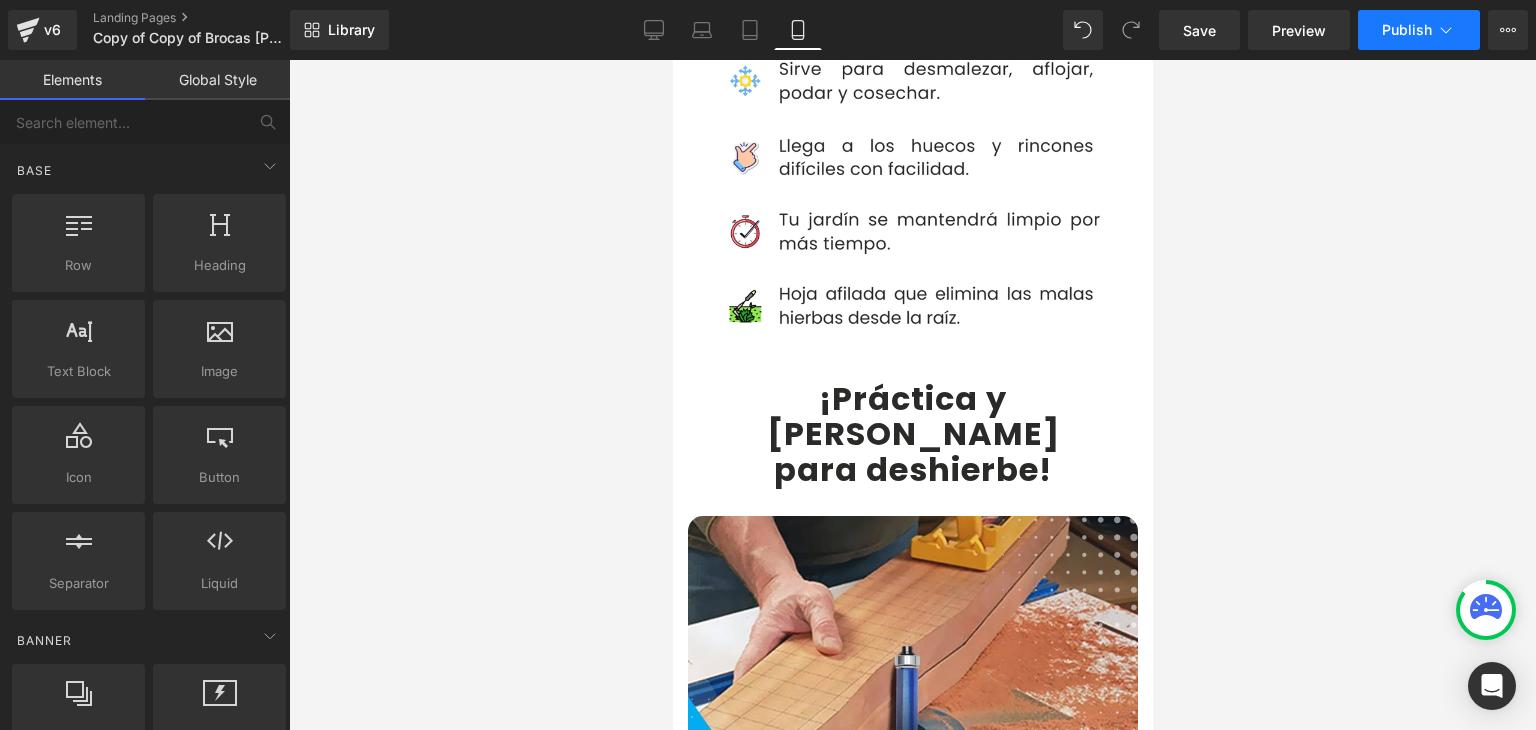 click on "Publish" at bounding box center (1419, 30) 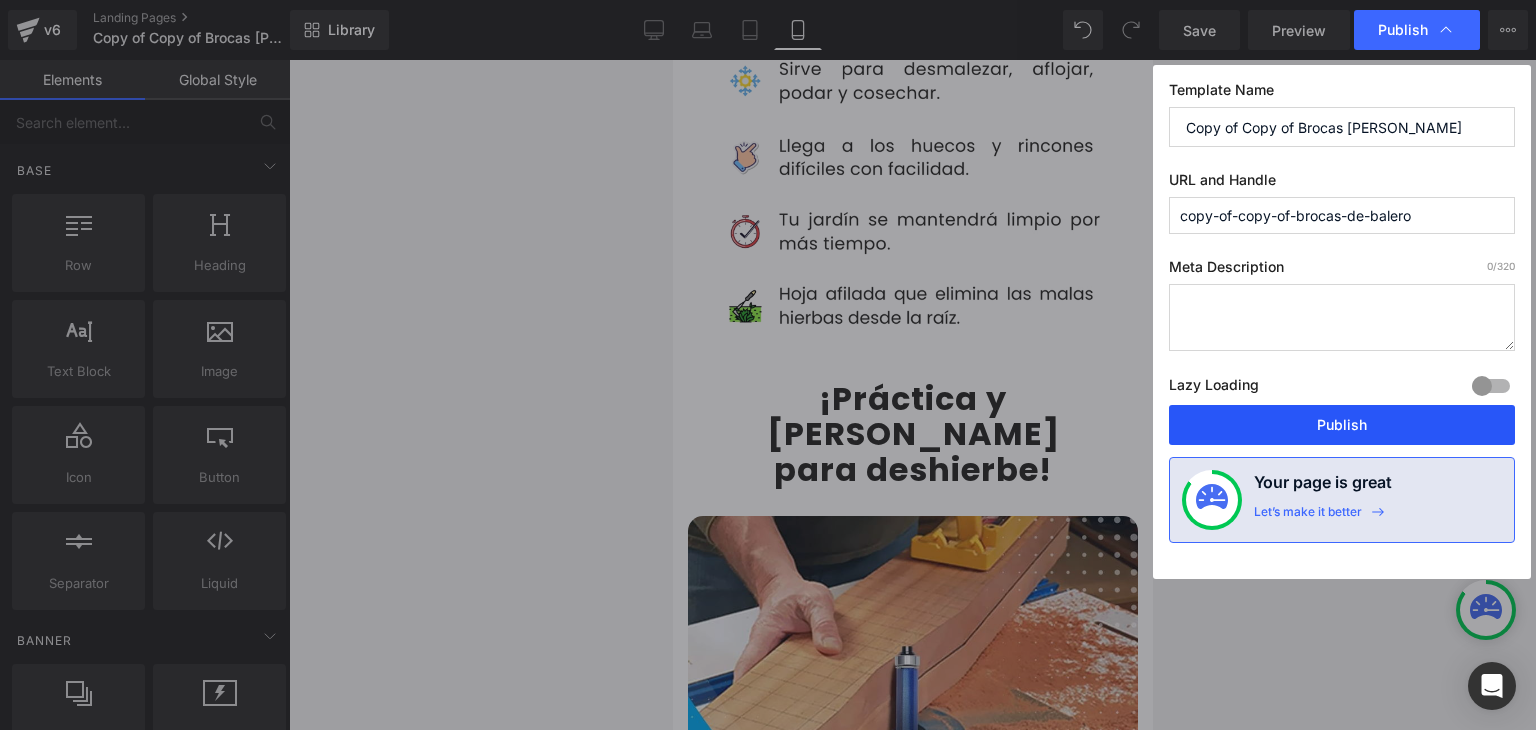click on "Publish" at bounding box center (1342, 425) 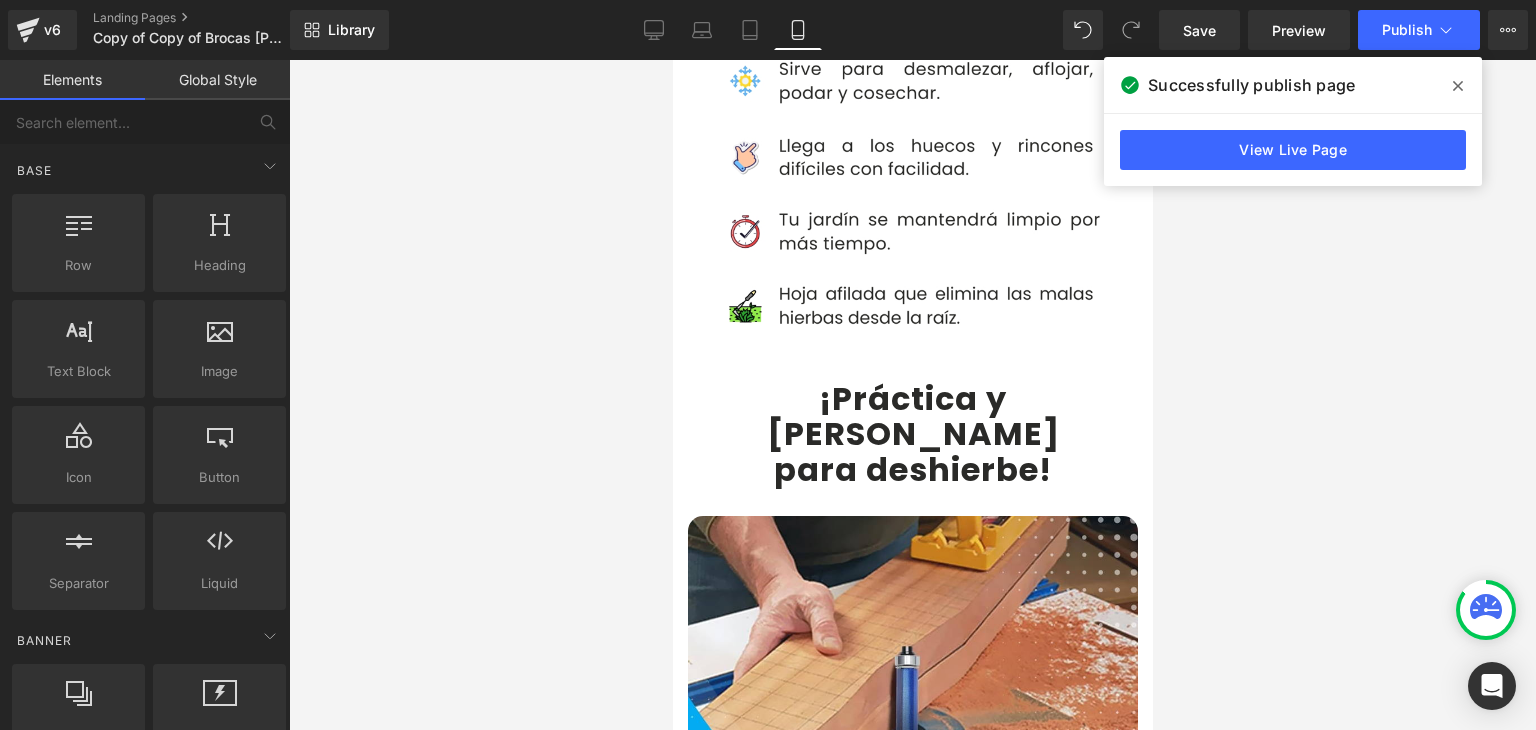 click 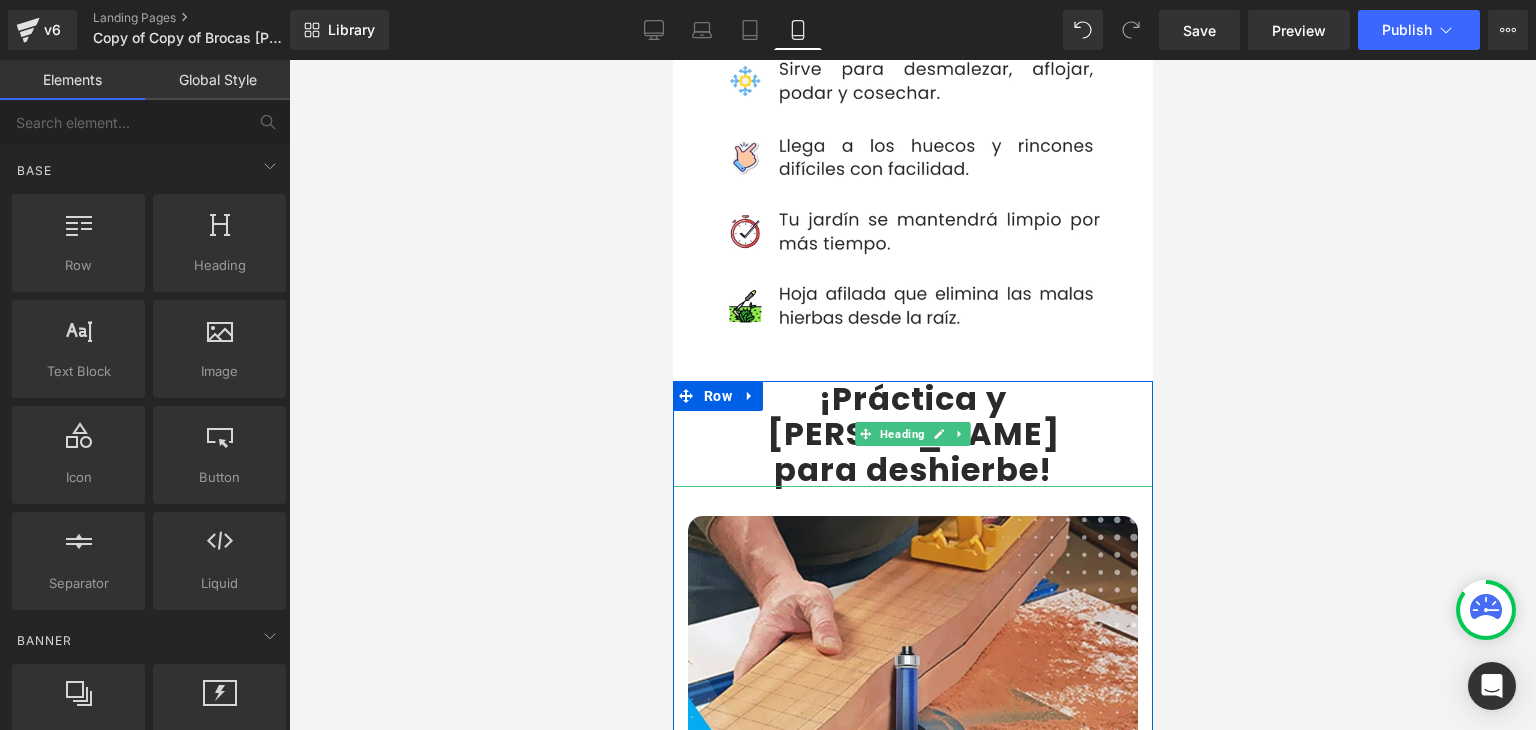click on "¡Práctica y [PERSON_NAME]" at bounding box center (912, 416) 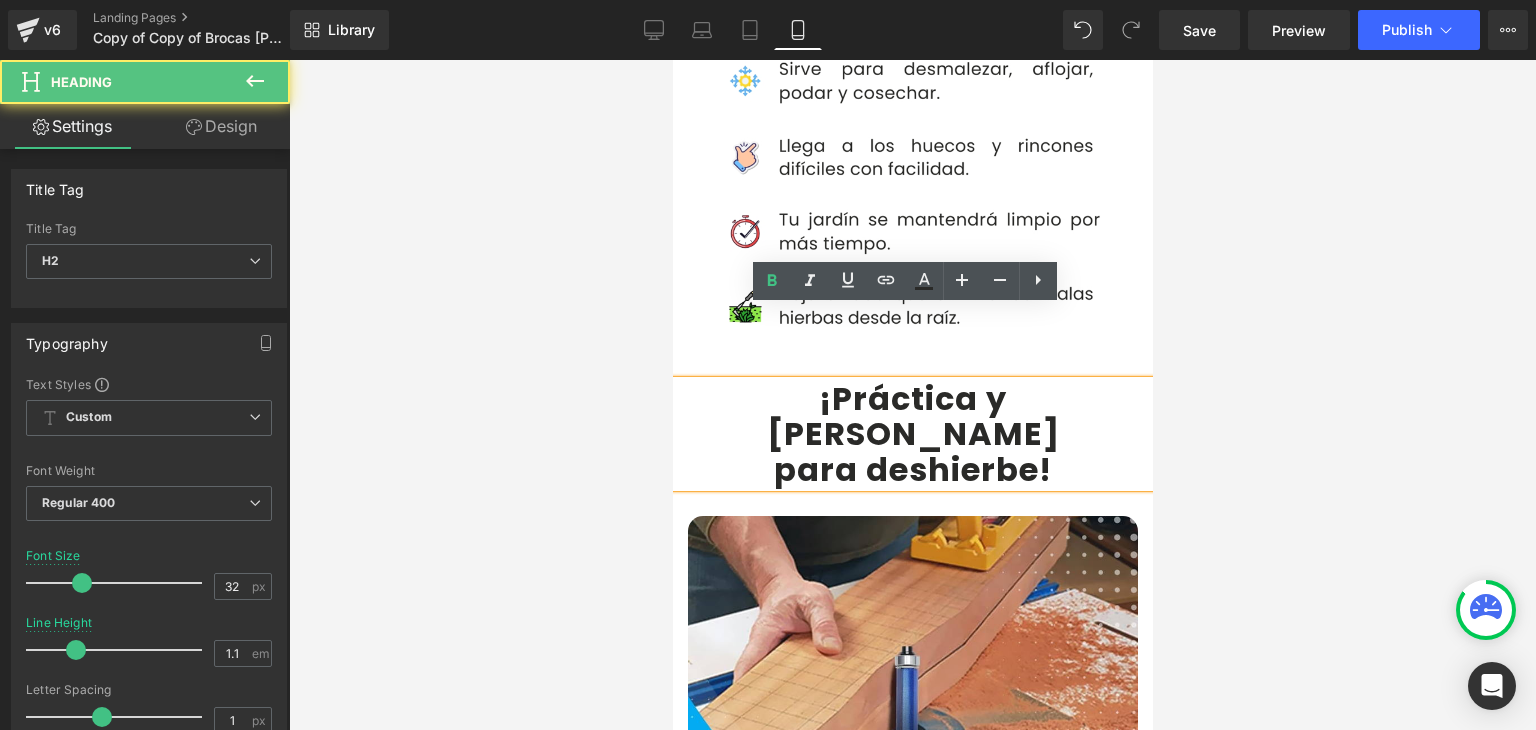 click on "¡Práctica y [PERSON_NAME]" at bounding box center [912, 416] 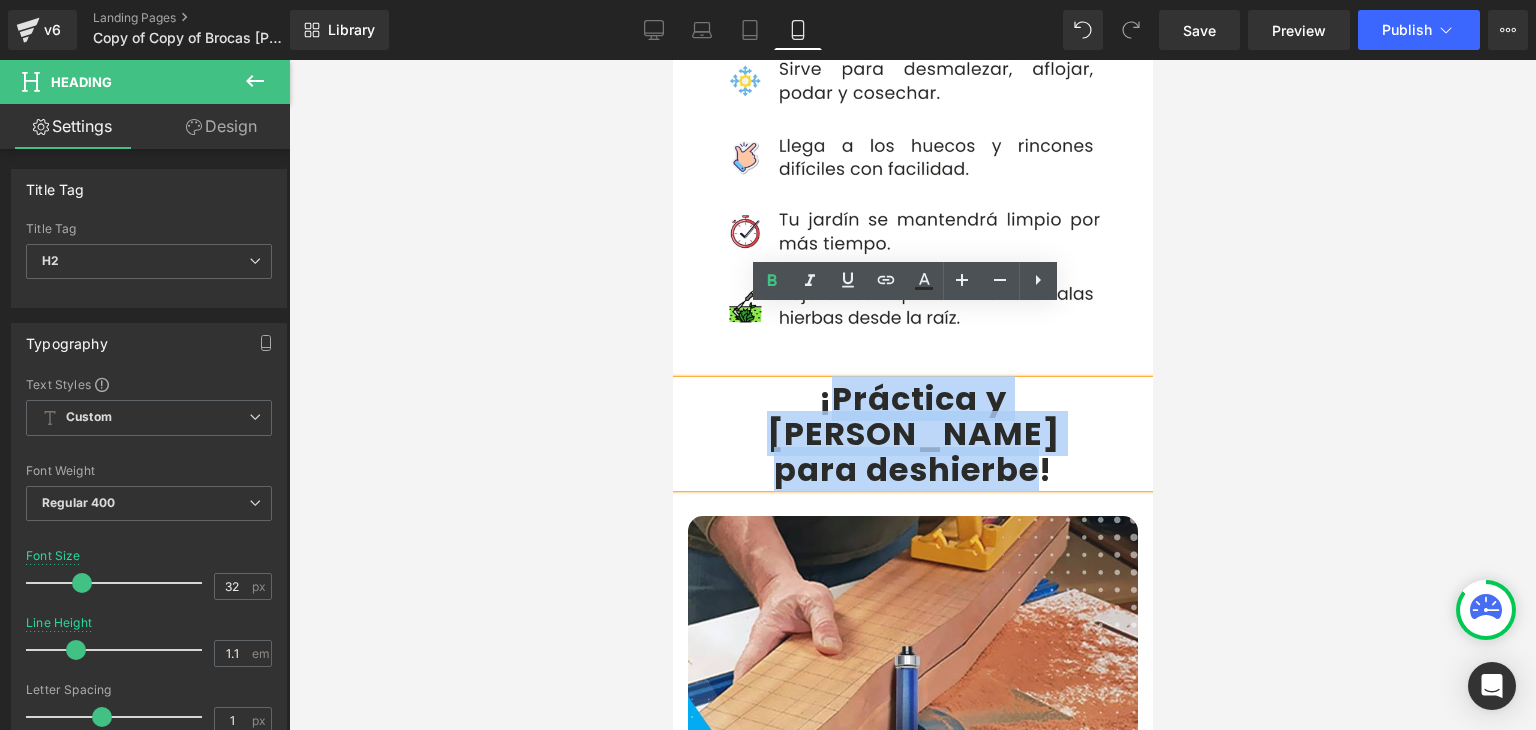 drag, startPoint x: 748, startPoint y: 325, endPoint x: 1021, endPoint y: 365, distance: 275.91486 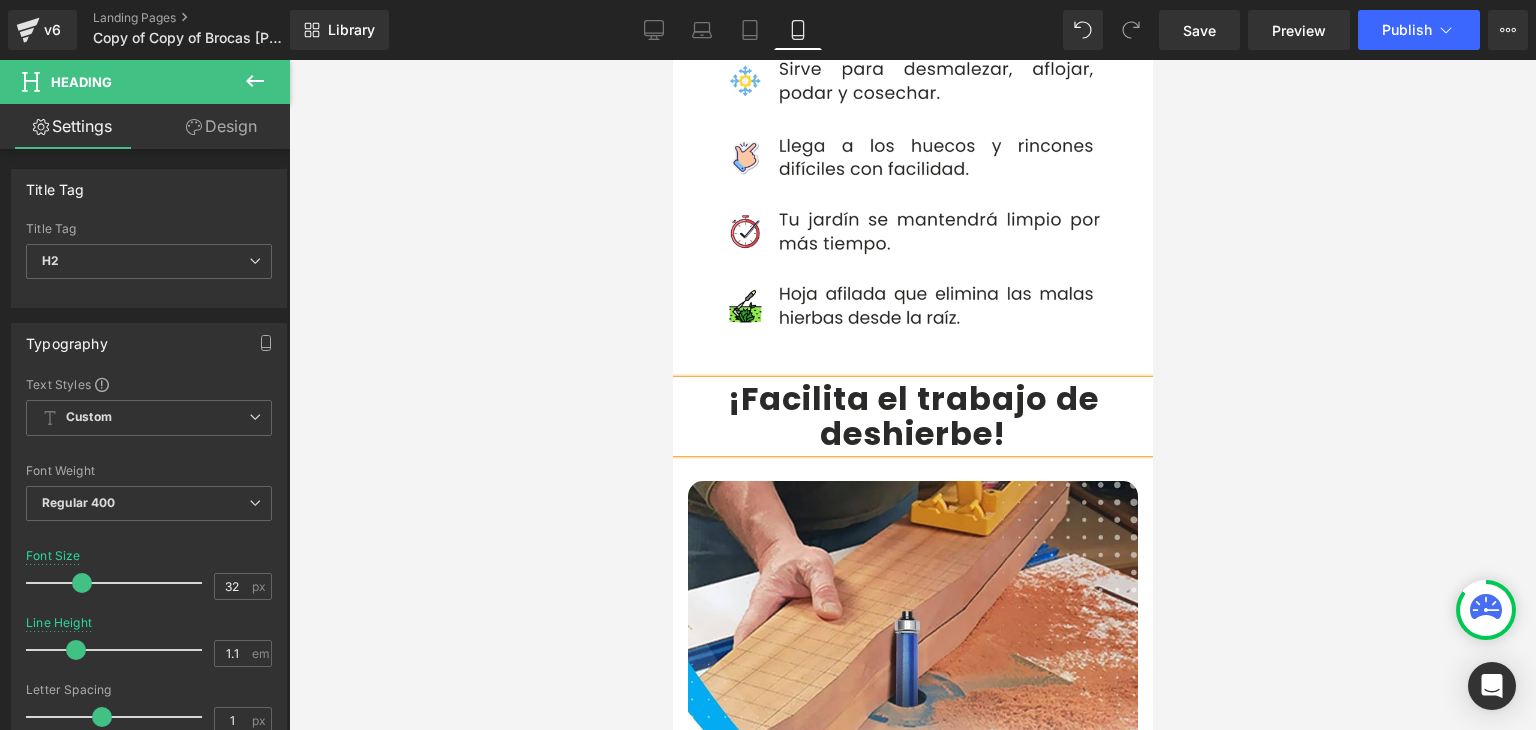 click on "¡Facilita el trabajo de deshierbe" at bounding box center (912, 416) 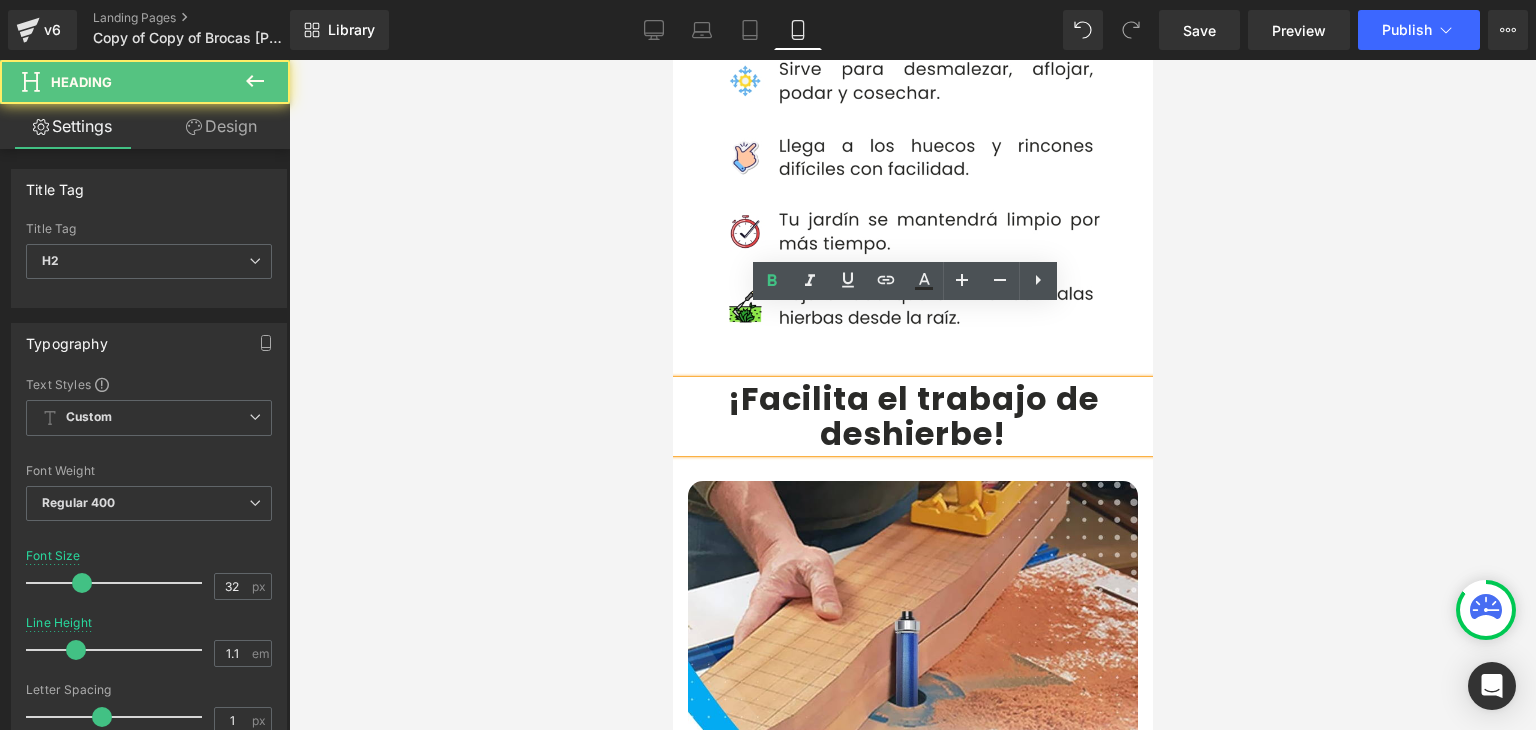 click on "¡Facilita el trabajo de deshierbe" at bounding box center [912, 416] 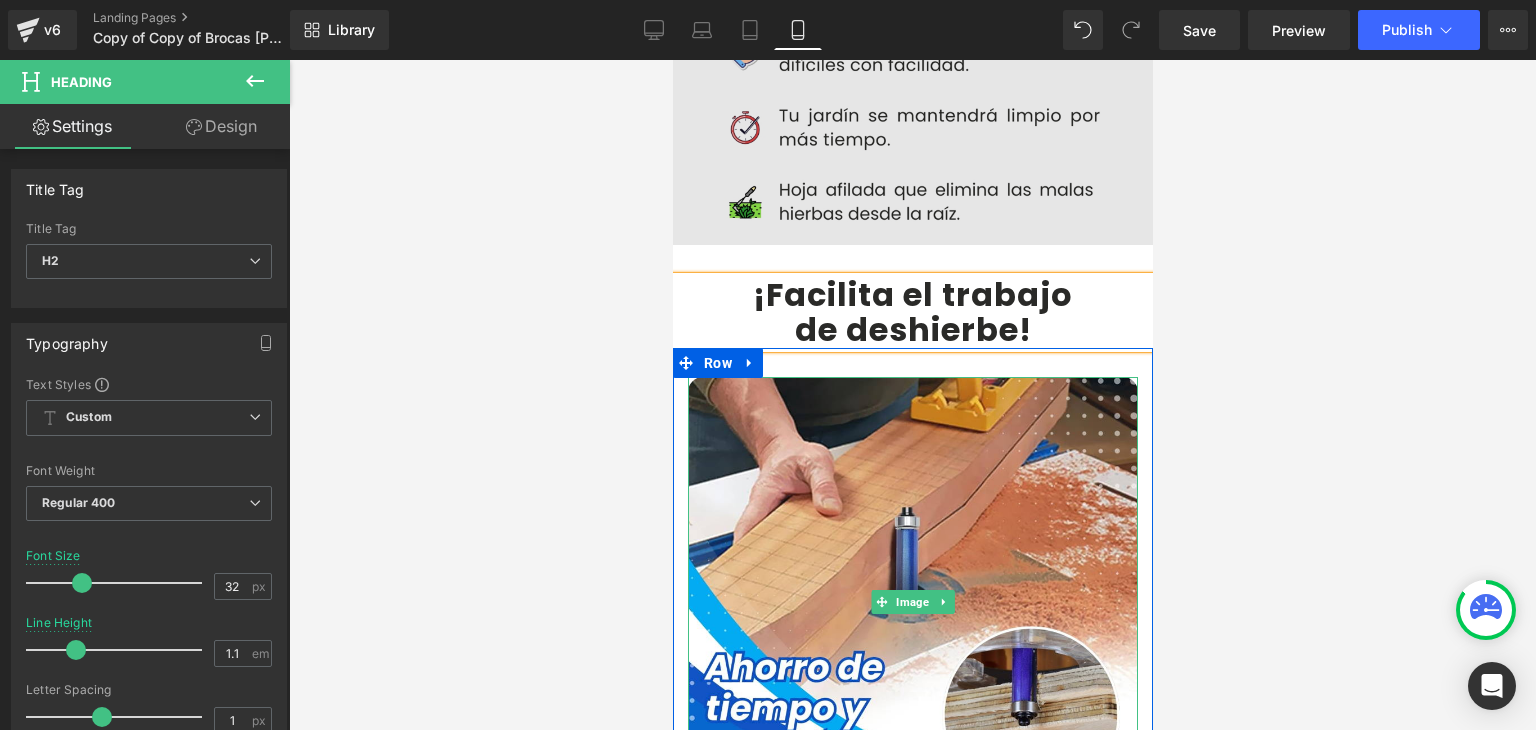 scroll, scrollTop: 3900, scrollLeft: 0, axis: vertical 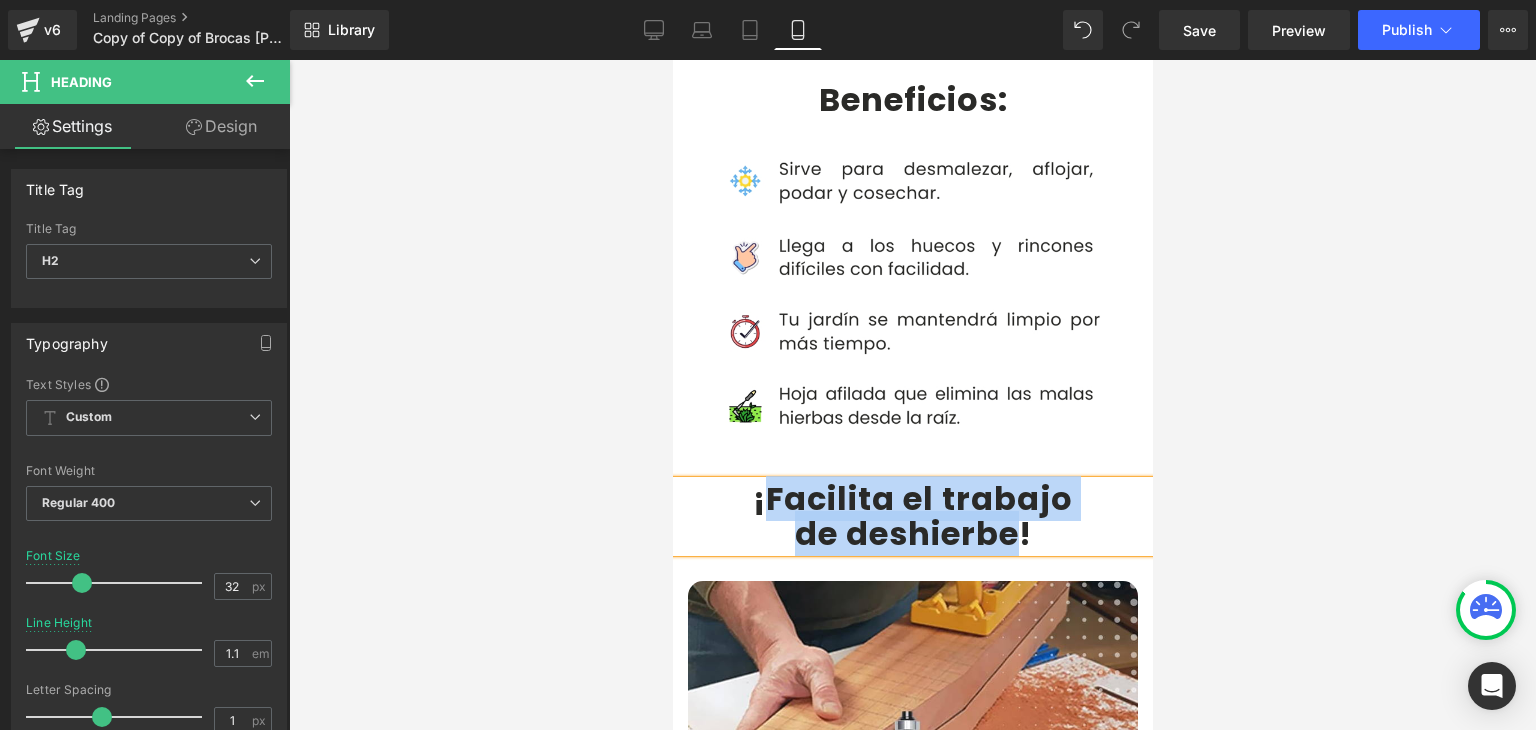 drag, startPoint x: 753, startPoint y: 421, endPoint x: 1002, endPoint y: 465, distance: 252.85767 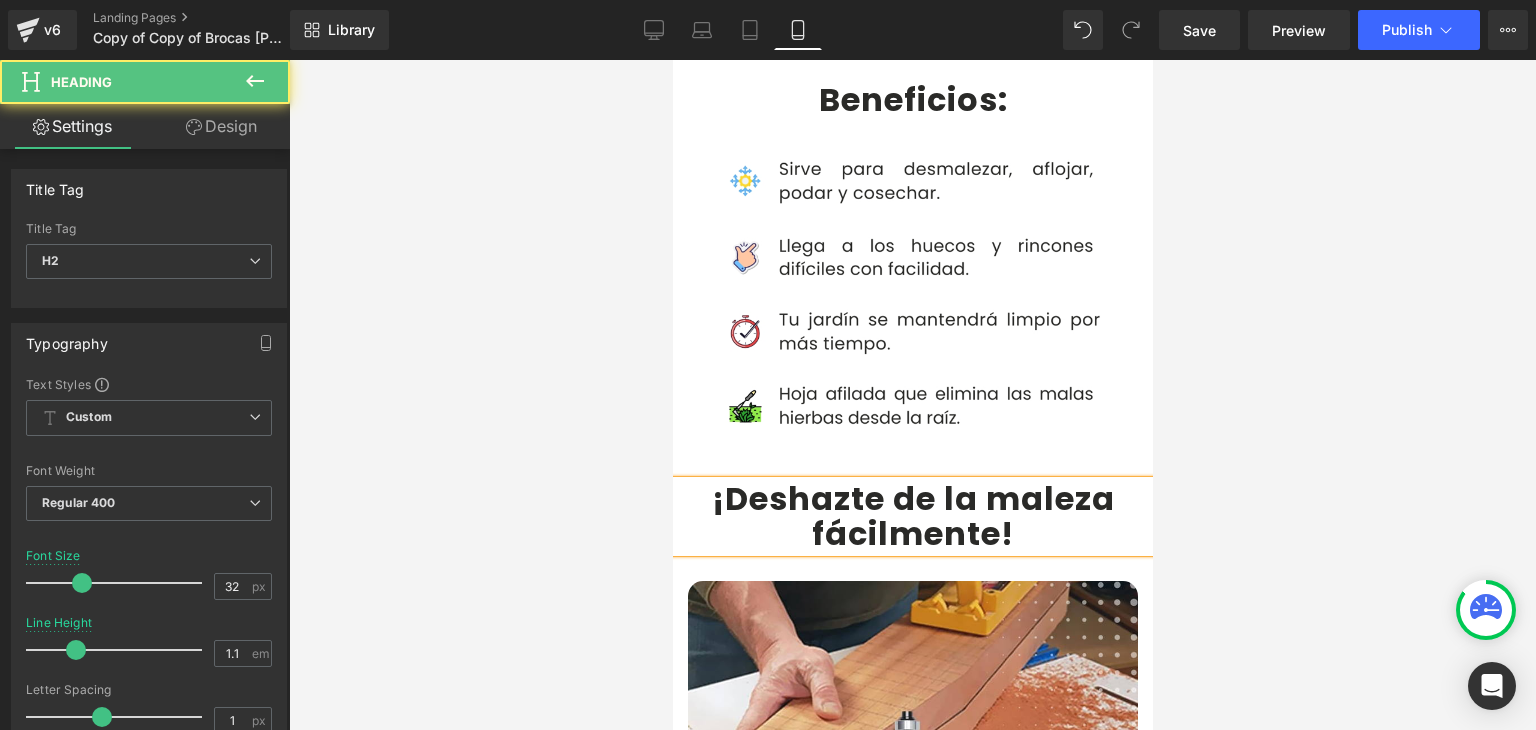 click on "¡Deshazte de la maleza fácilmente" at bounding box center [912, 516] 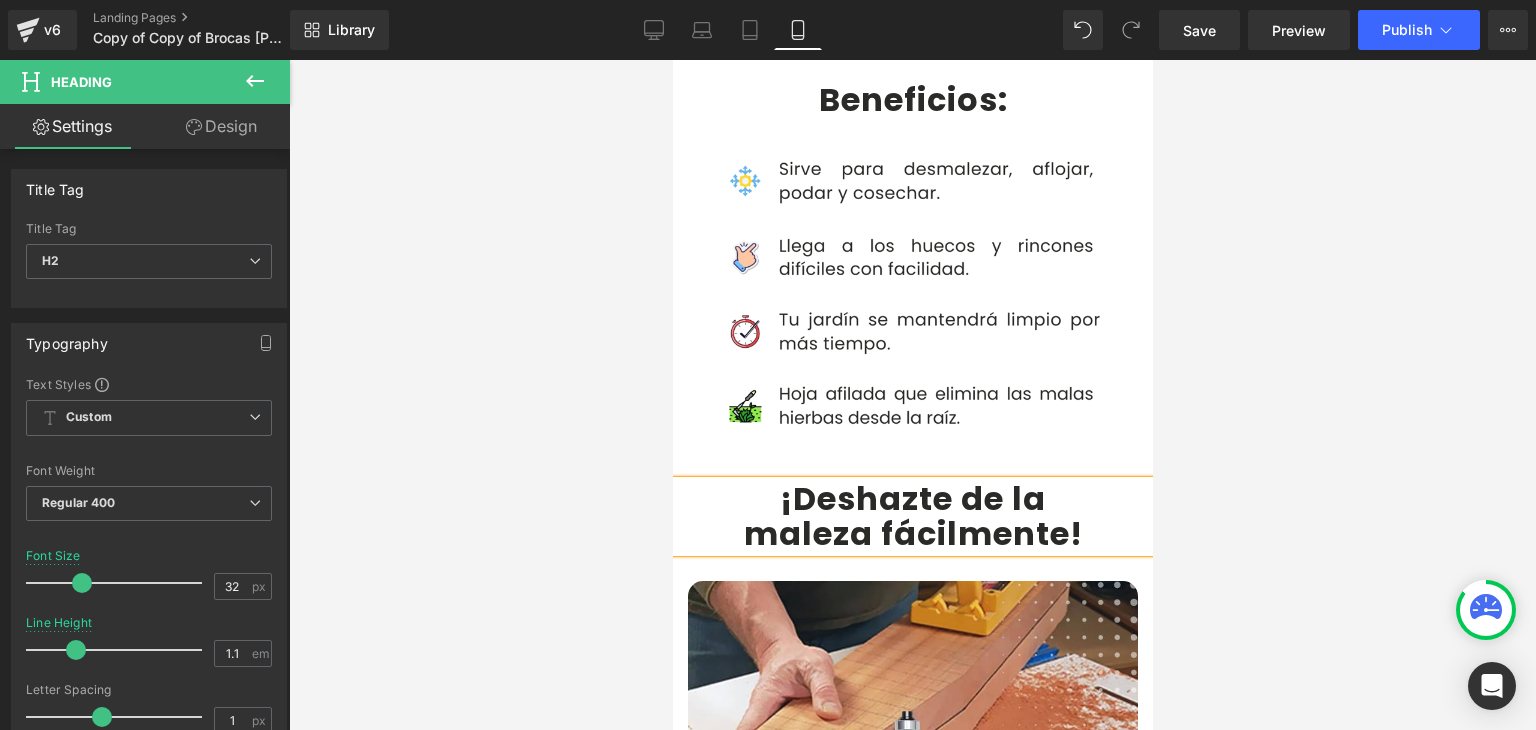 click at bounding box center [912, 395] 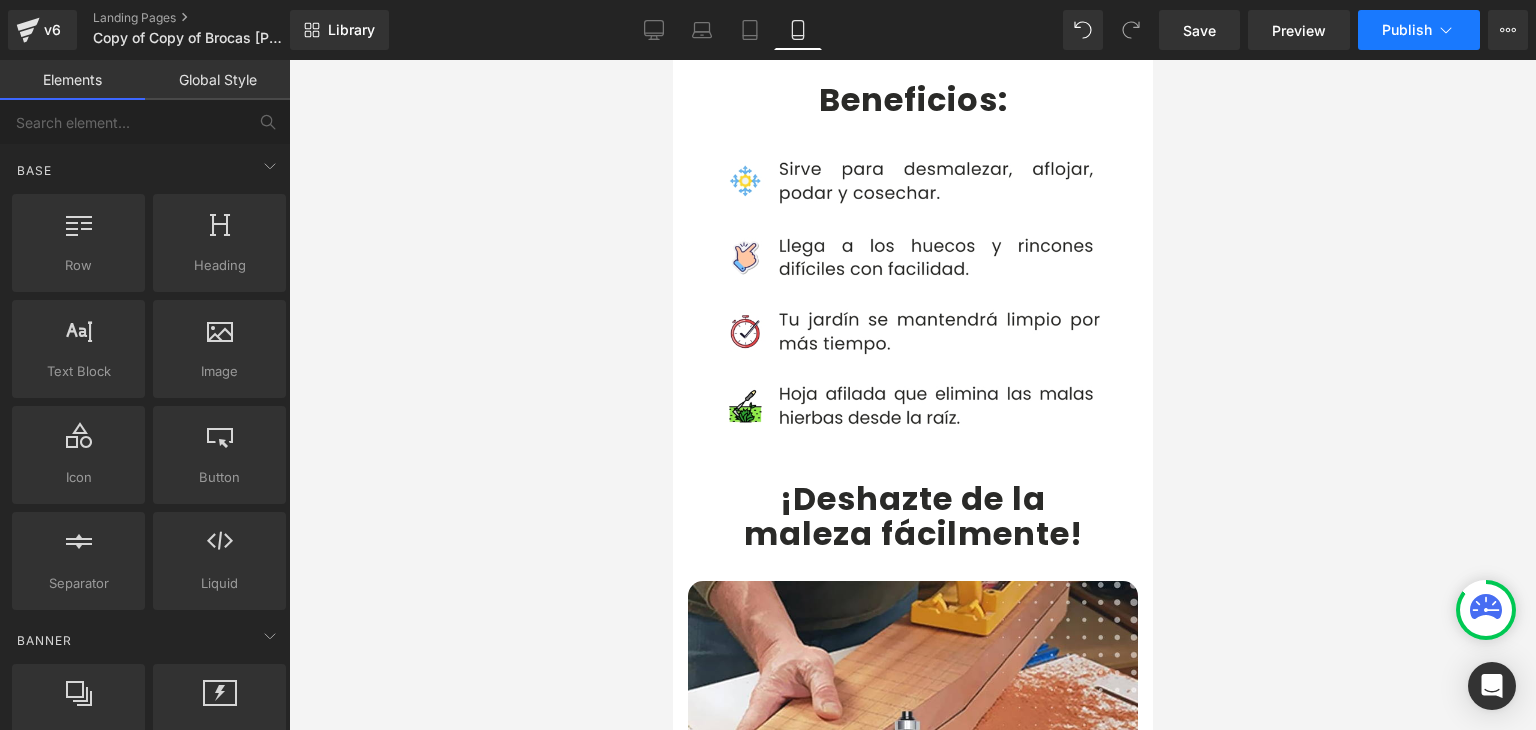 click on "Publish" at bounding box center (1407, 30) 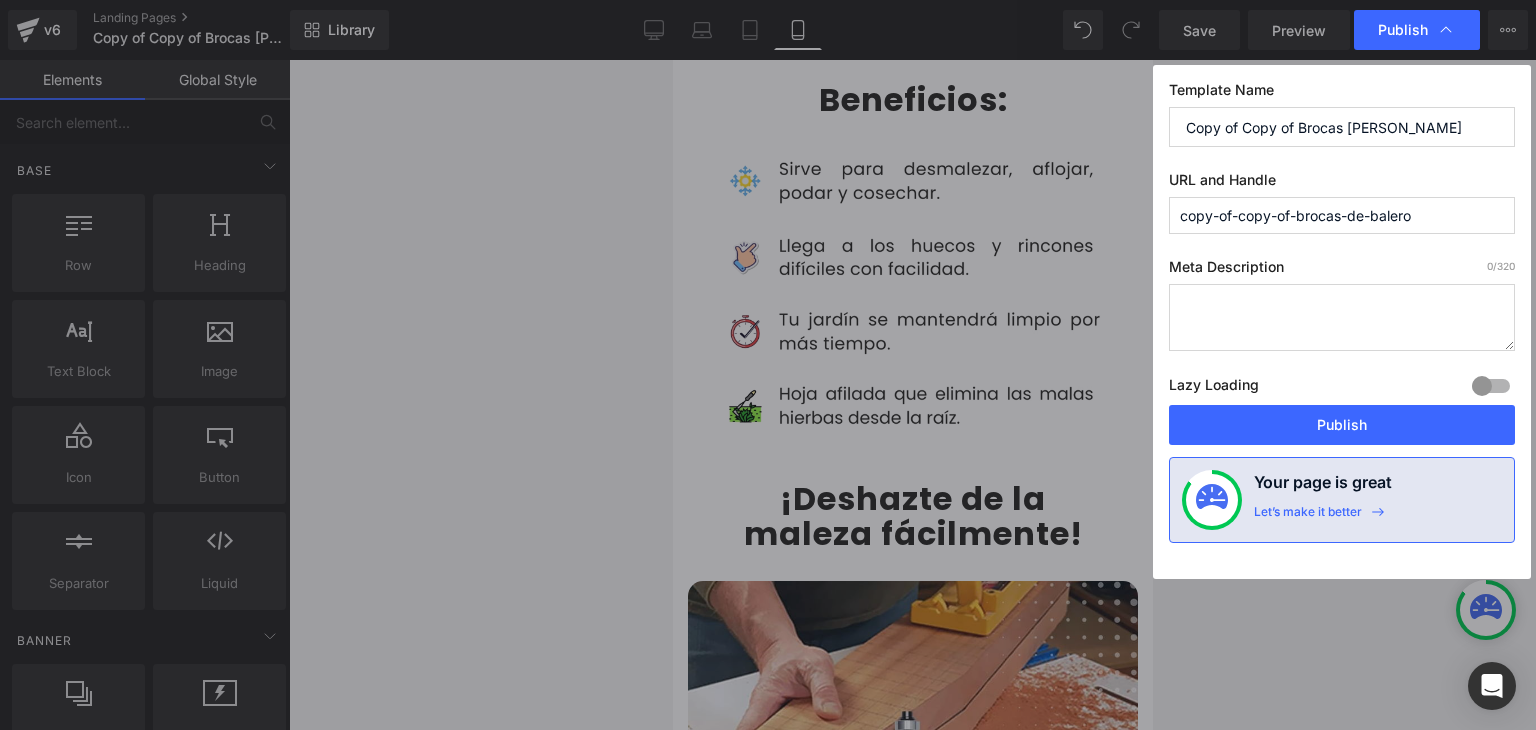 click on "Lazy Loading
Build
Upgrade plan to unlock" at bounding box center [1342, 388] 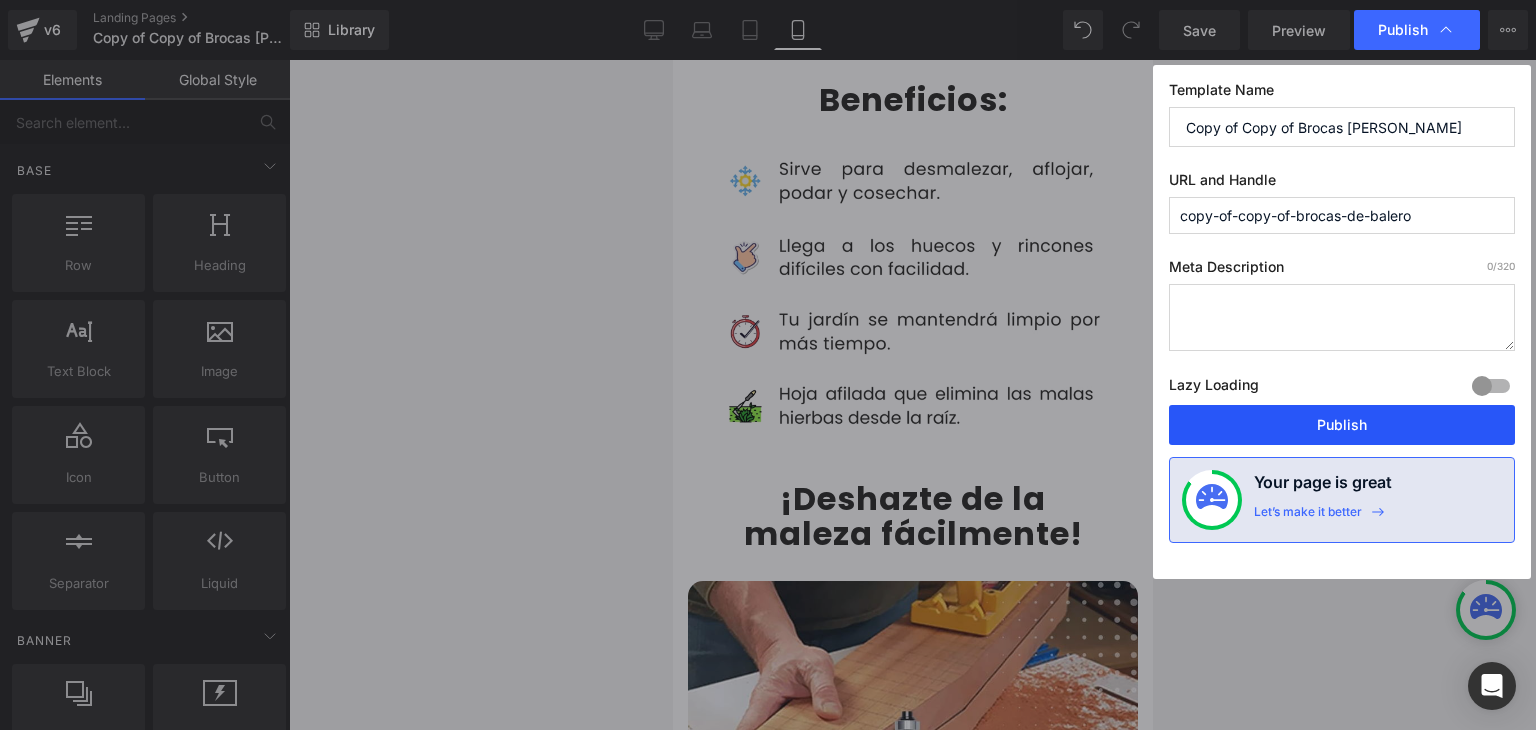 click on "Publish" at bounding box center (1342, 425) 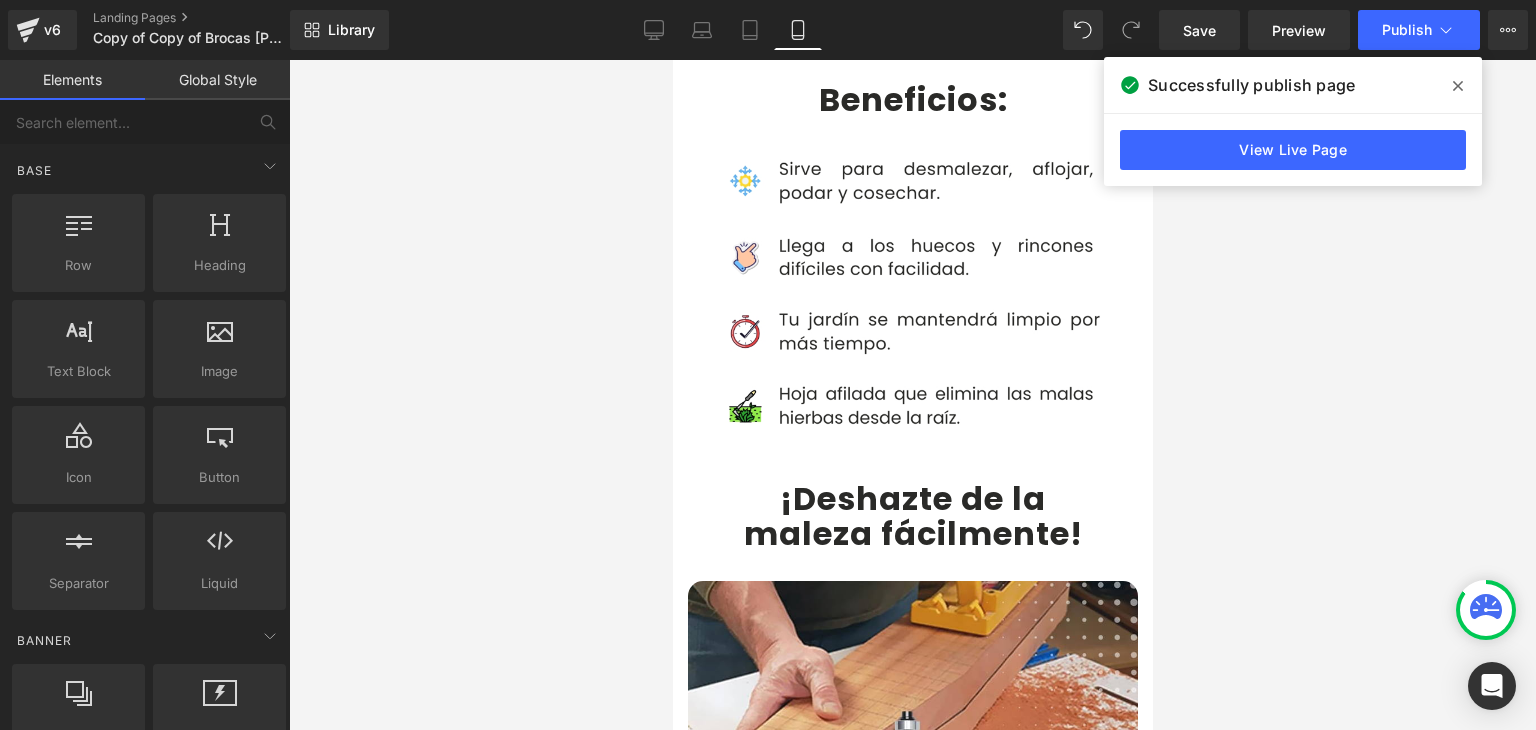 click 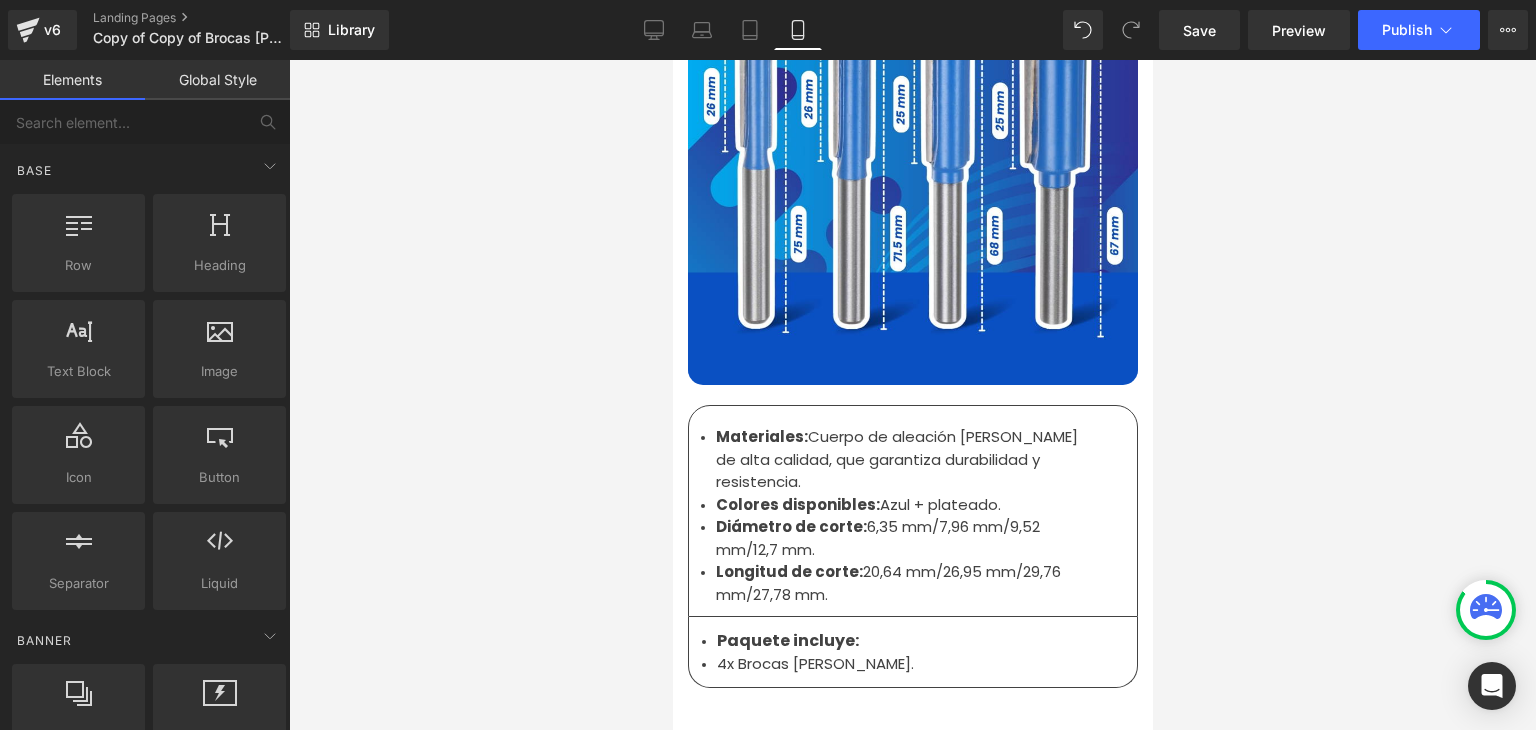 scroll, scrollTop: 6400, scrollLeft: 0, axis: vertical 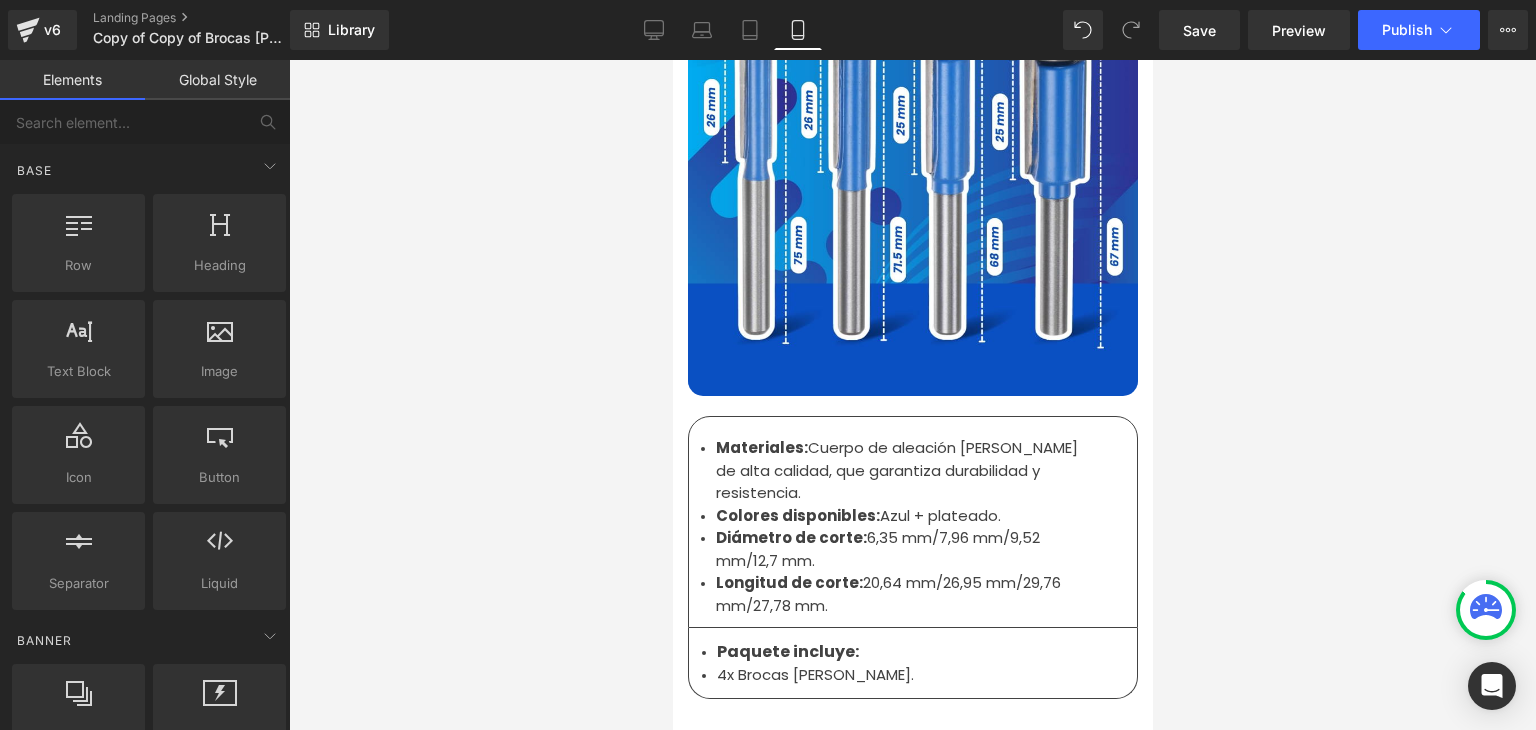 click on "Colores disponibles:" at bounding box center [797, 515] 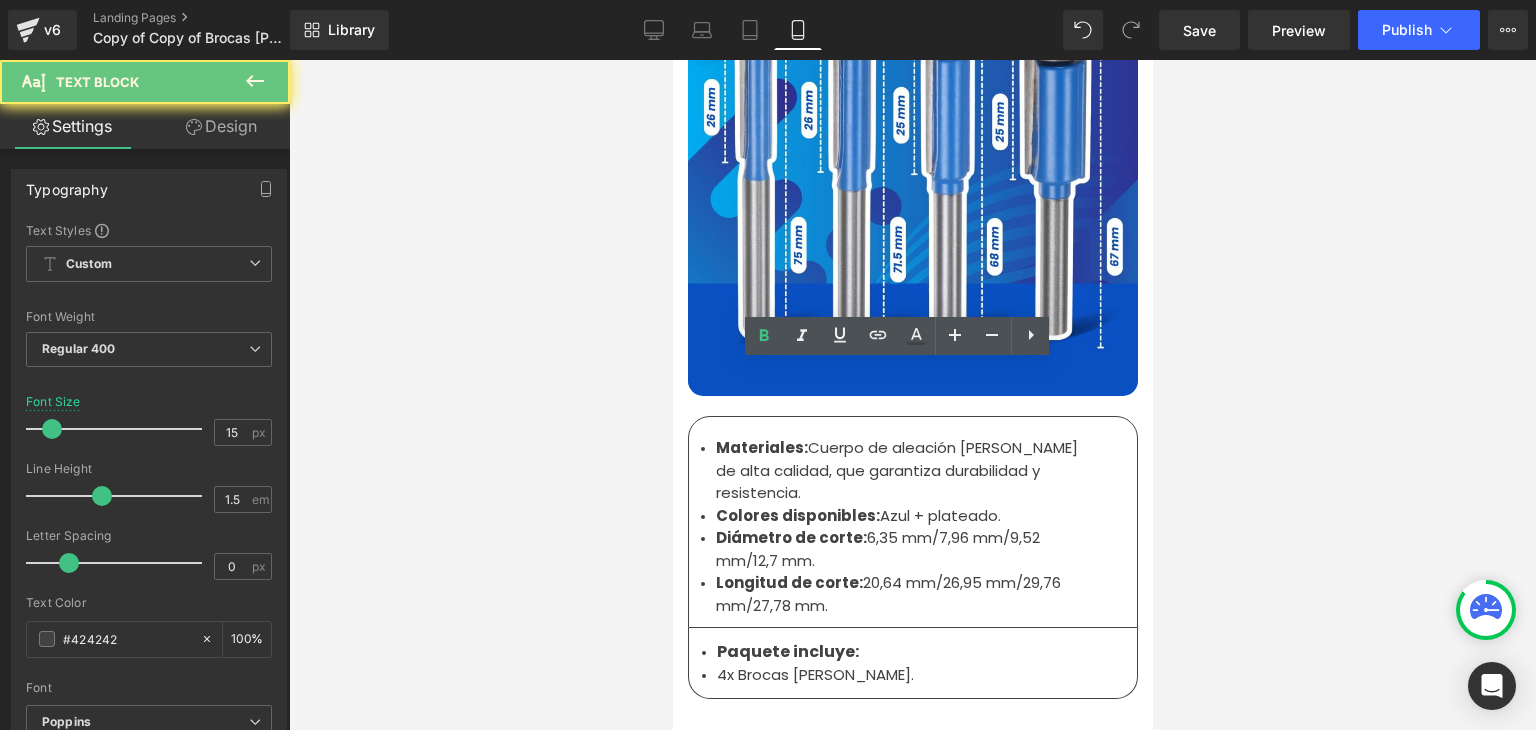 click on "Longitud de corte:  20,64 mm/26,95 mm/29,76 mm/27,78 mm." at bounding box center (904, 594) 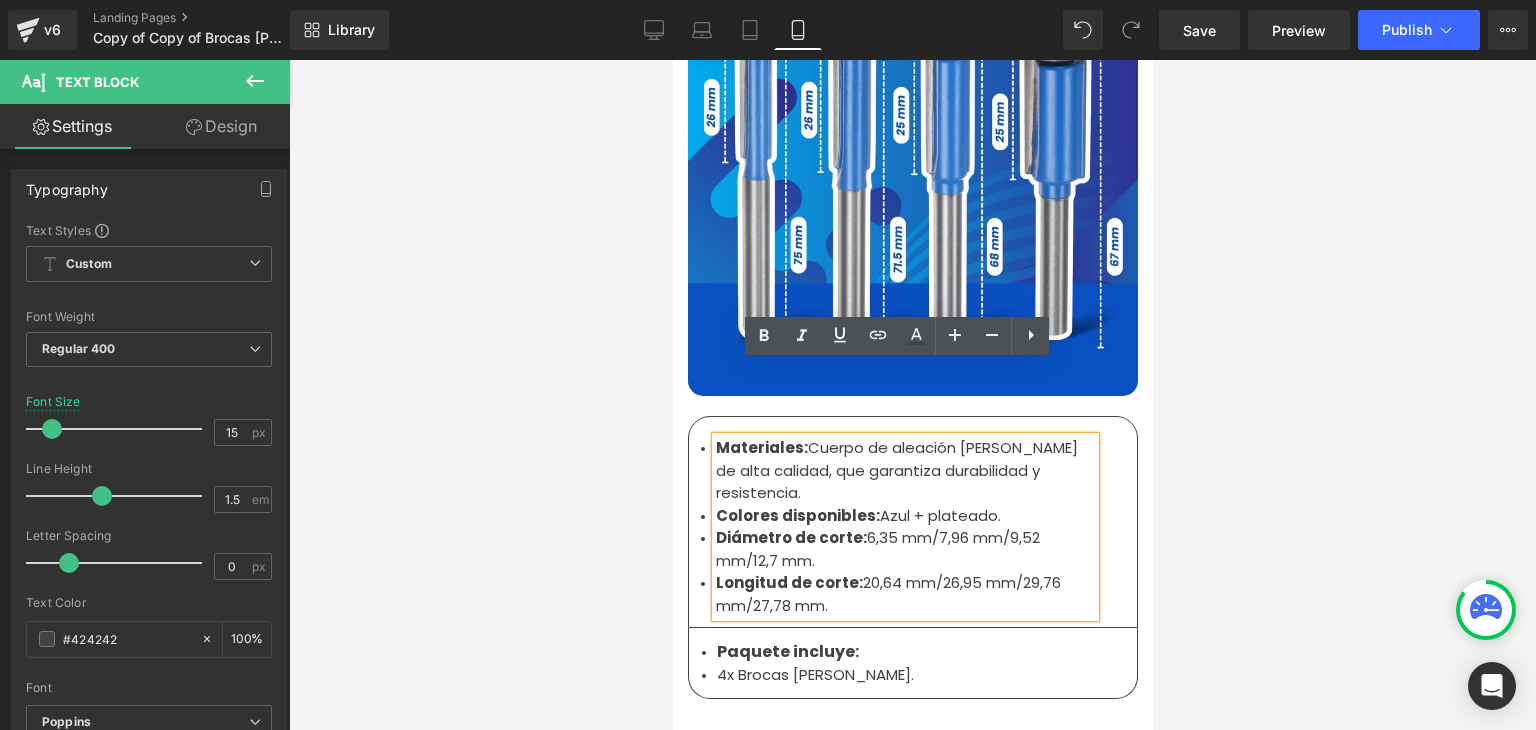 drag, startPoint x: 786, startPoint y: 479, endPoint x: 707, endPoint y: 441, distance: 87.66413 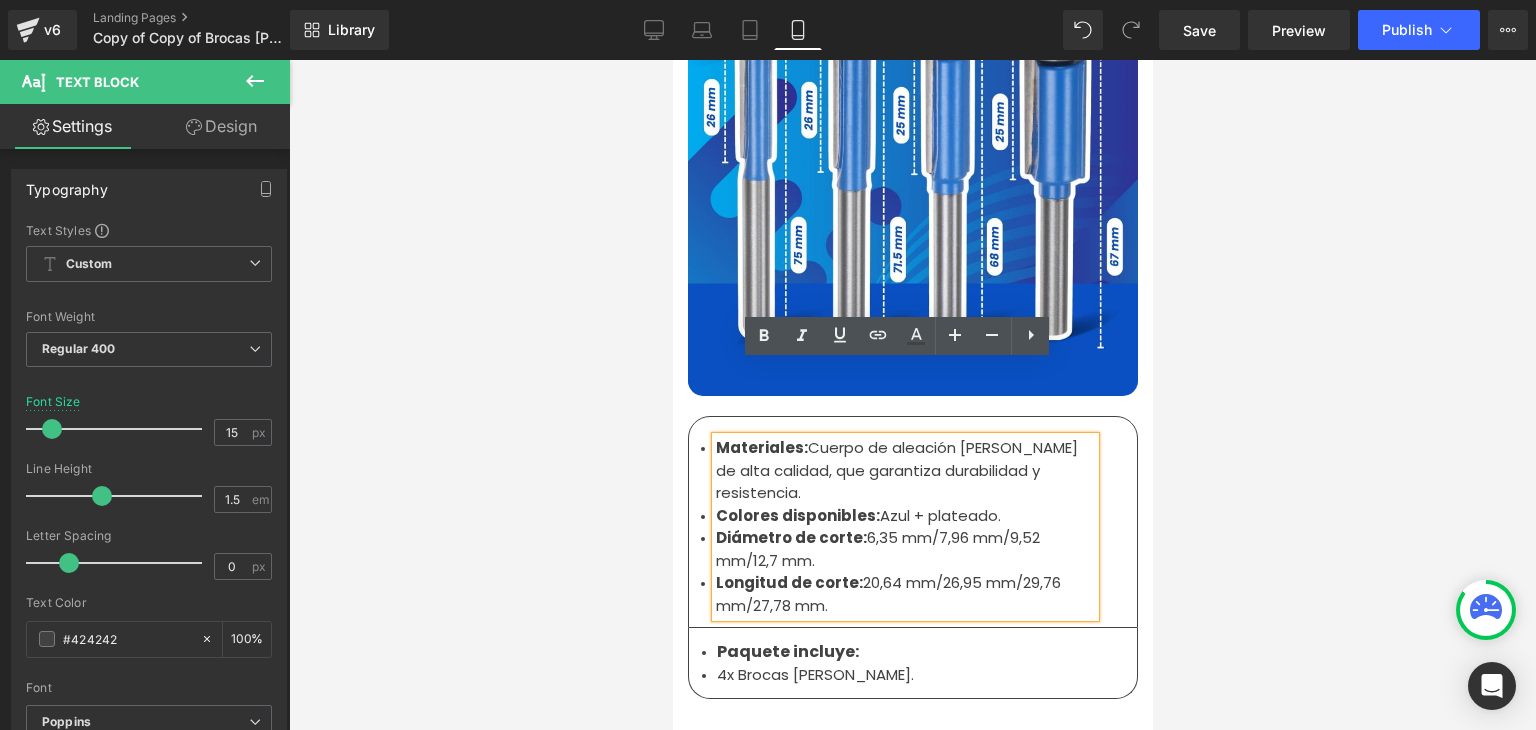 click on "Materiales:   Cuerpo de aleación de acero de alta calidad, que garantiza durabilidad y resistencia. Colores disponibles:  Azul + plateado.  Diámetro de corte:  6,35 mm/7,96 mm/9,52 mm/12,7 mm. Longitud de corte:  20,64 mm/26,95 mm/29,76 mm/27,78 mm." at bounding box center (904, 527) 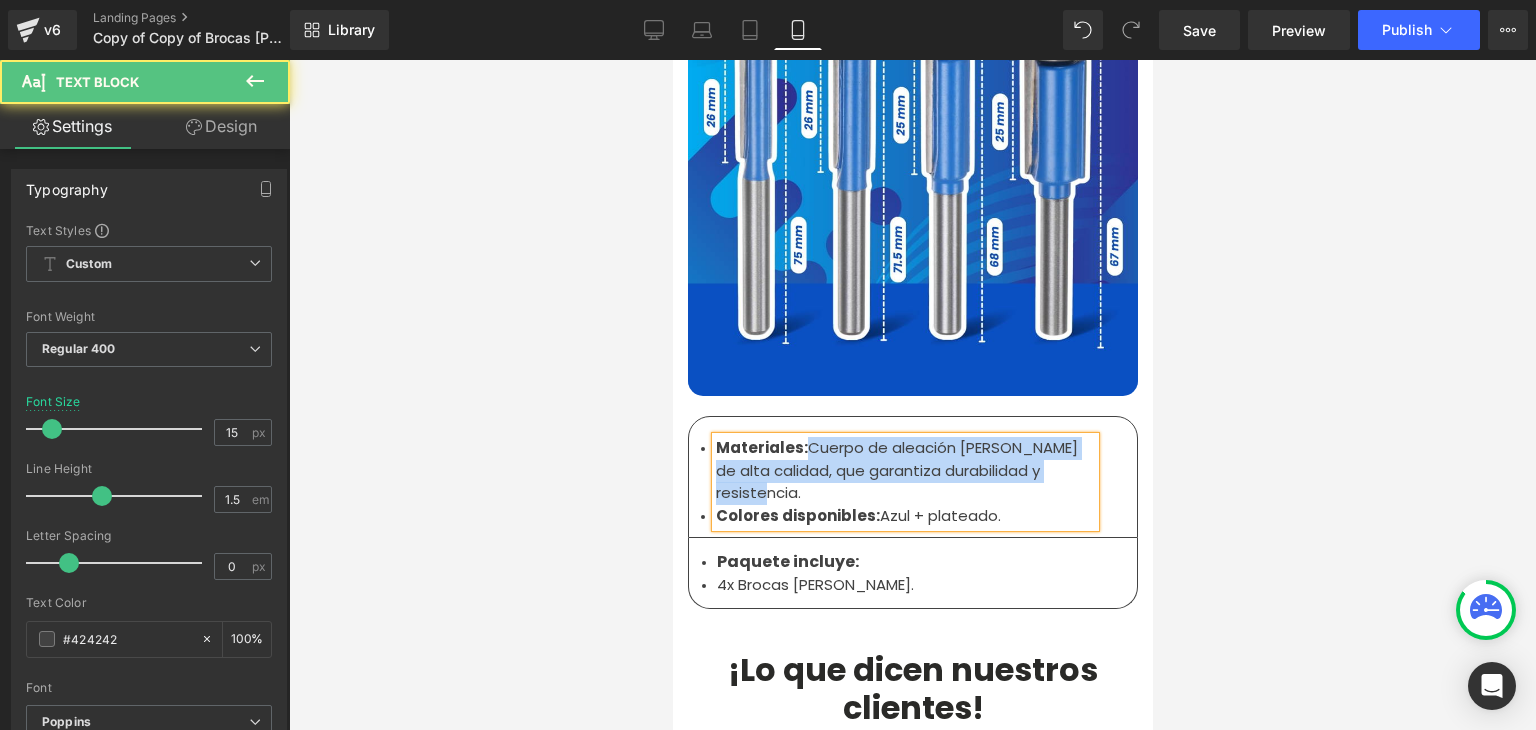 drag, startPoint x: 1074, startPoint y: 404, endPoint x: 805, endPoint y: 365, distance: 271.81244 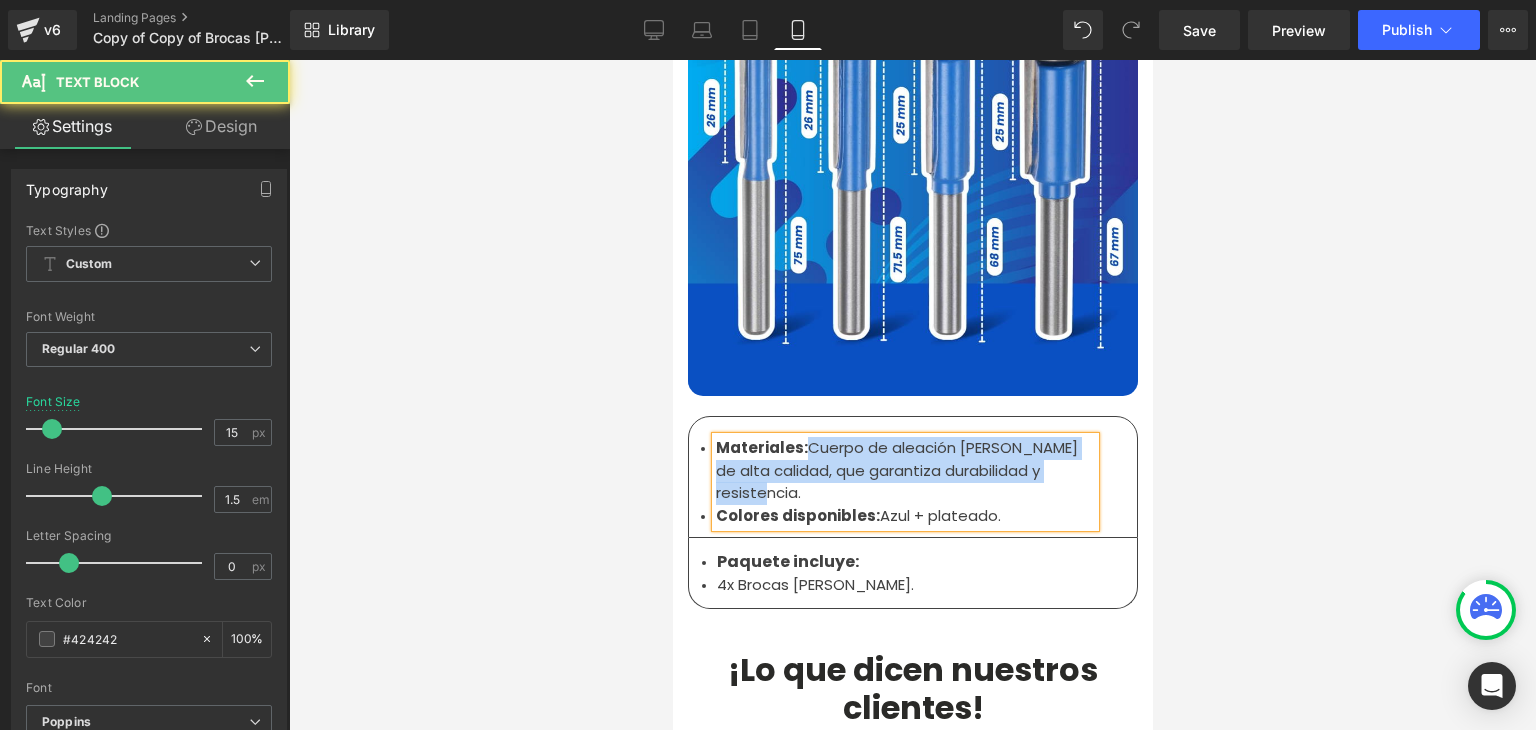 click on "Materiales:   Cuerpo de aleación de acero de alta calidad, que garantiza durabilidad y resistencia." at bounding box center (904, 471) 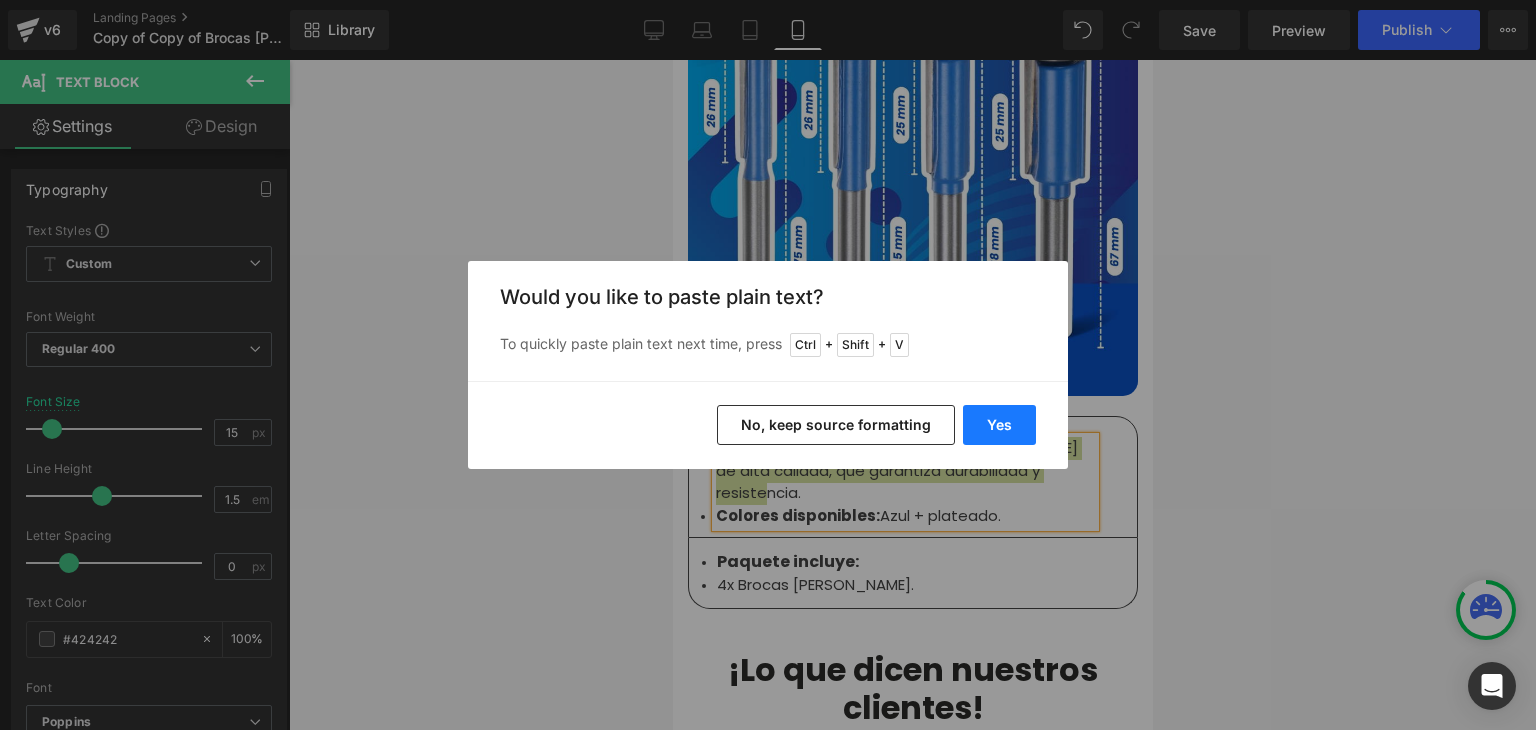 click on "Yes" at bounding box center (999, 425) 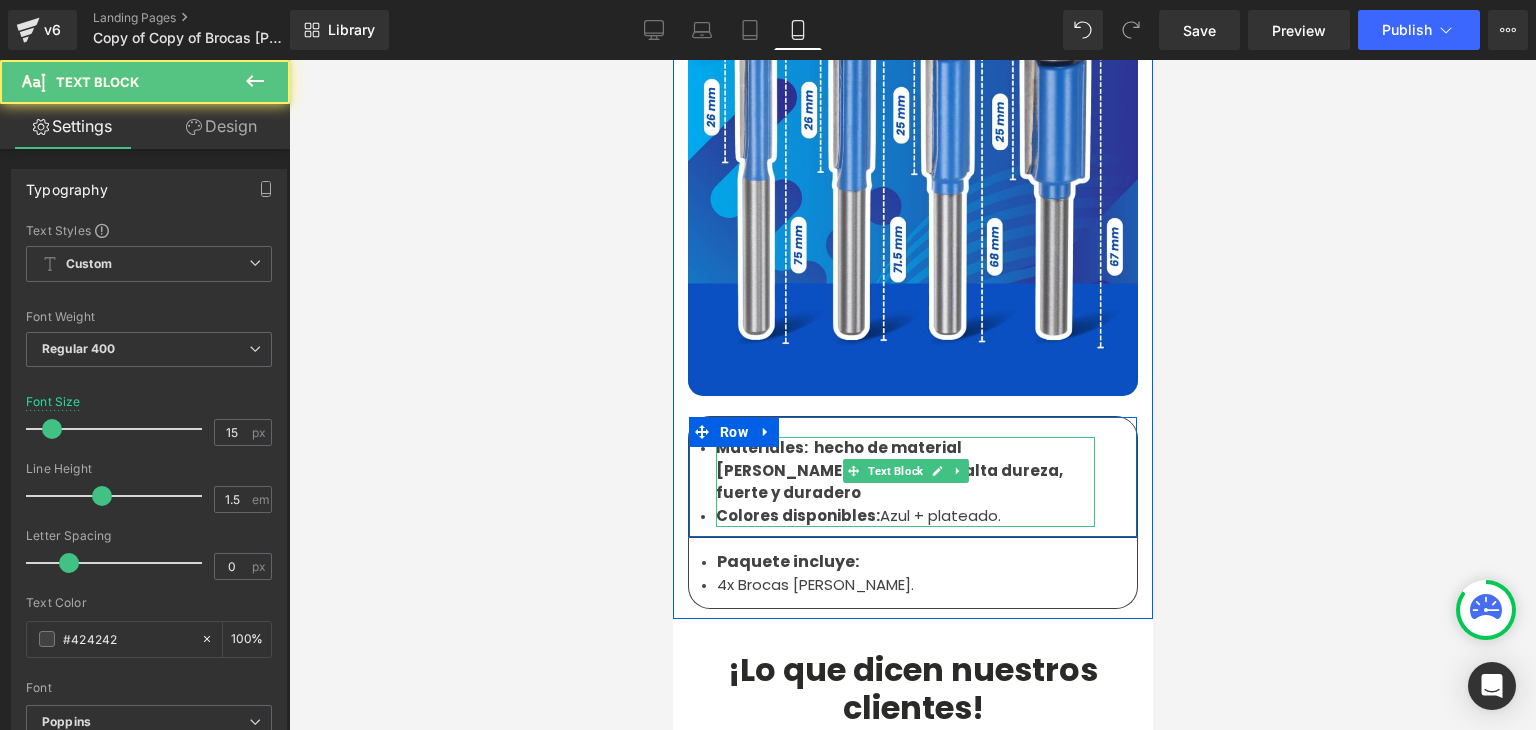 click on "Materiales:  hecho de material de acero inoxidable de alta dureza, fuerte y duradero" at bounding box center (888, 470) 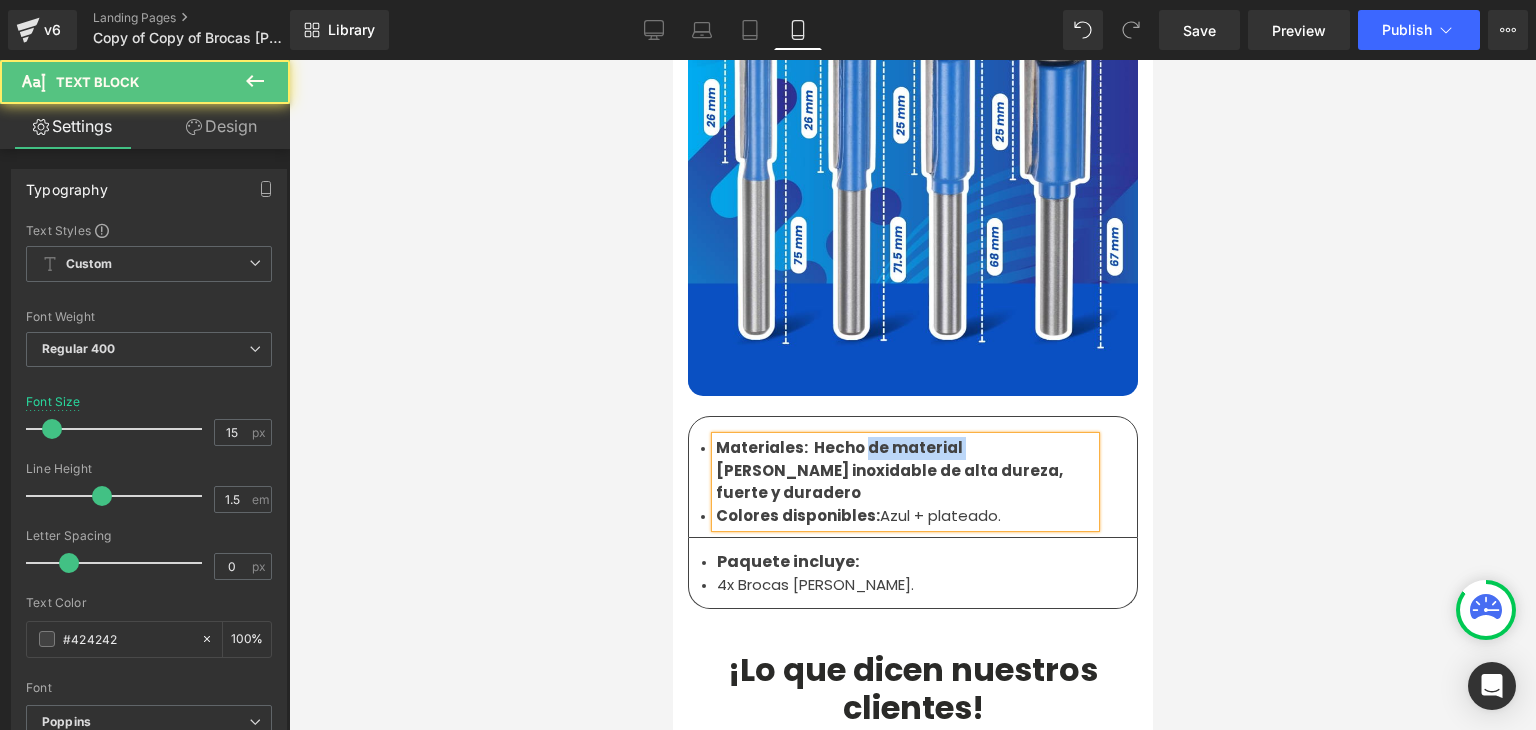 drag, startPoint x: 948, startPoint y: 380, endPoint x: 852, endPoint y: 376, distance: 96.0833 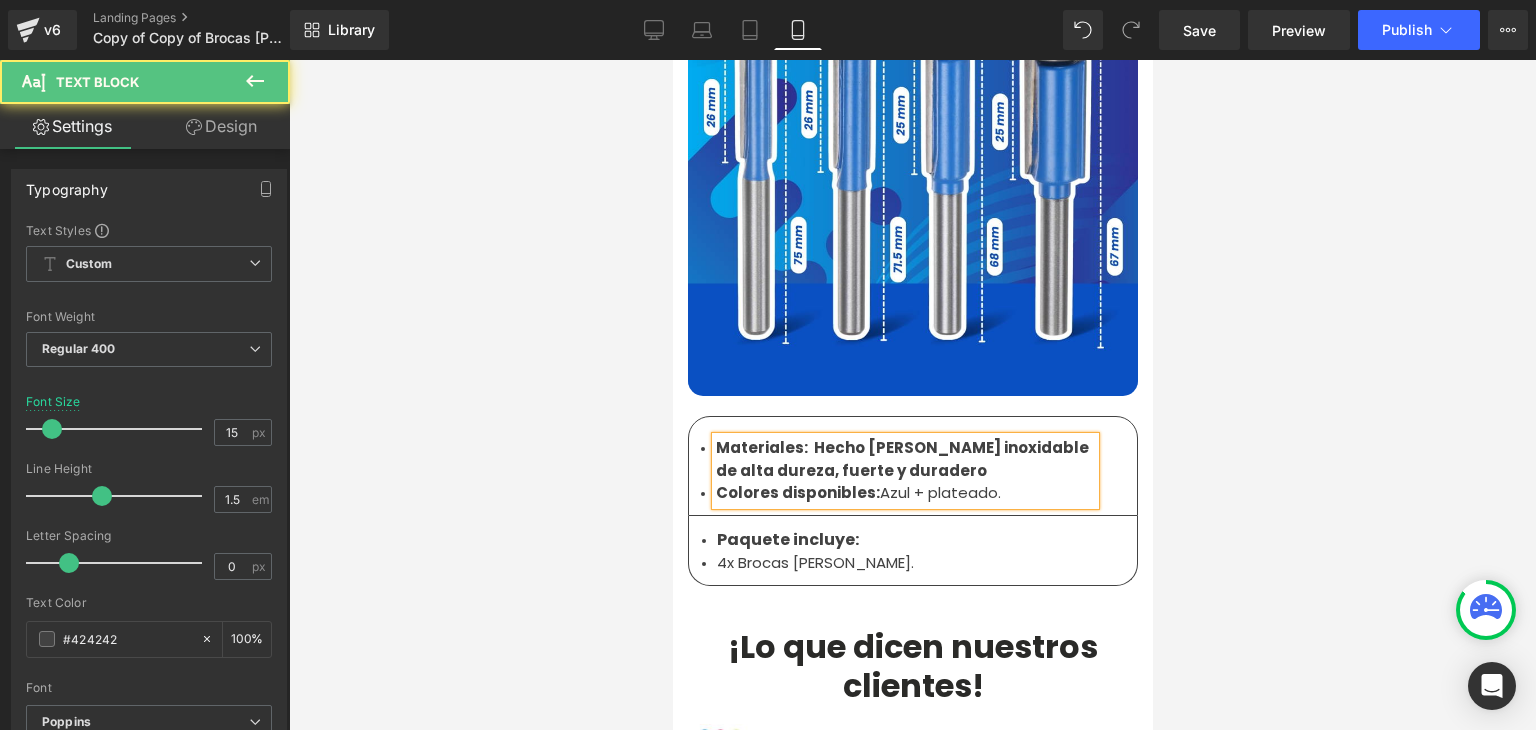 click on "Materiales:  Hecho de acero inoxidable de alta dureza, fuerte y duradero" at bounding box center [904, 459] 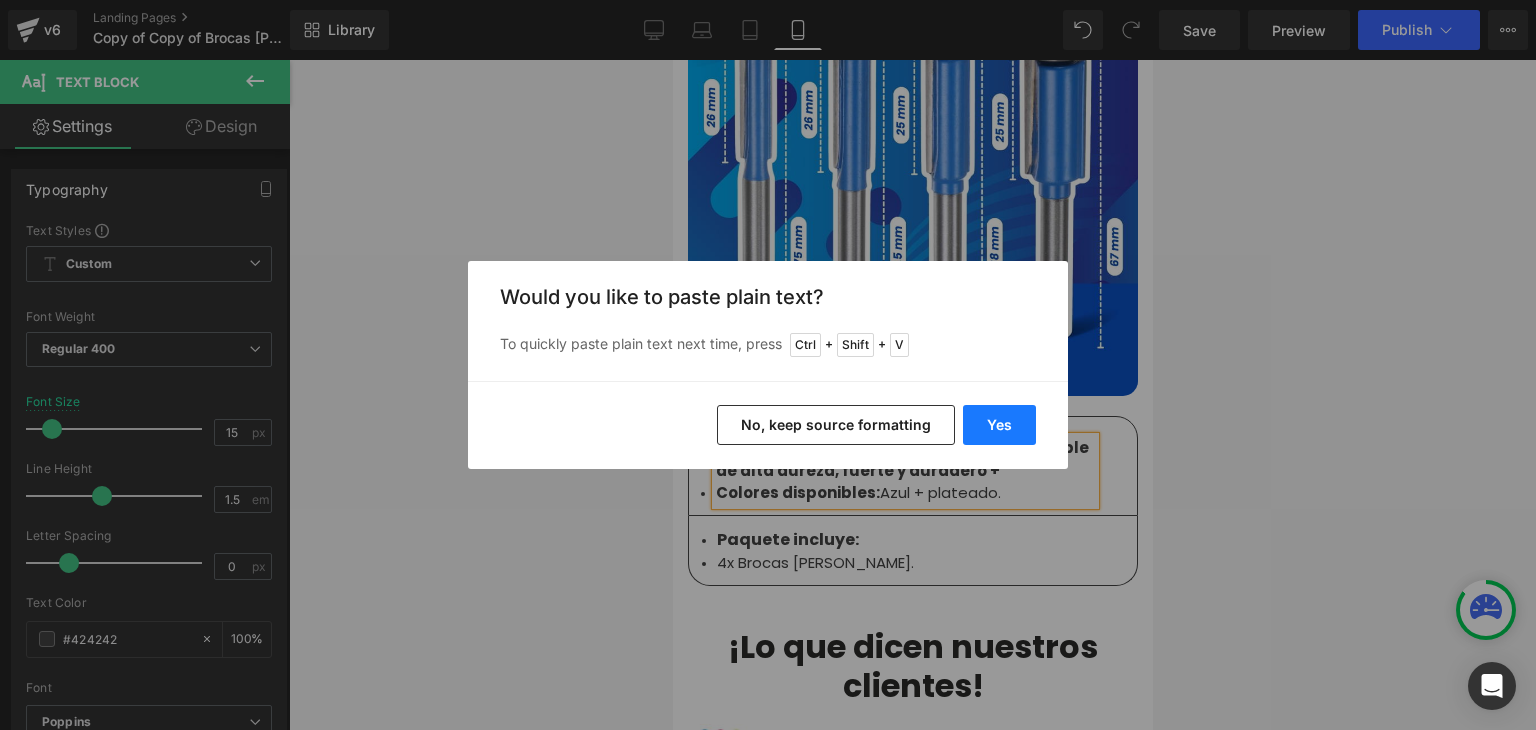 click on "Yes" at bounding box center (999, 425) 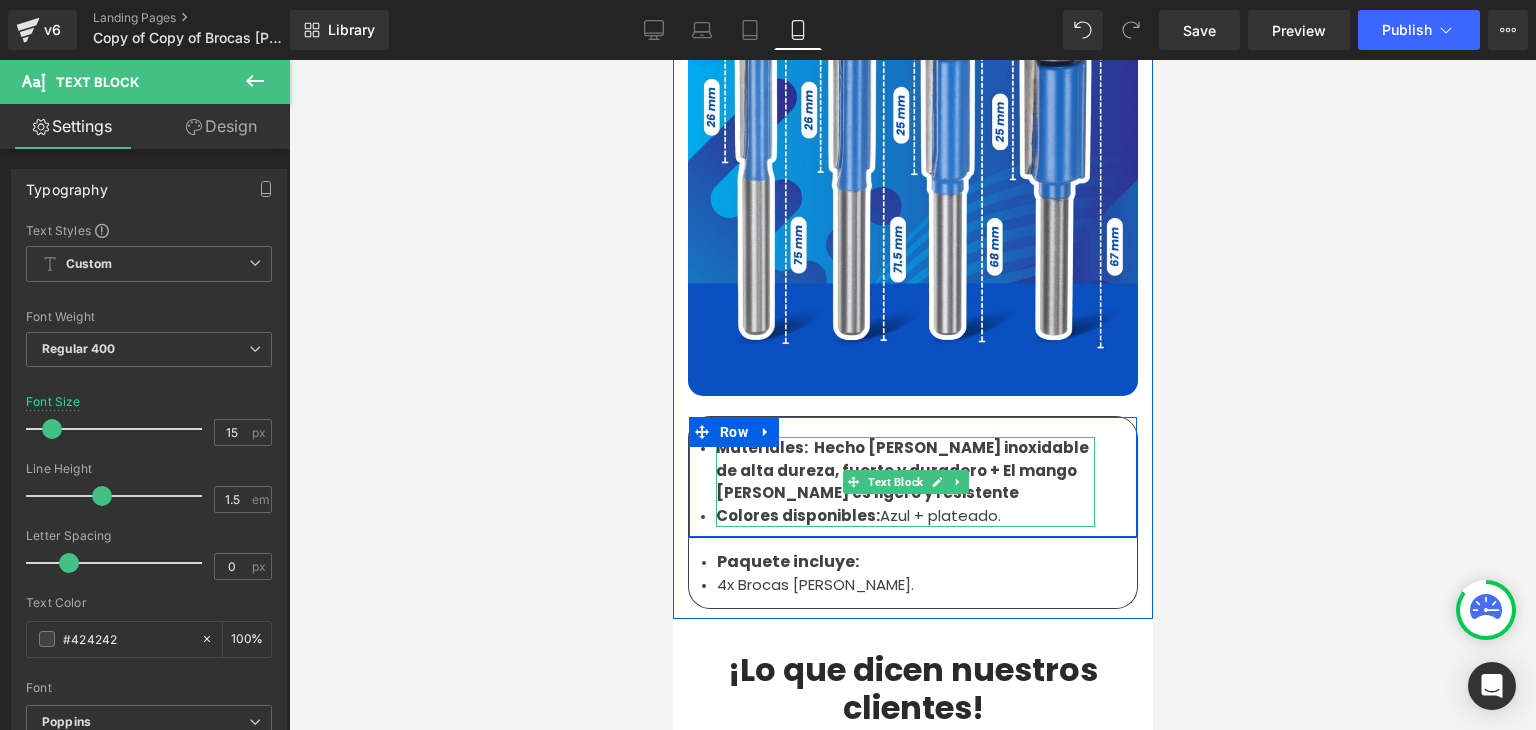 click on "Materiales:  Hecho de acero inoxidable de alta dureza, fuerte y duradero + El mango de madera es ligero y resistente" at bounding box center [901, 470] 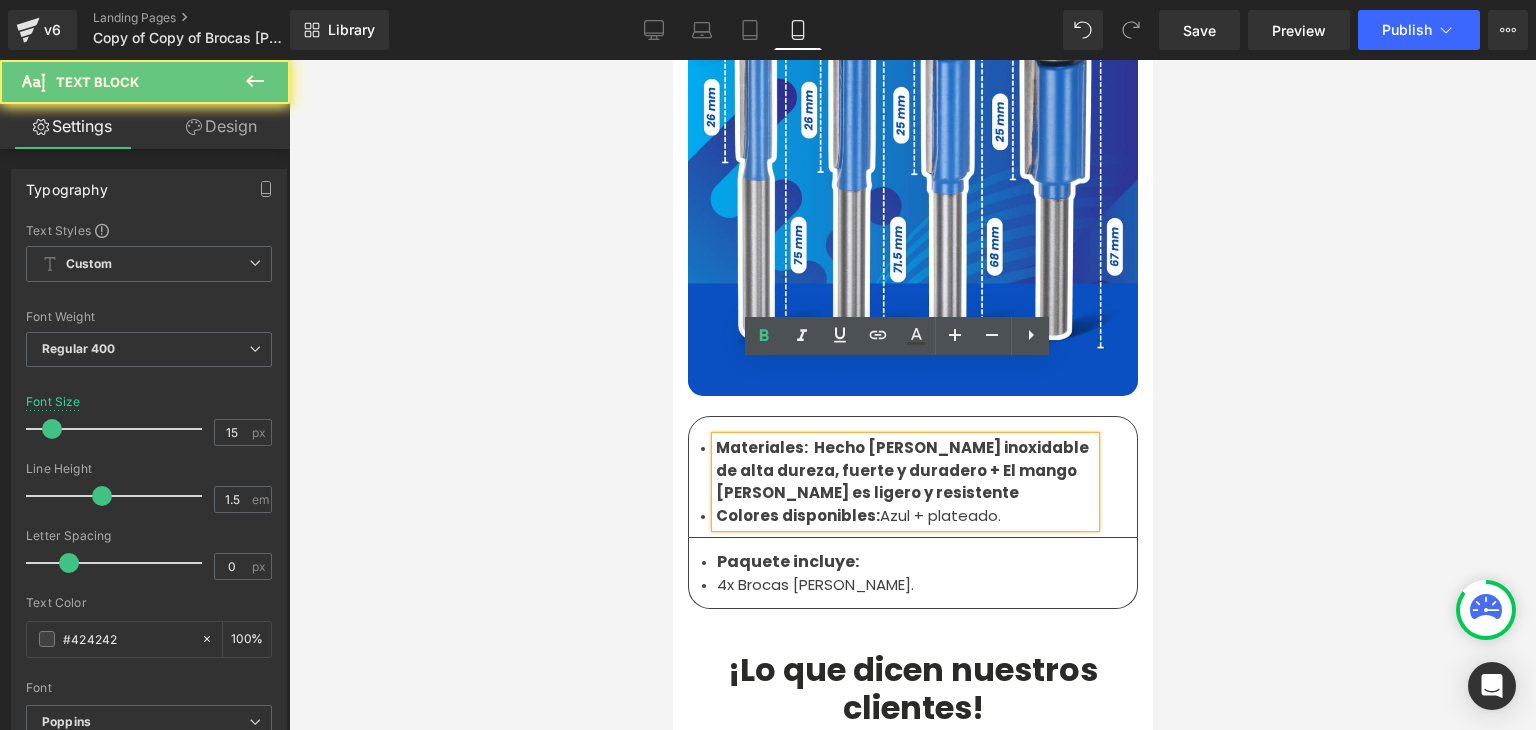 click on "Materiales:  Hecho de acero inoxidable de alta dureza, fuerte y duradero + El mango de madera es ligero y resistente" at bounding box center [901, 470] 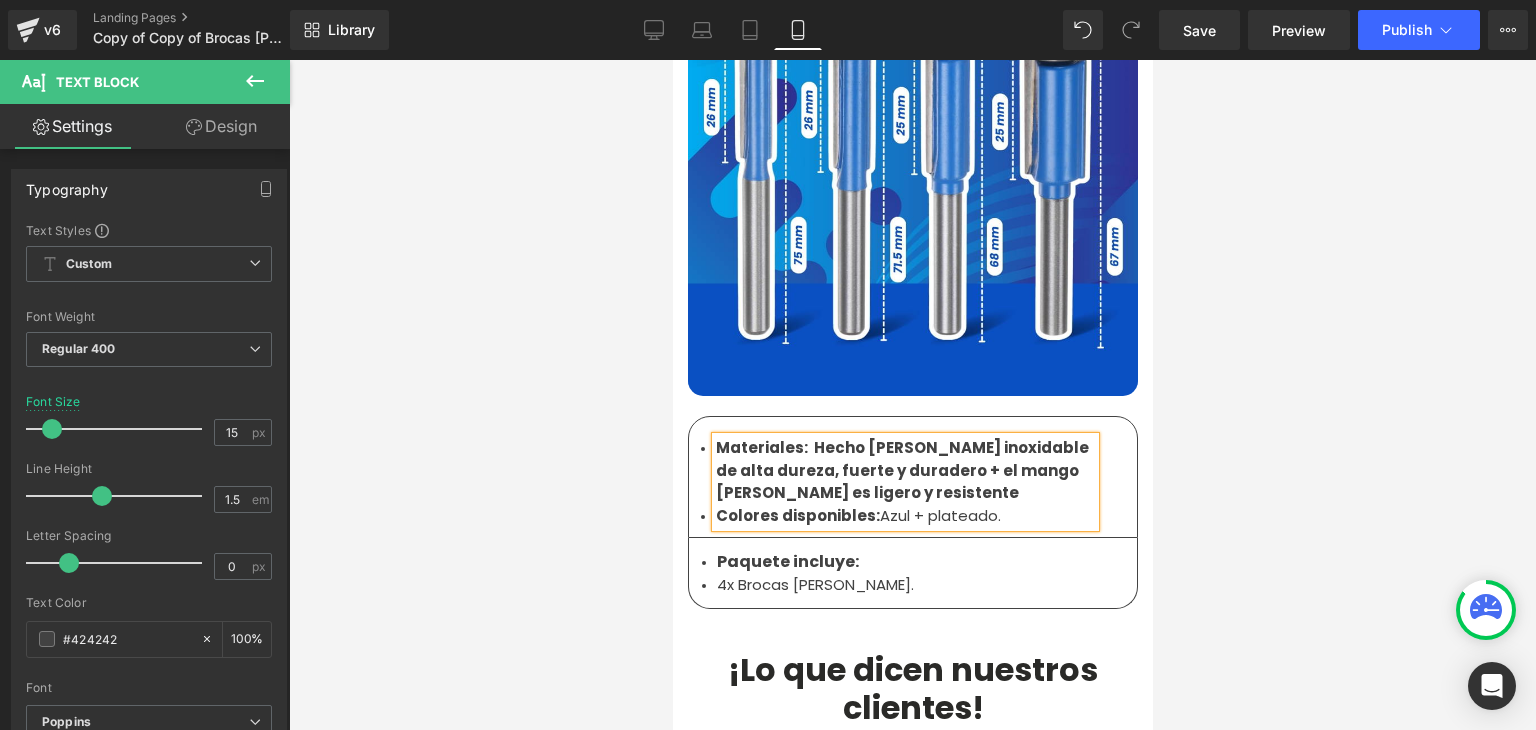 click on "Materiales:  Hecho de acero inoxidable de alta dureza, fuerte y duradero + el mango de madera es ligero y resistente" at bounding box center [904, 471] 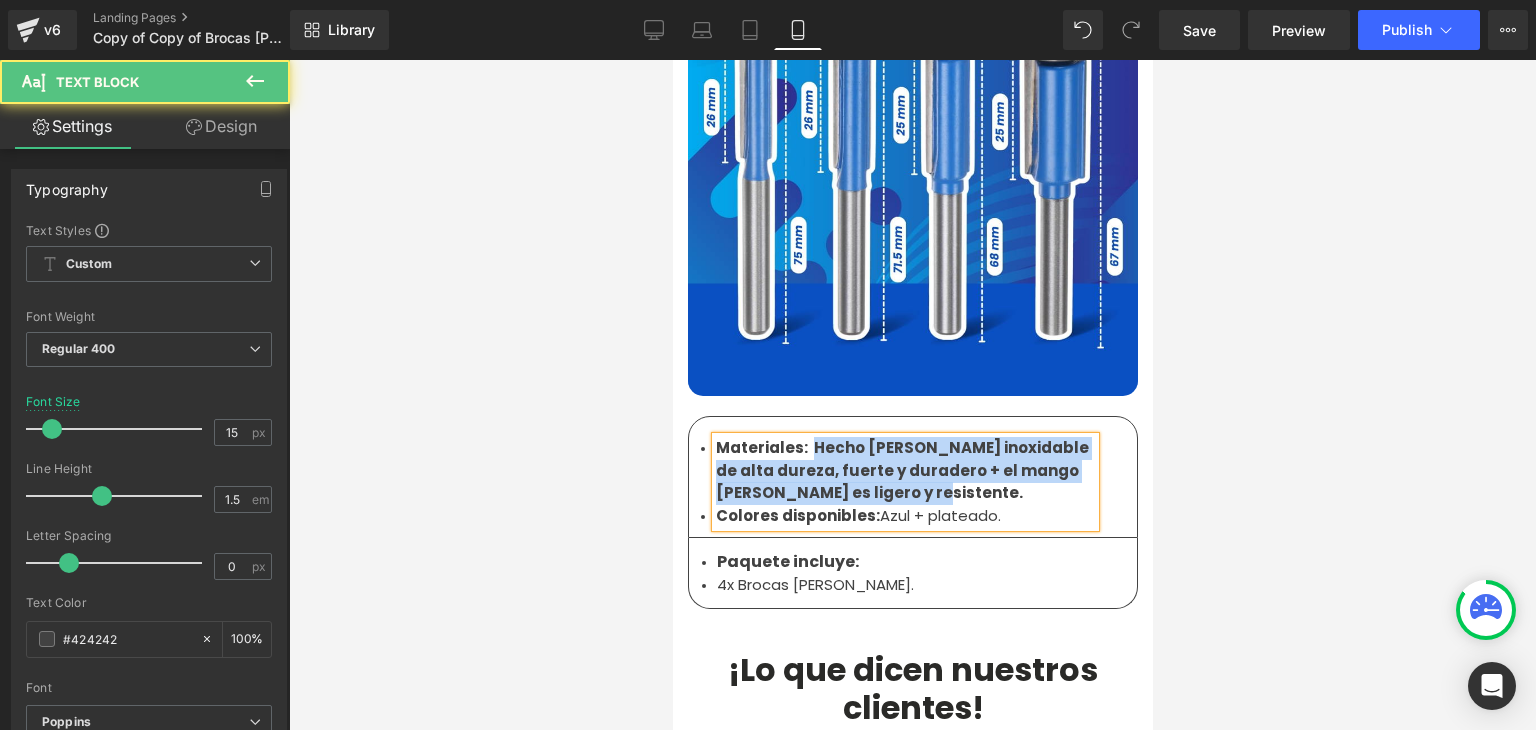 drag, startPoint x: 915, startPoint y: 414, endPoint x: 805, endPoint y: 381, distance: 114.84337 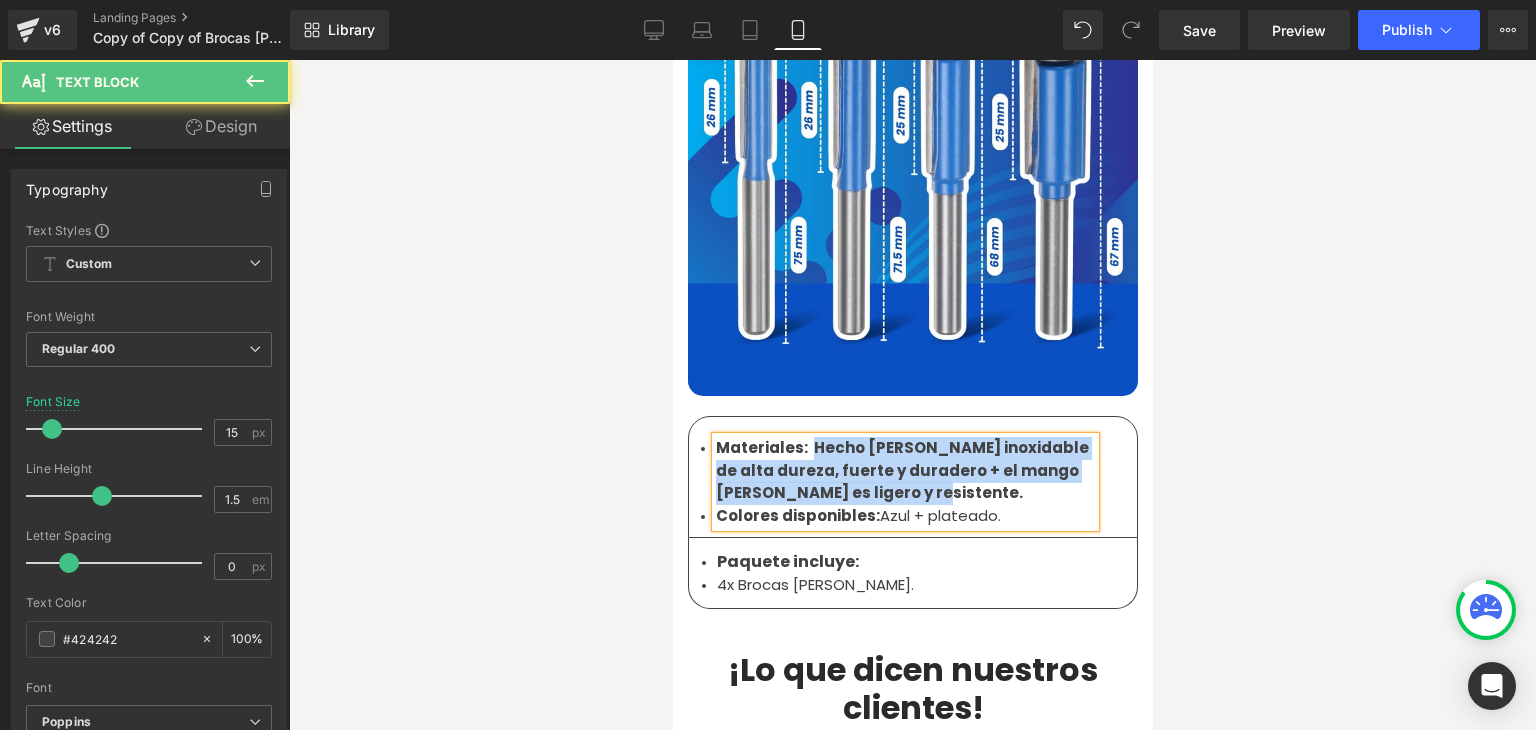 click on "Materiales:  Hecho de acero inoxidable de alta dureza, fuerte y duradero + el mango de madera es ligero y resistente." at bounding box center [904, 471] 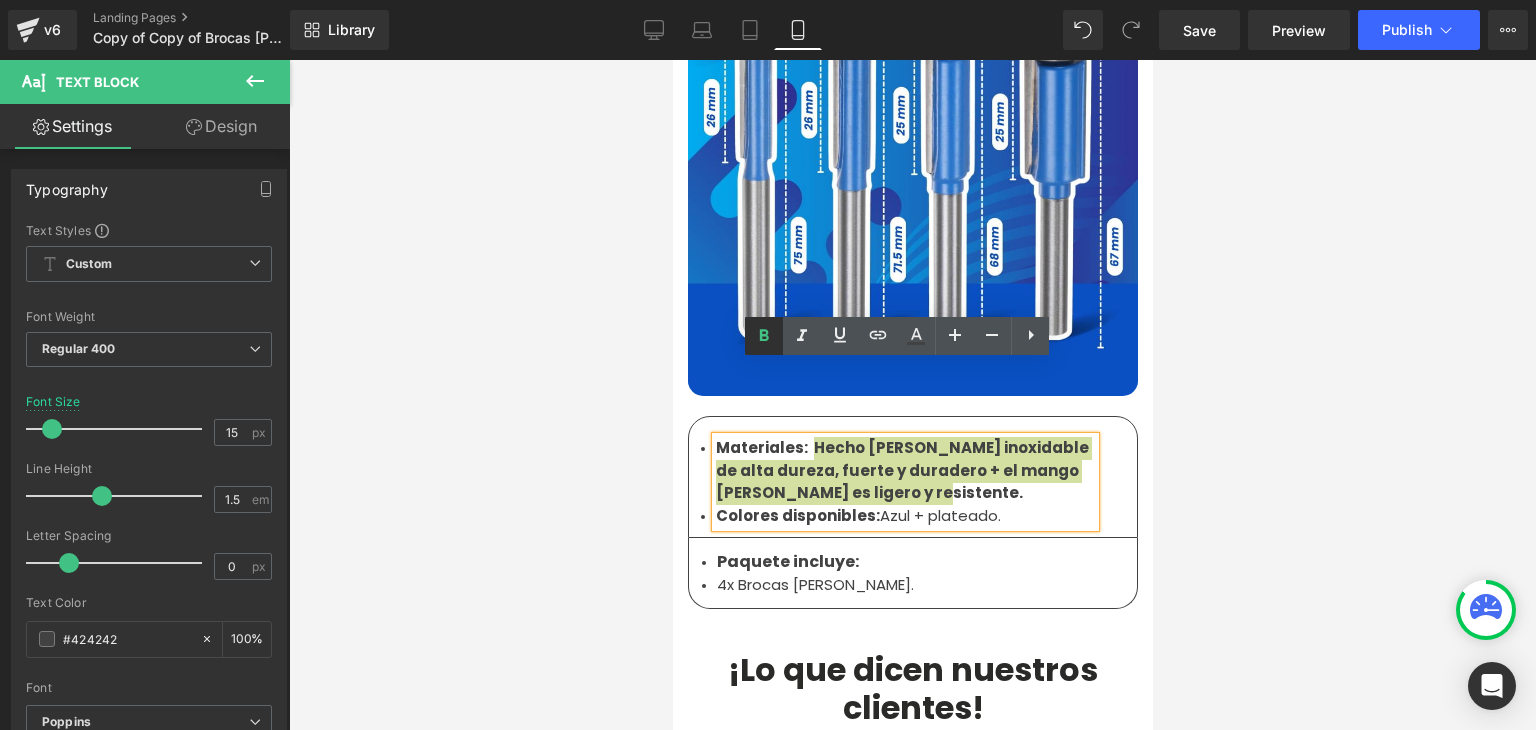 click 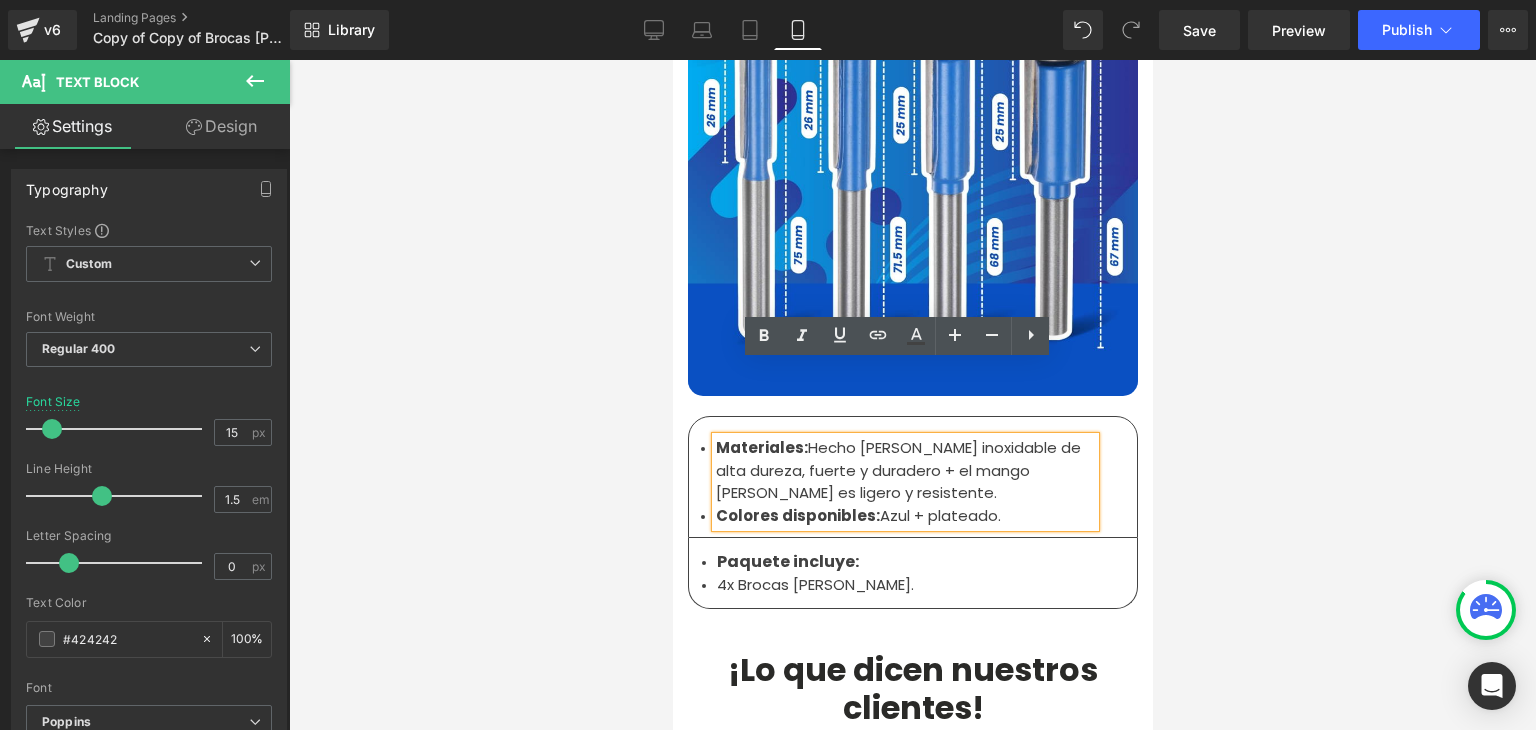 click at bounding box center (912, 395) 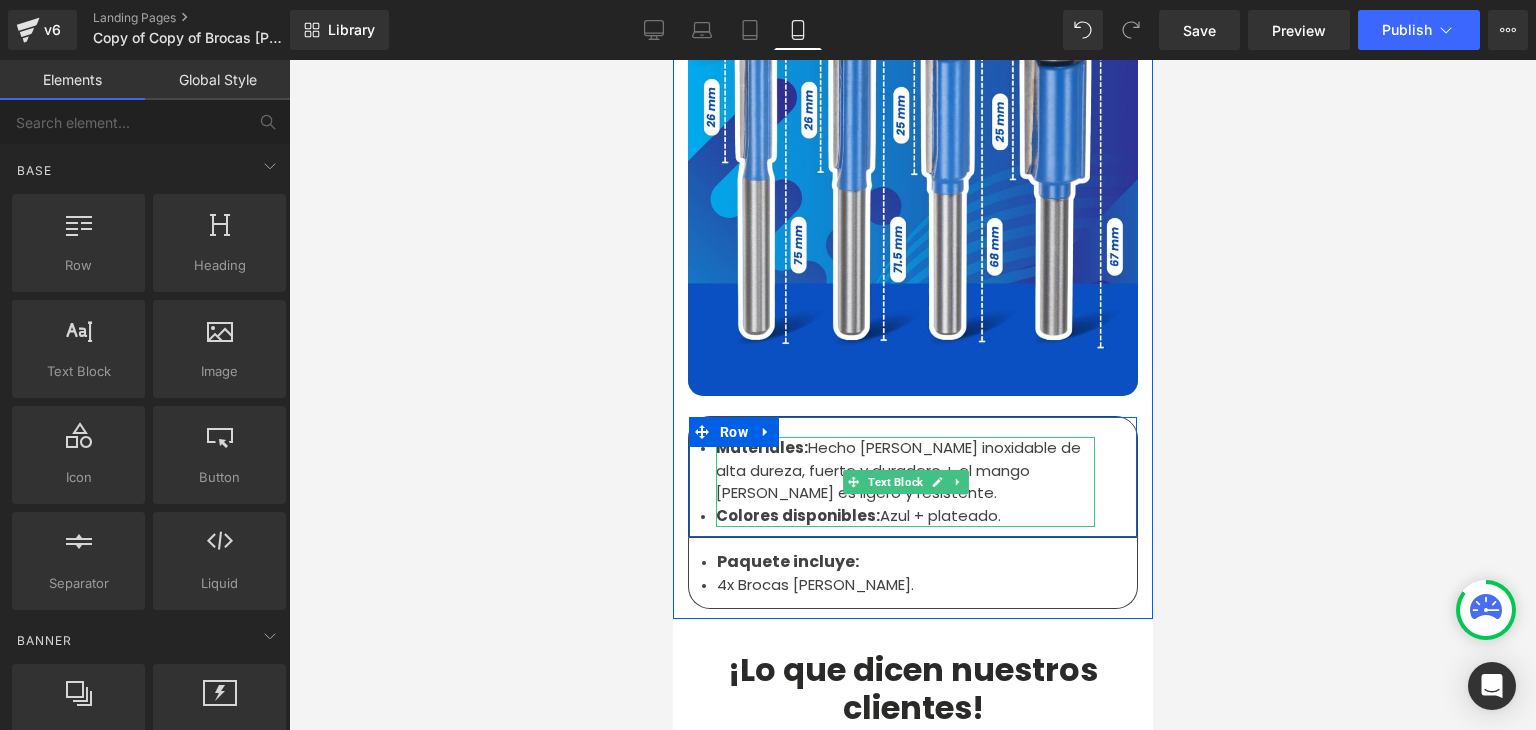 click on "Colores disponibles:" at bounding box center [797, 515] 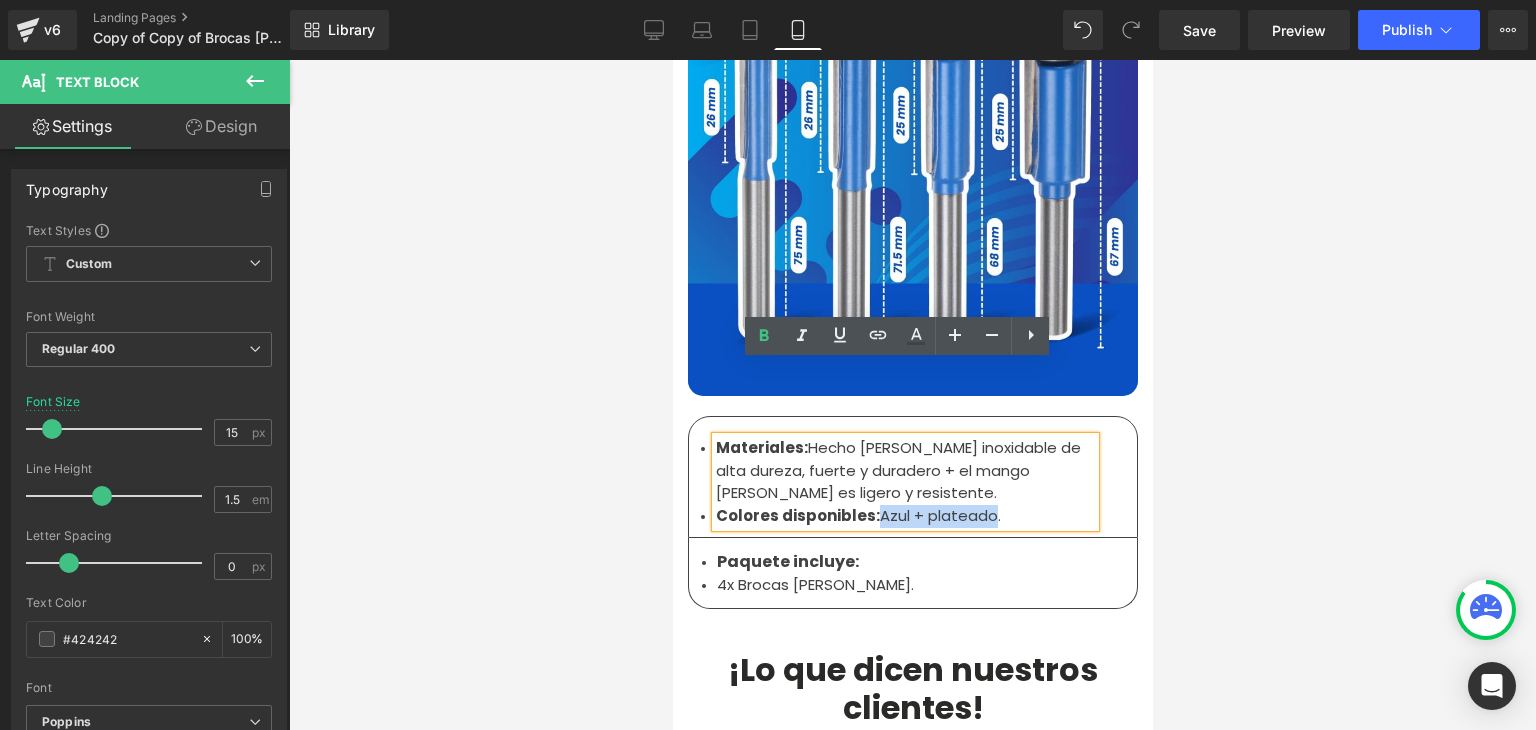 drag, startPoint x: 978, startPoint y: 439, endPoint x: 866, endPoint y: 443, distance: 112.0714 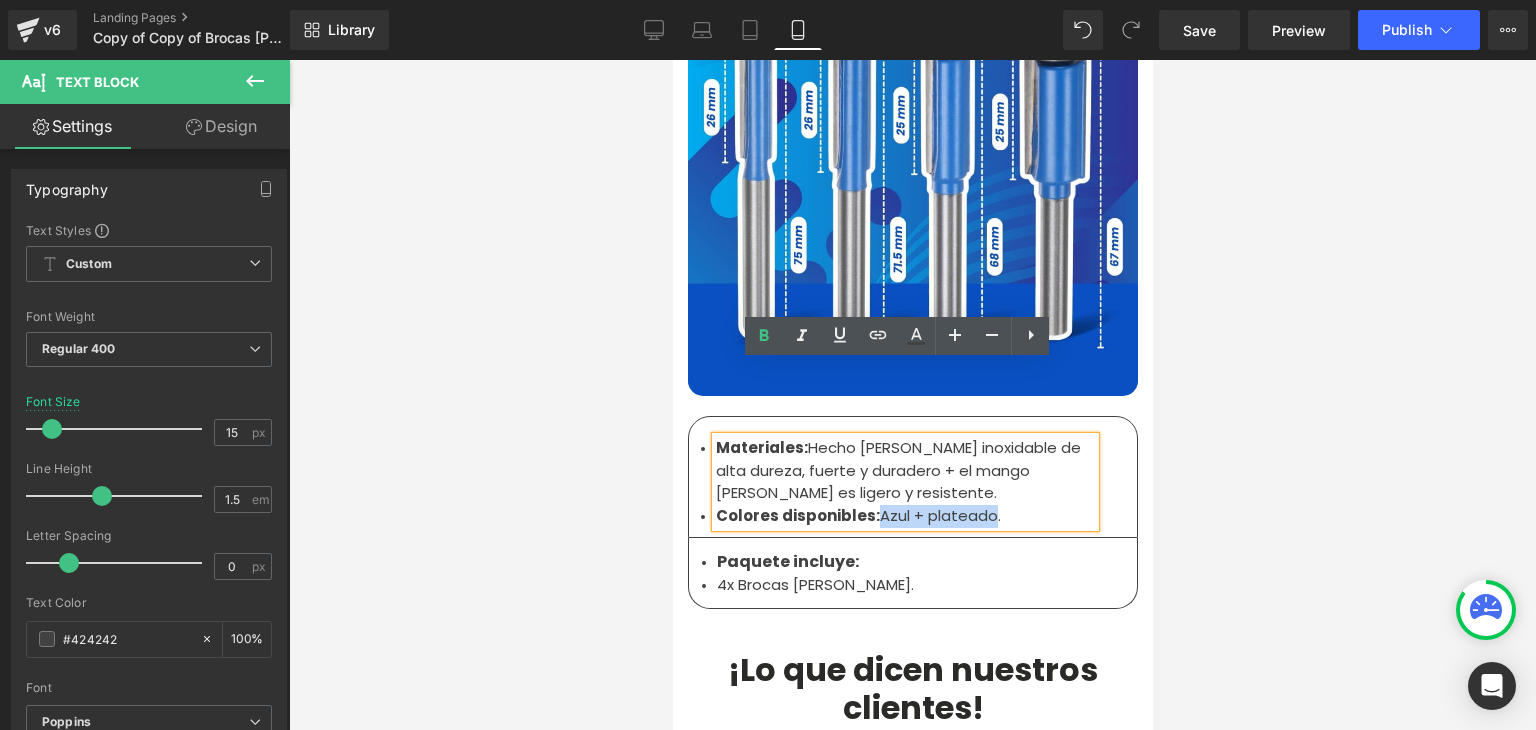 click on "Colores disponibles:  Azul + plateado." at bounding box center [904, 516] 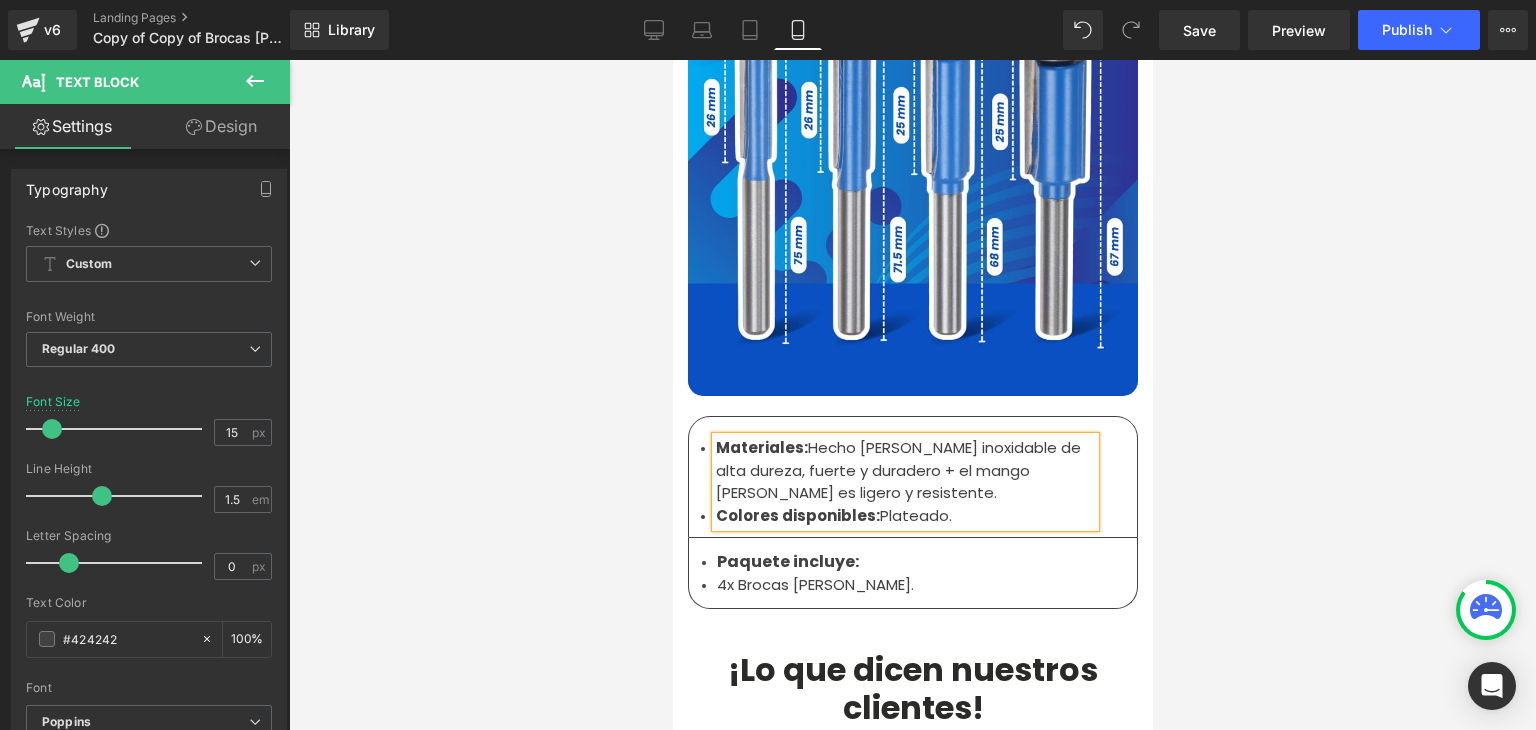 click at bounding box center [912, 395] 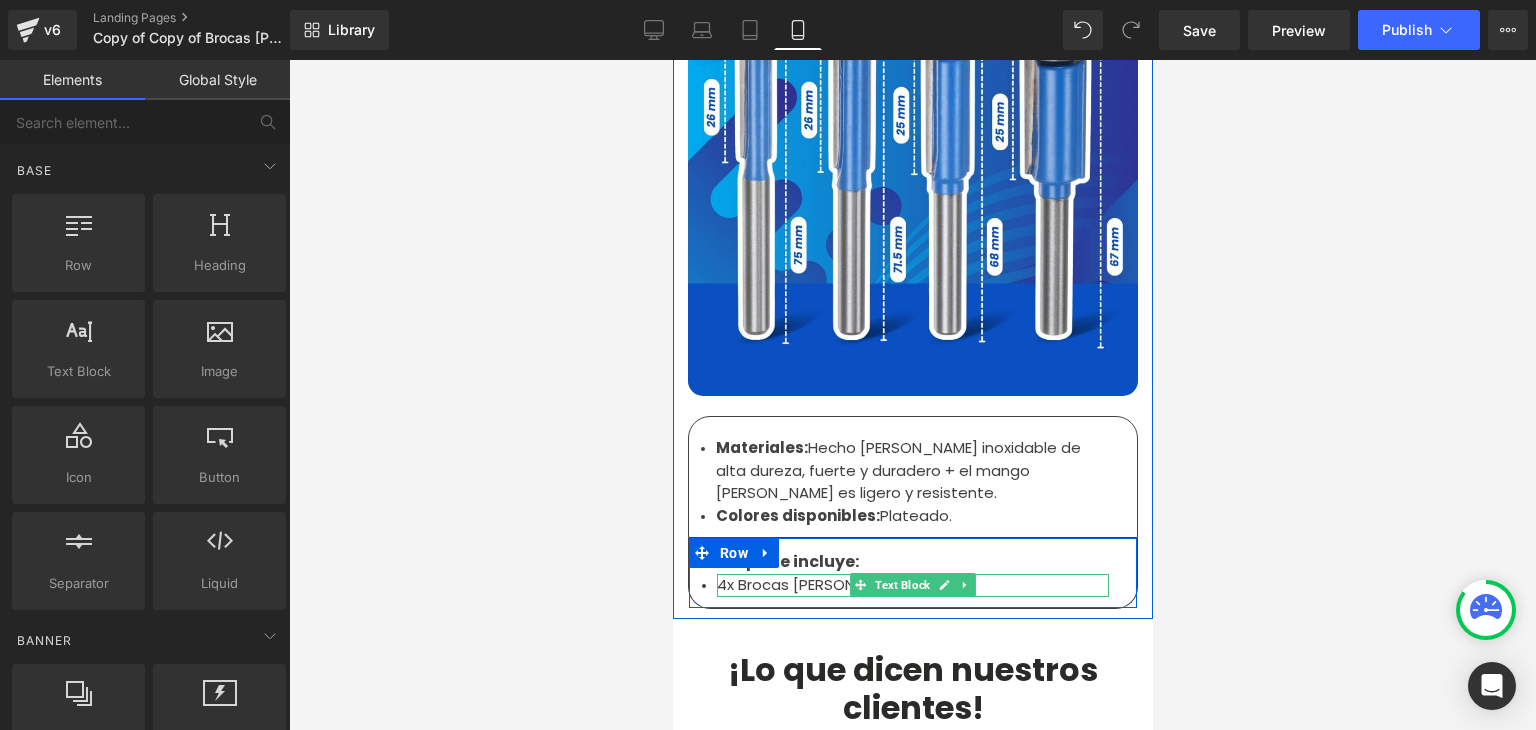 click on "4x Brocas [PERSON_NAME]." at bounding box center [912, 585] 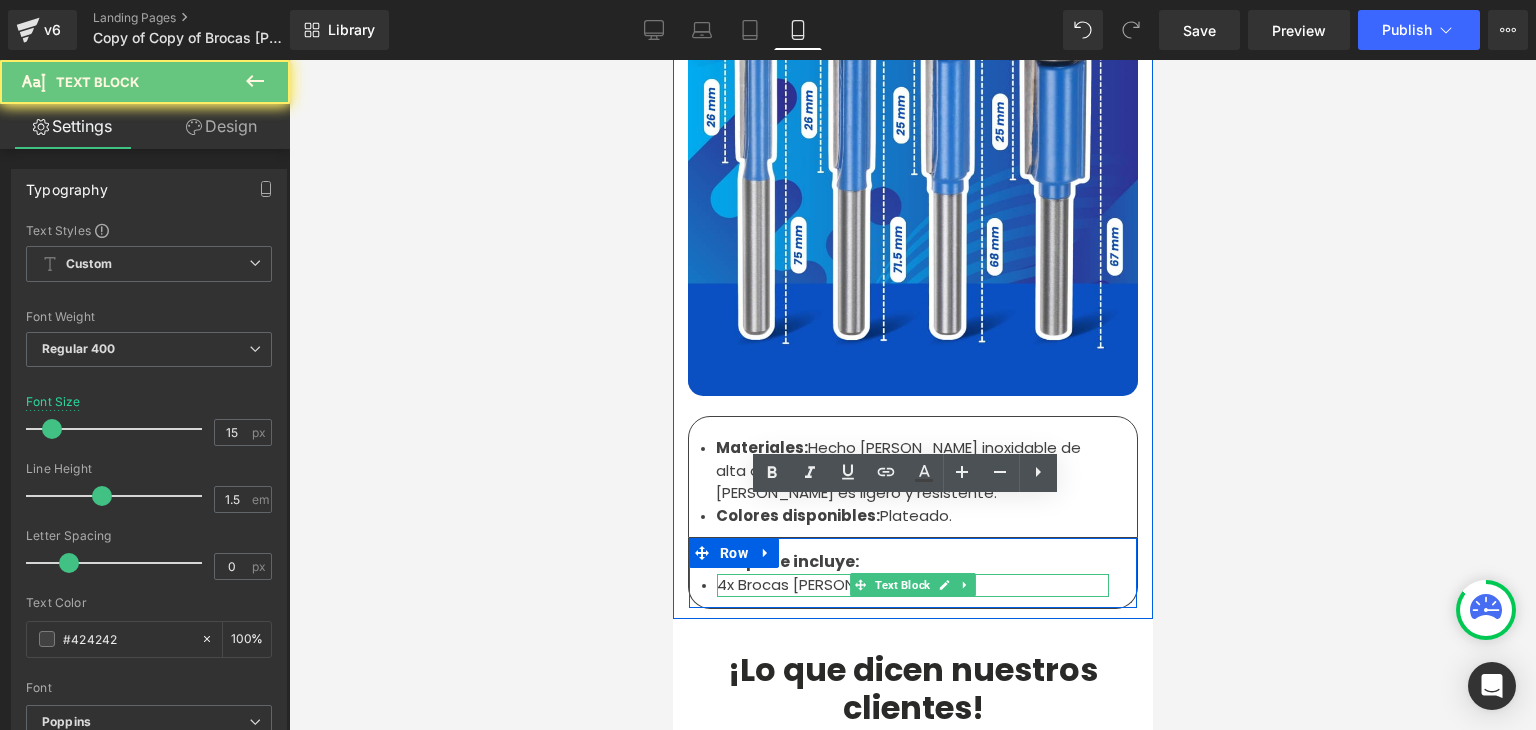 click on "4x Brocas [PERSON_NAME]." at bounding box center [912, 585] 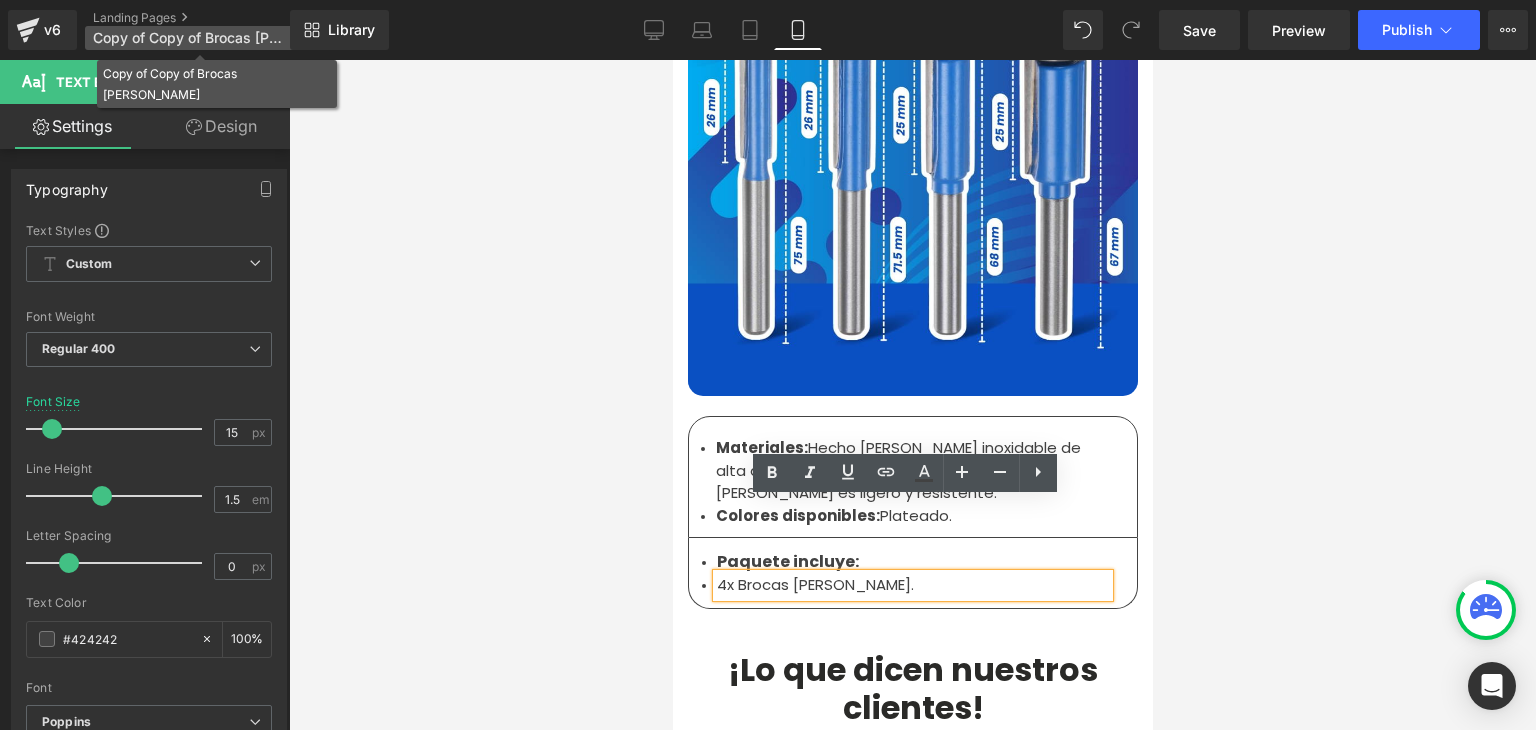 click on "Copy of Copy of Brocas [PERSON_NAME]" at bounding box center [189, 38] 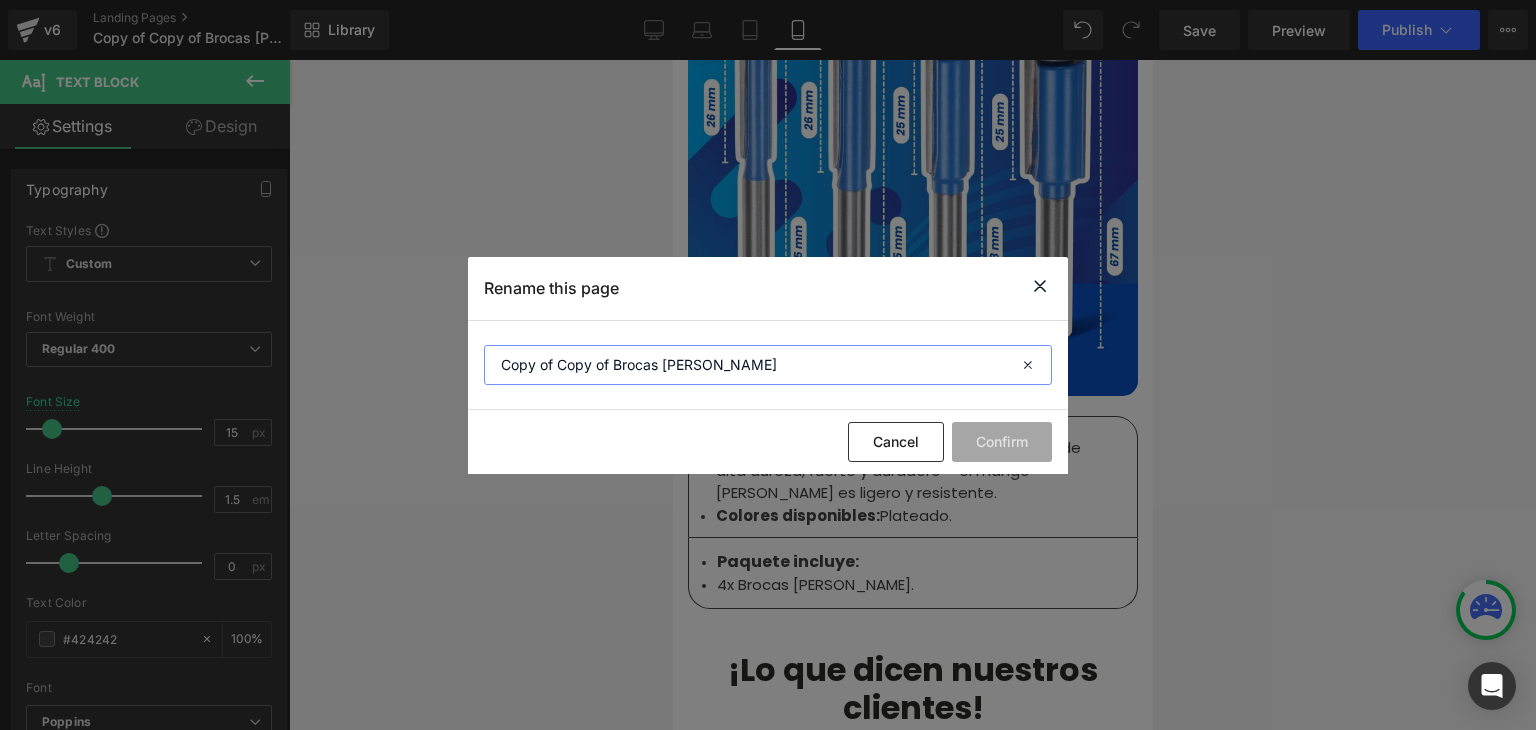 click on "Copy of Copy of Brocas [PERSON_NAME]" at bounding box center (768, 365) 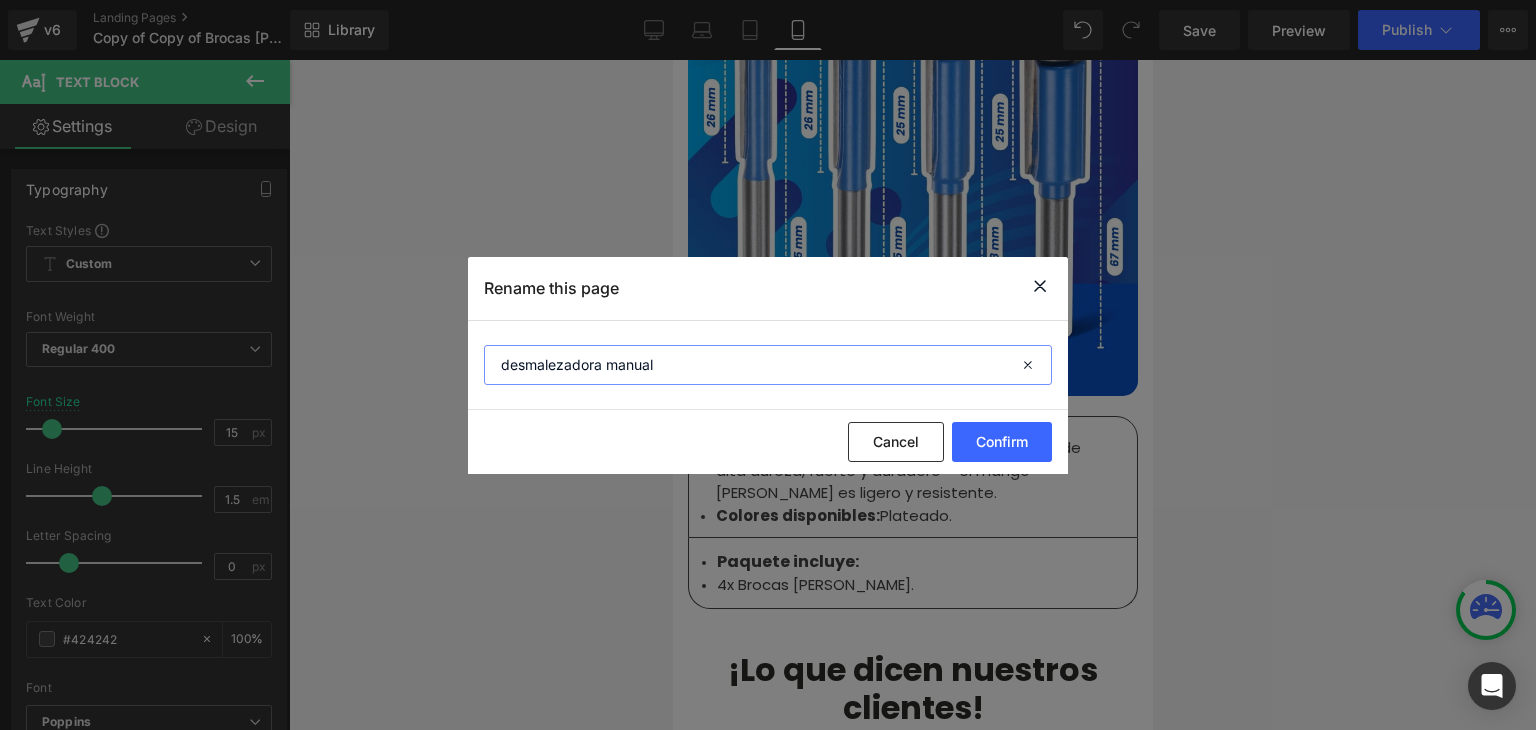 click on "desmalezadora manual" at bounding box center [768, 365] 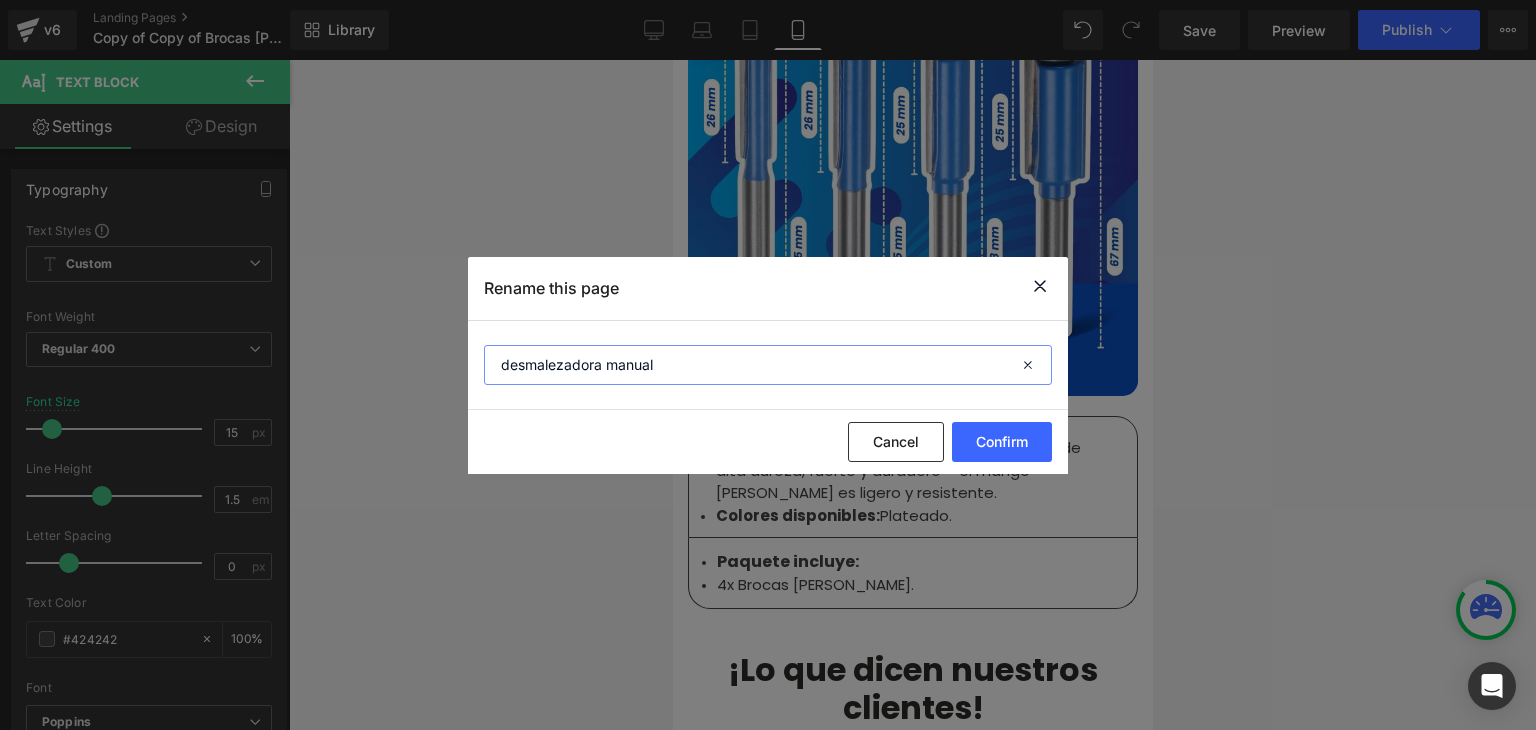 click on "desmalezadora manual" at bounding box center (768, 365) 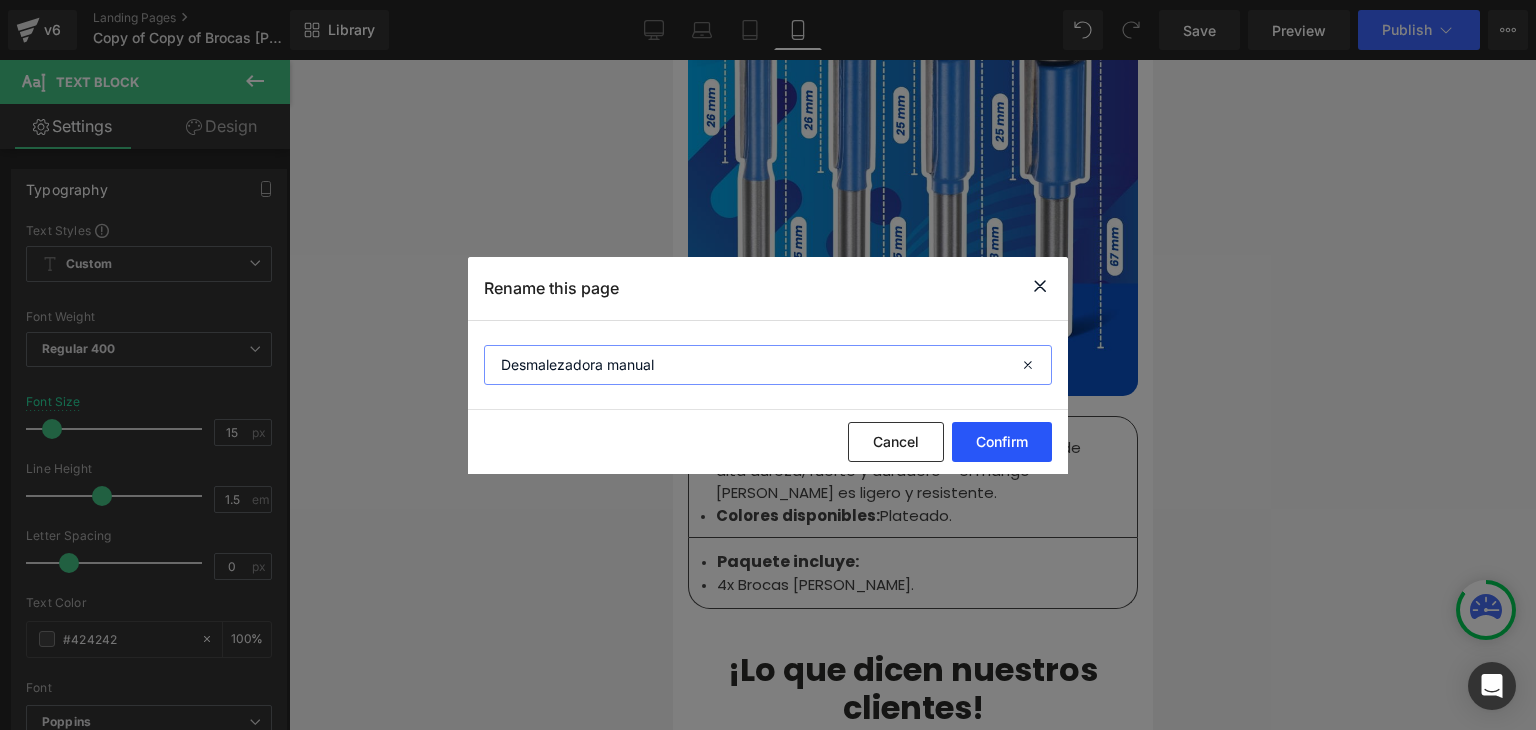 type on "Desmalezadora manual" 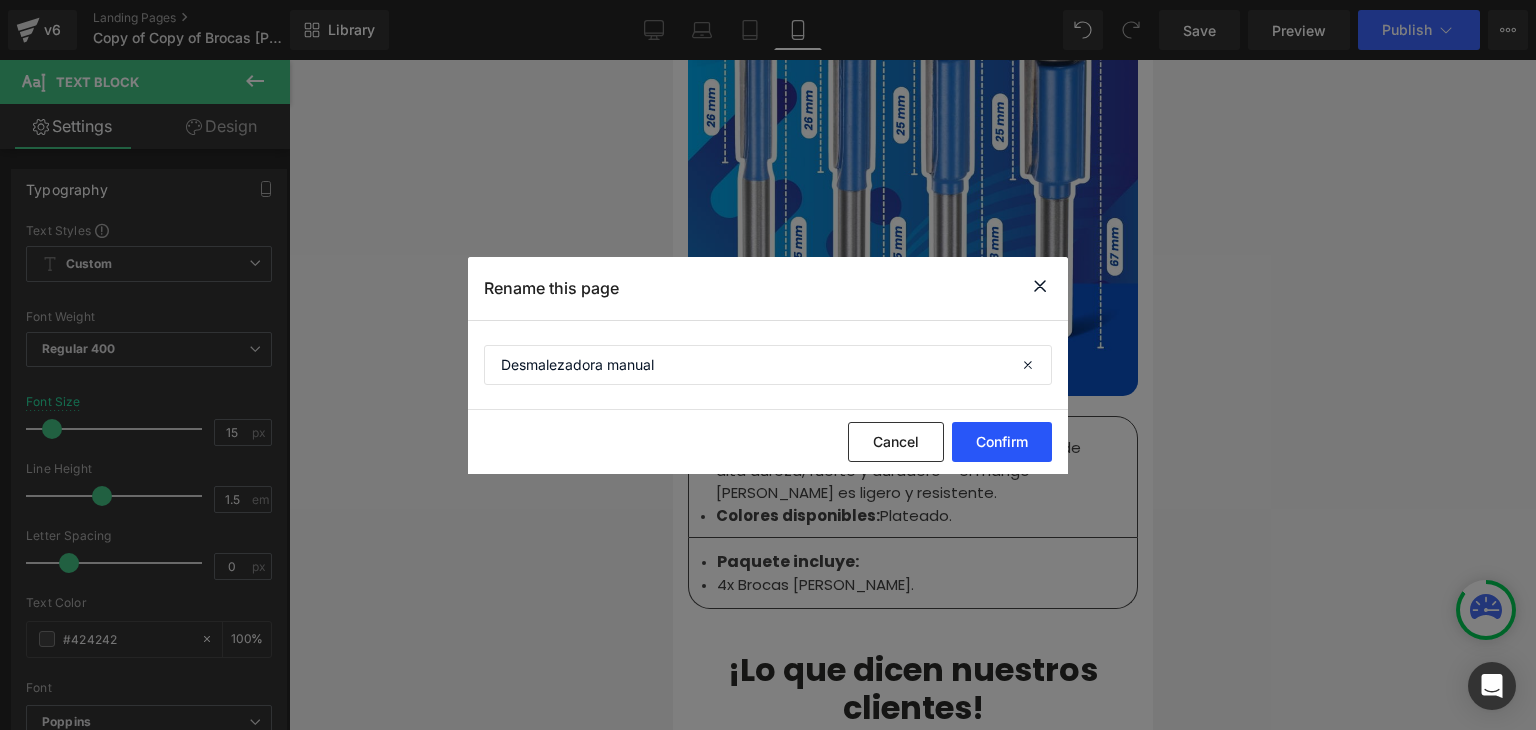 click on "Confirm" at bounding box center (1002, 442) 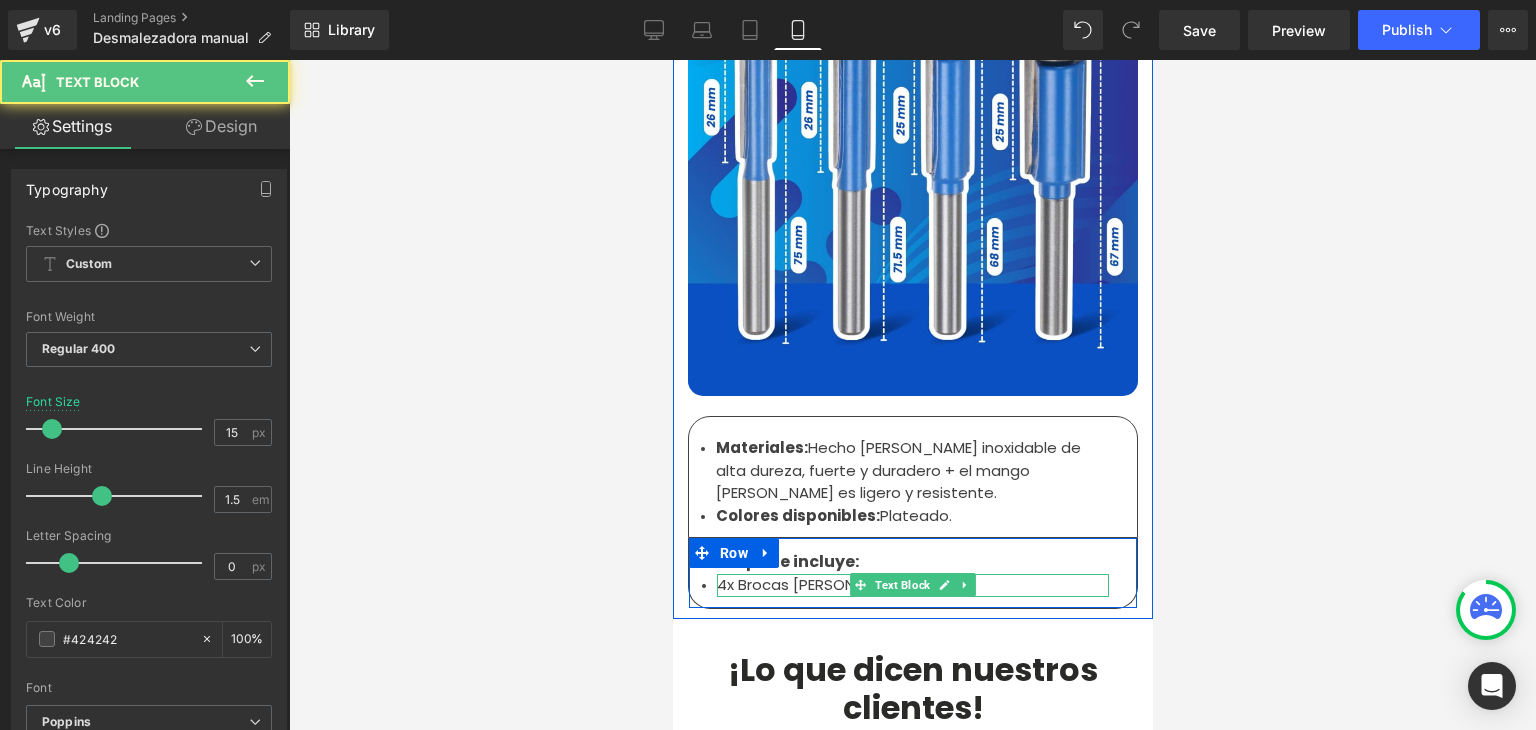click on "4x Brocas [PERSON_NAME]." at bounding box center (912, 585) 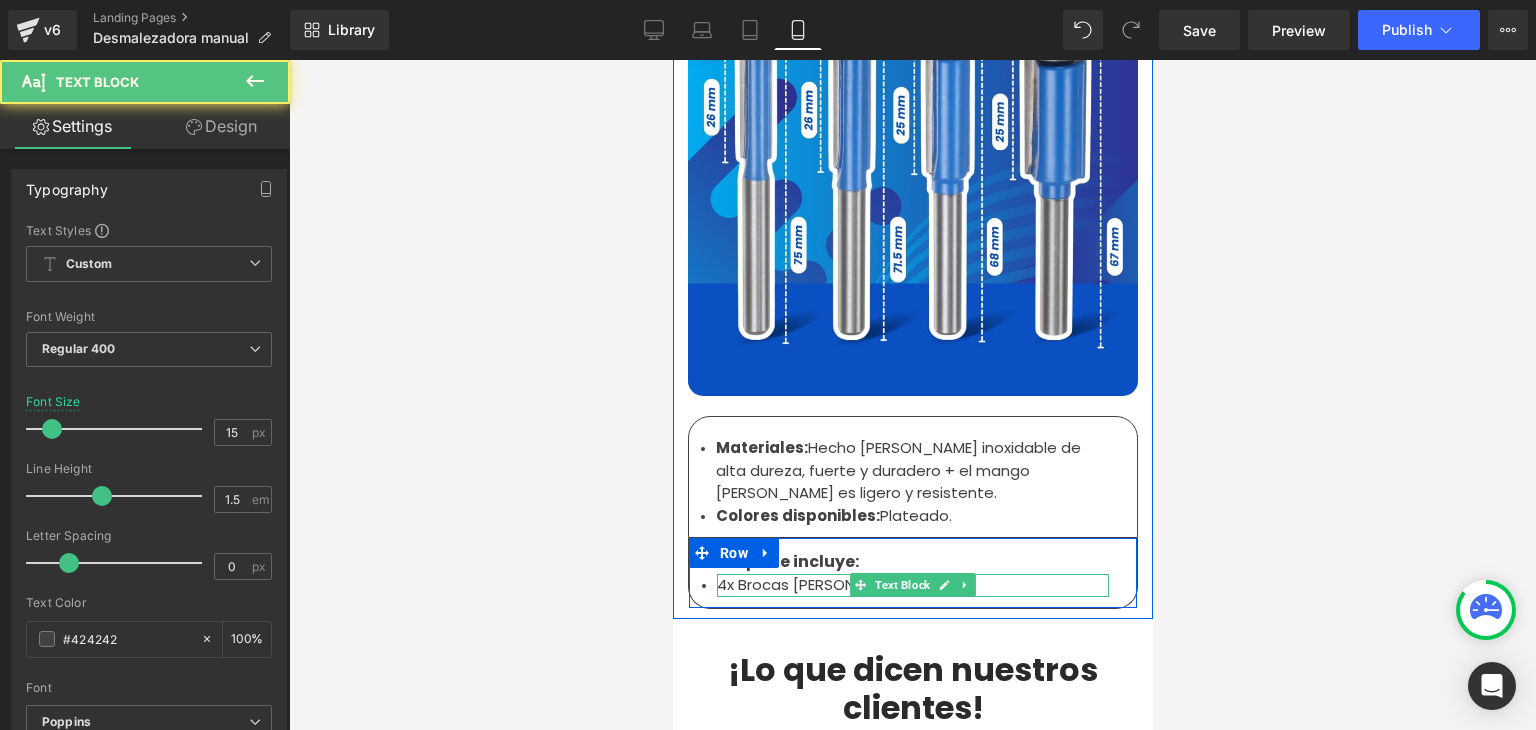 click on "4x Brocas [PERSON_NAME]." at bounding box center (912, 585) 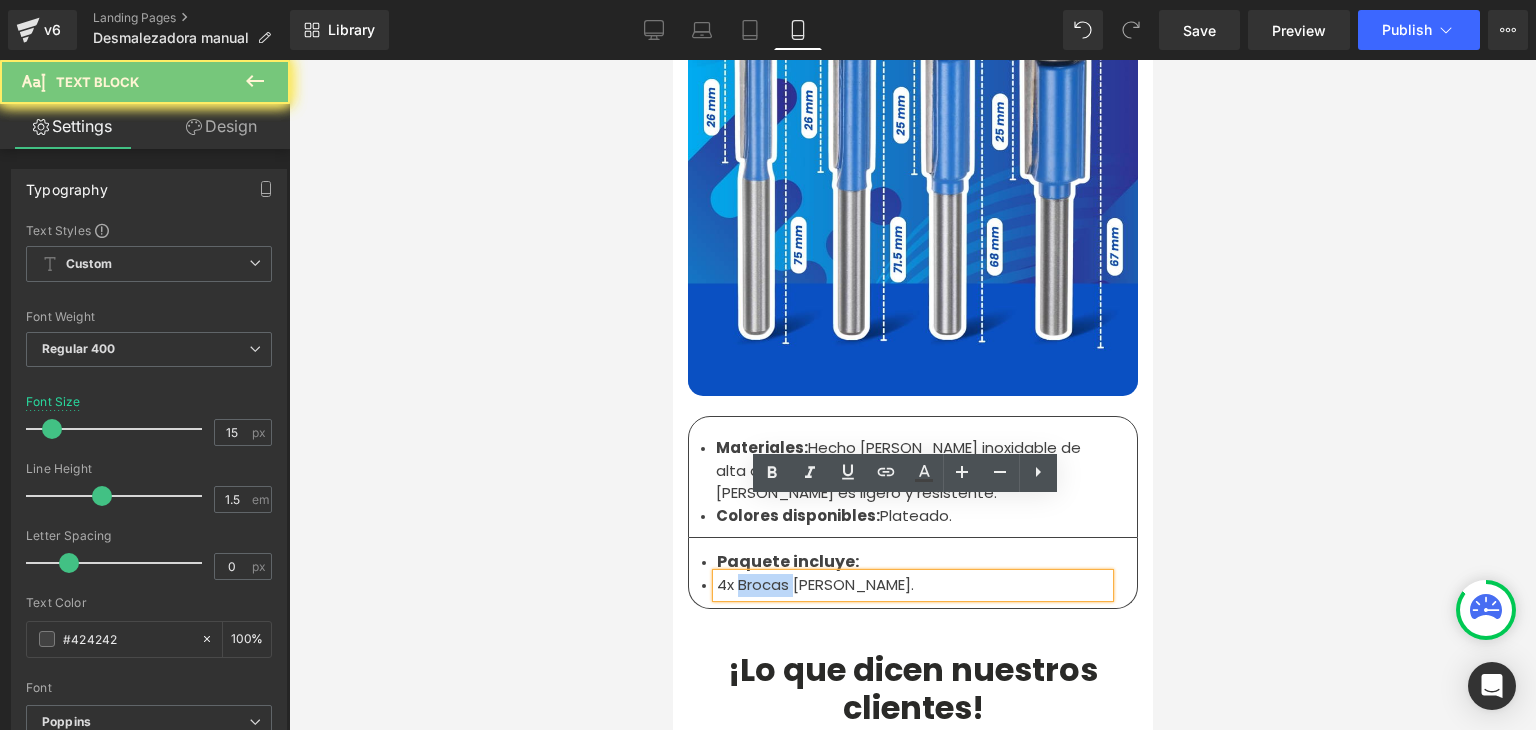 click on "4x Brocas [PERSON_NAME]." at bounding box center (912, 585) 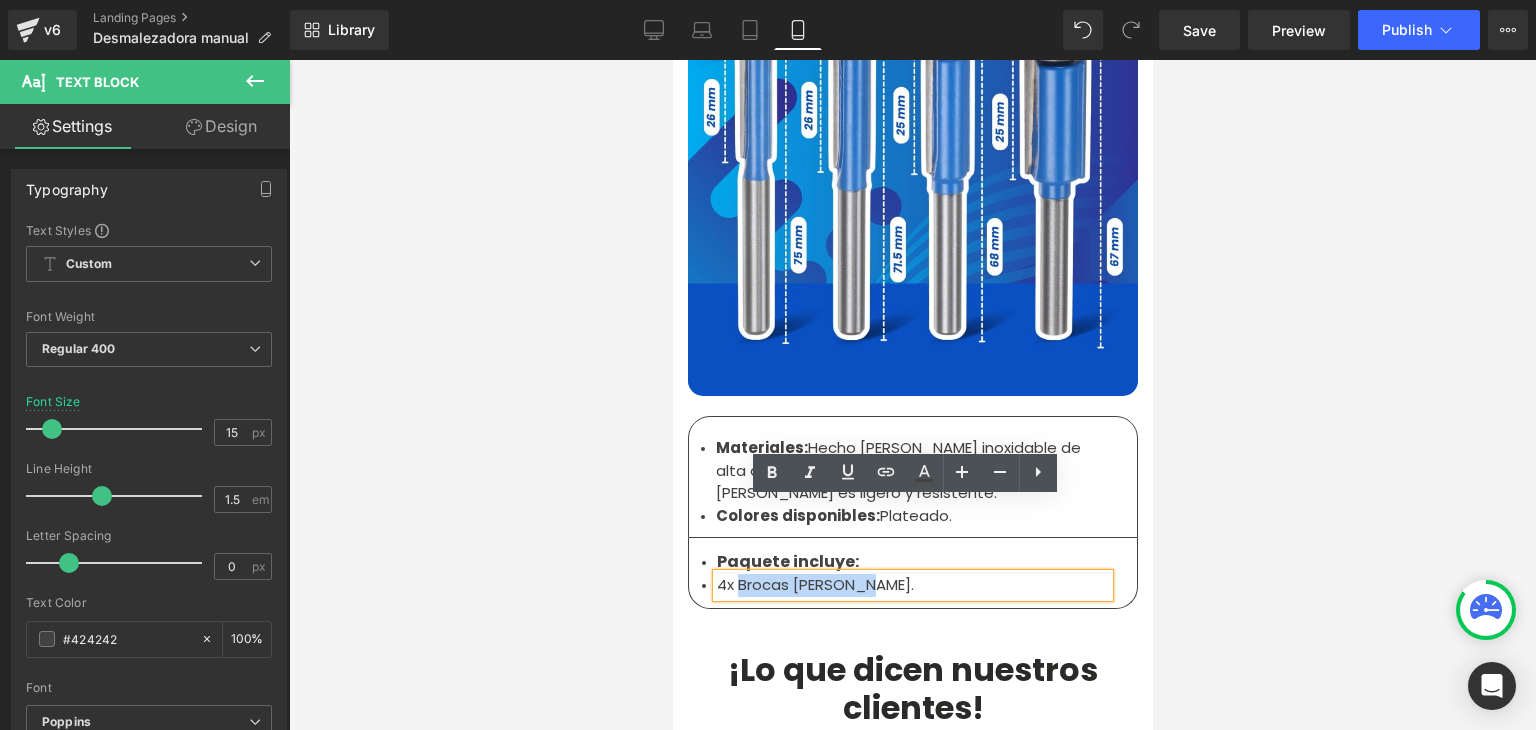drag, startPoint x: 730, startPoint y: 509, endPoint x: 853, endPoint y: 513, distance: 123.065025 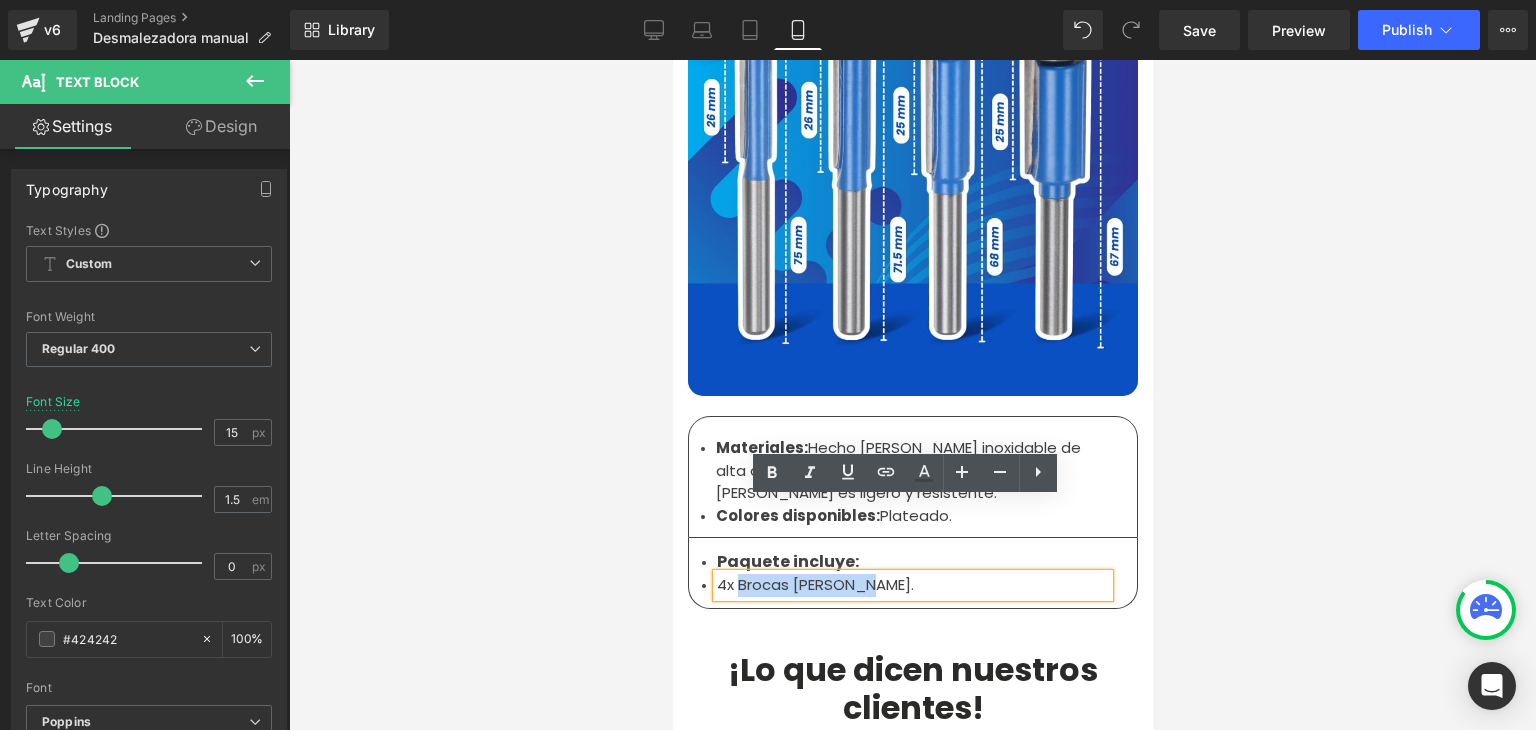 click on "4x Brocas [PERSON_NAME]." at bounding box center (912, 585) 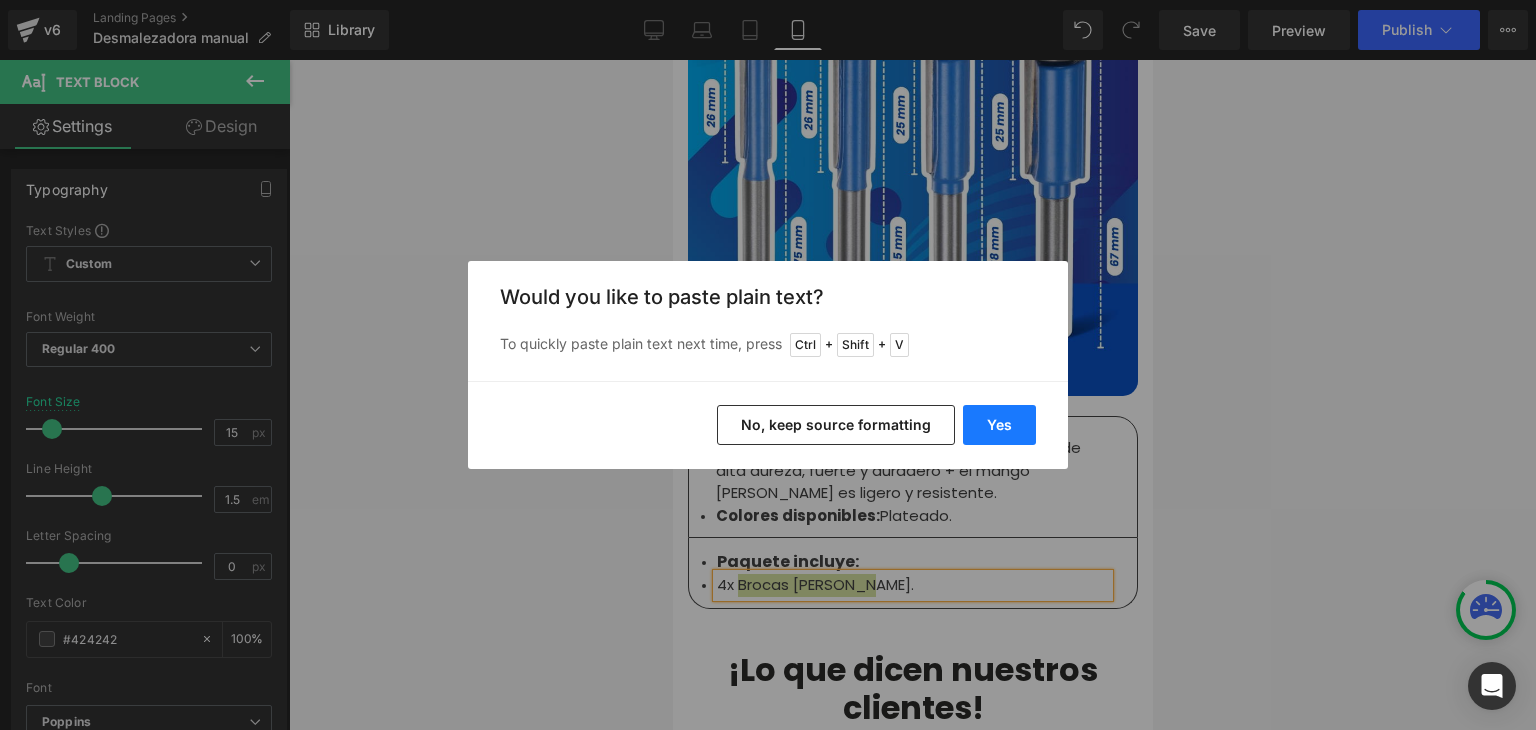 click on "Yes" at bounding box center [999, 425] 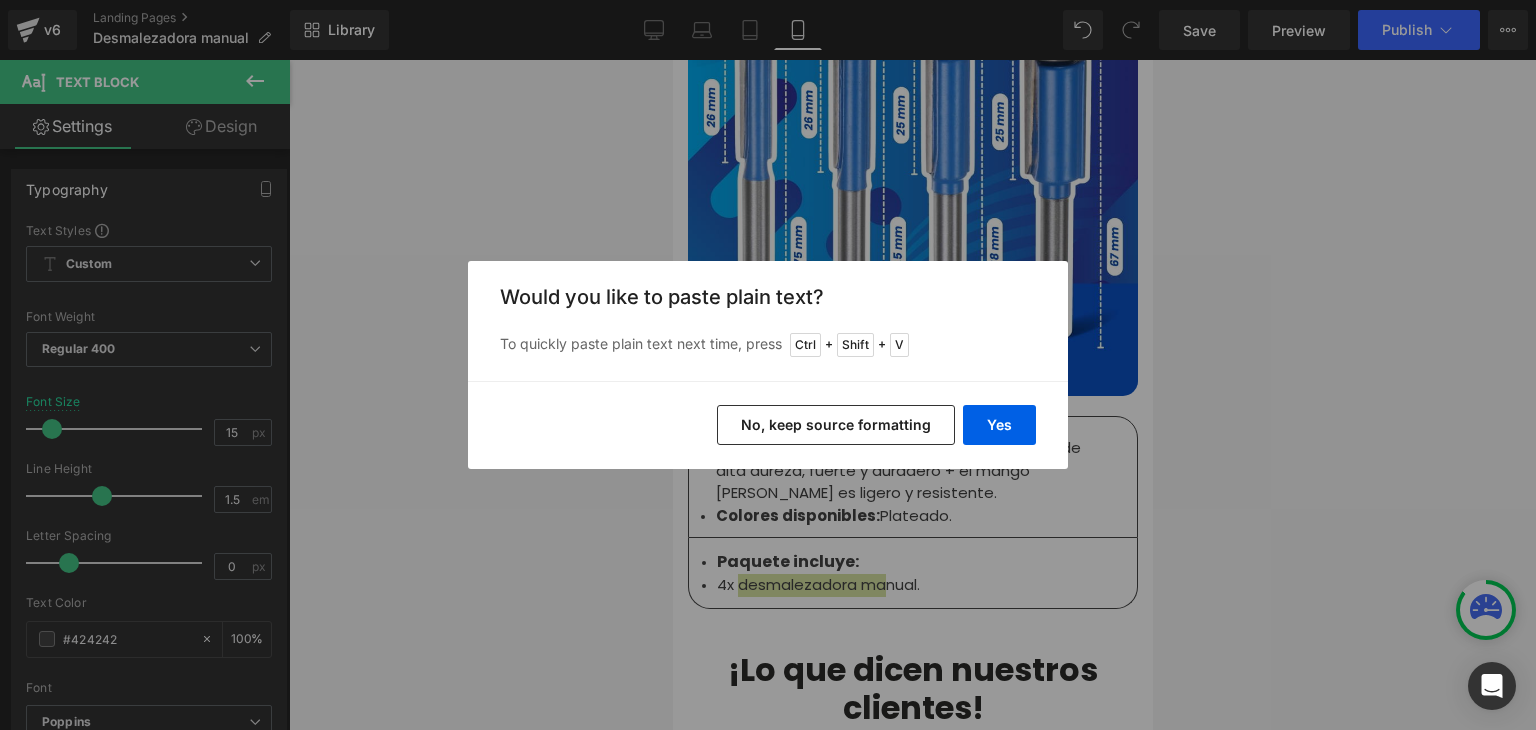 type 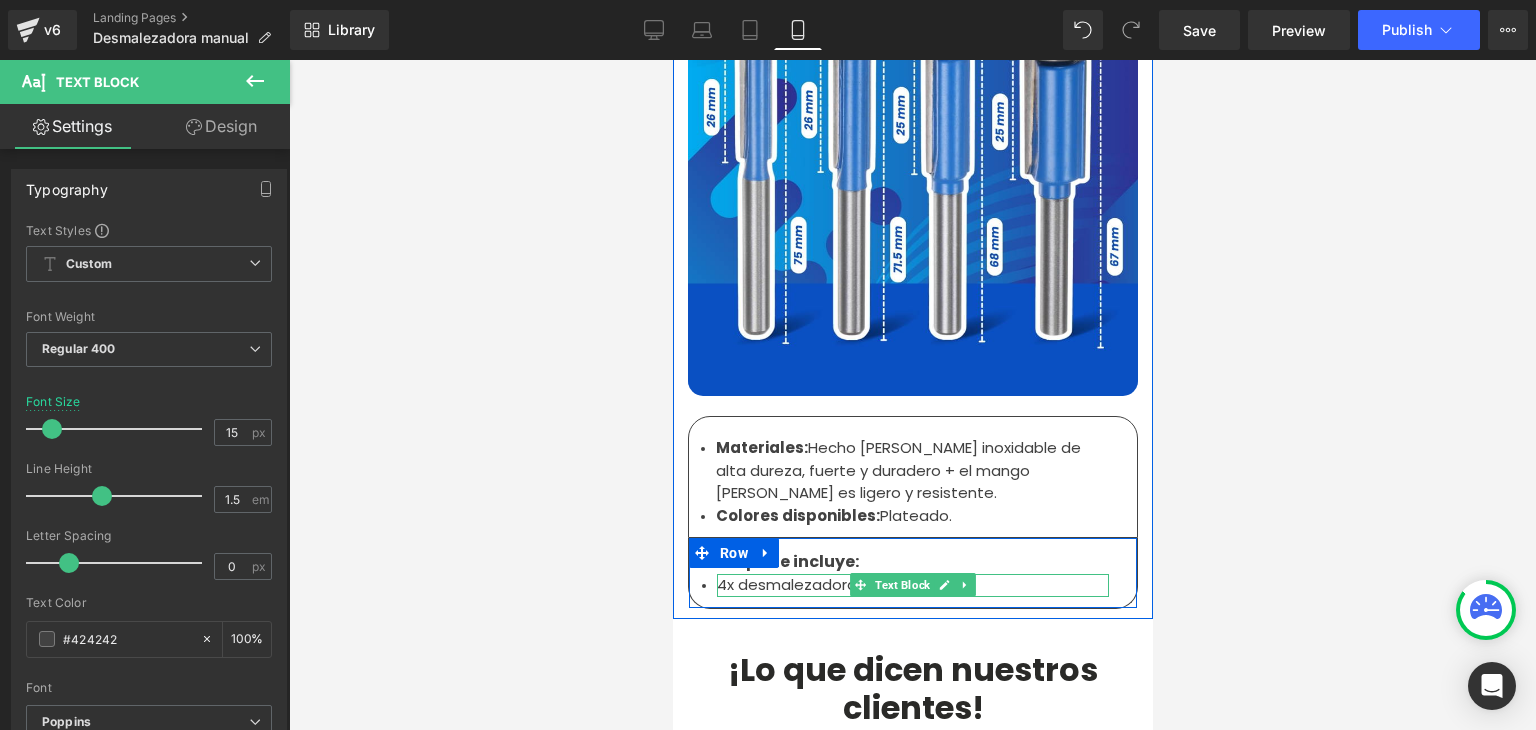 click on "4x desmalezadora manual." at bounding box center [912, 585] 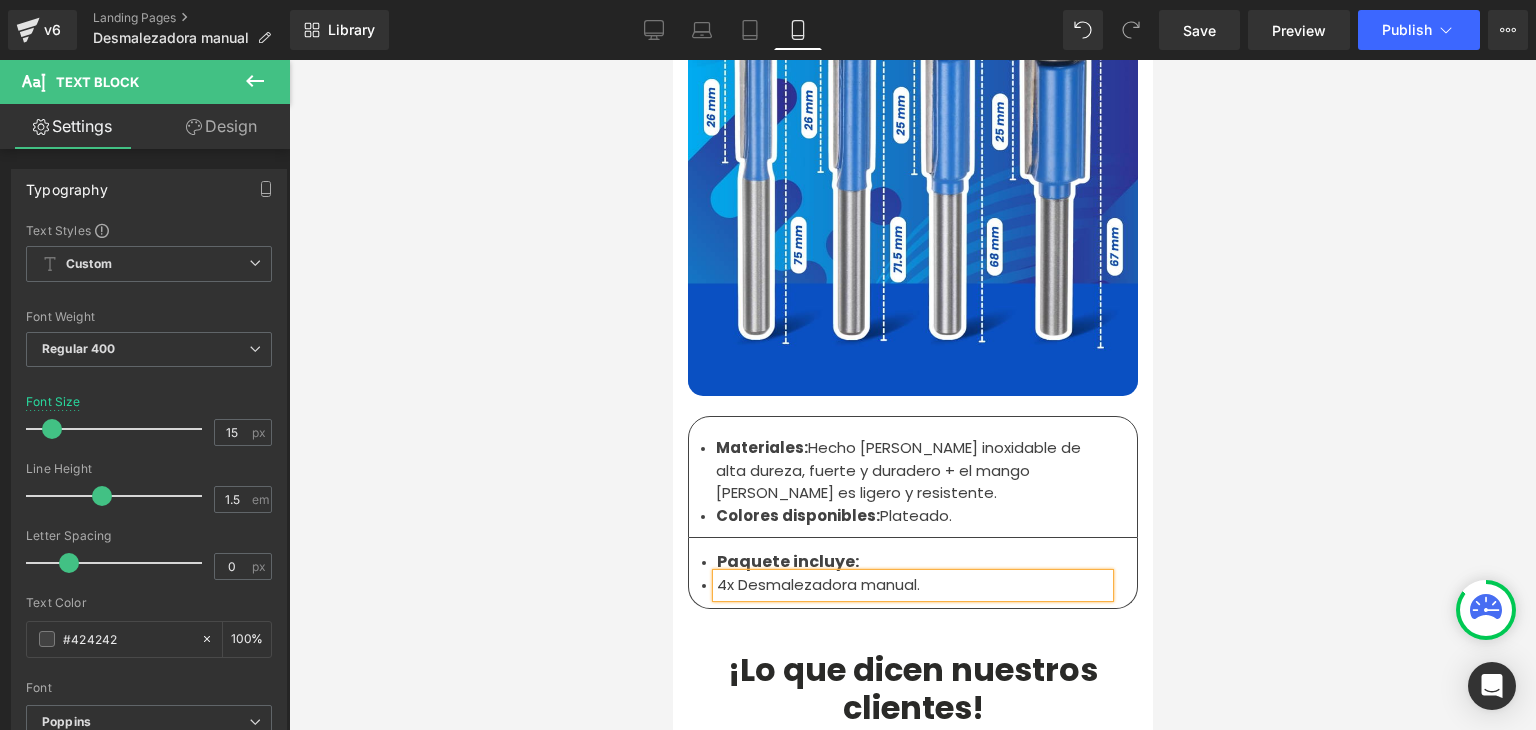click on "4x Desmalezadora manual." at bounding box center [912, 585] 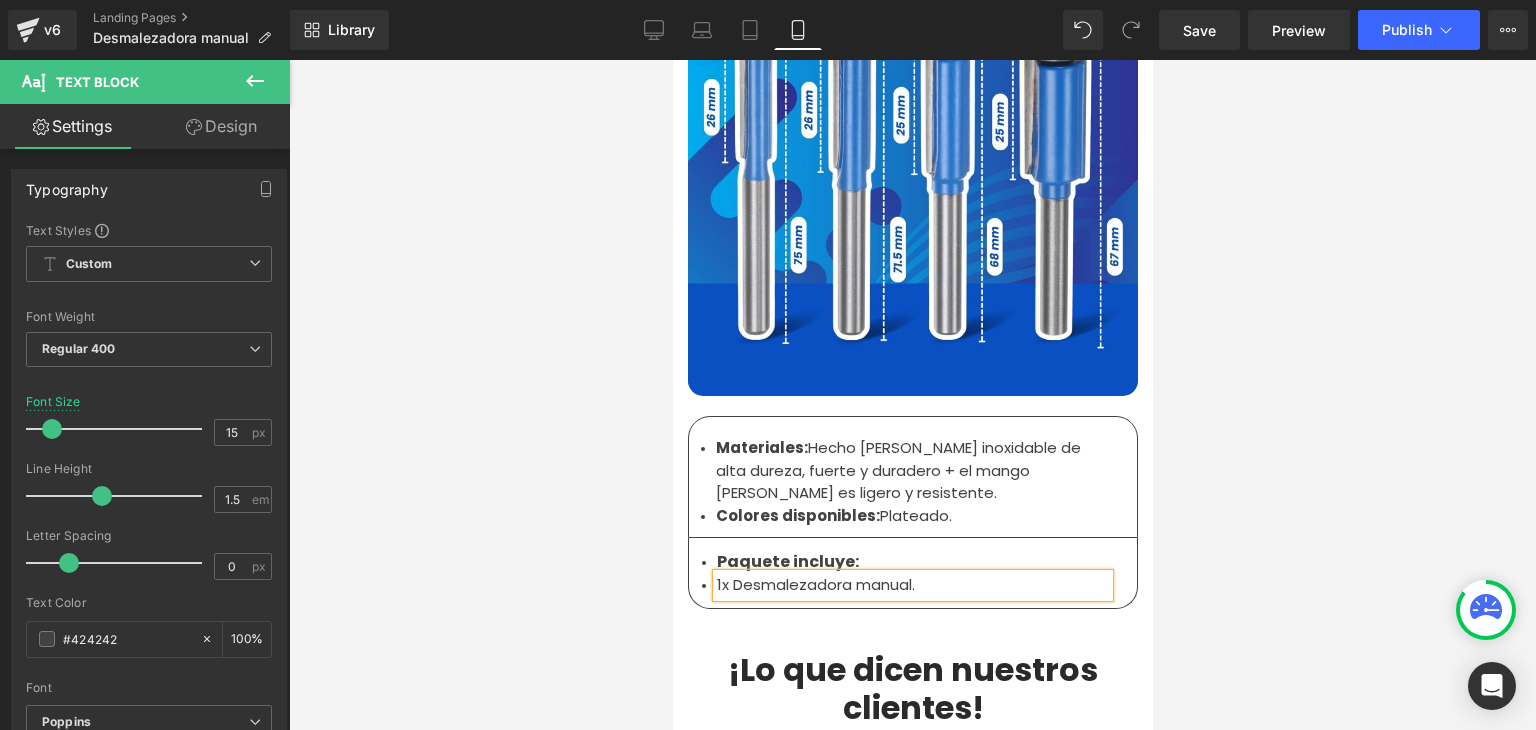 click at bounding box center (912, 395) 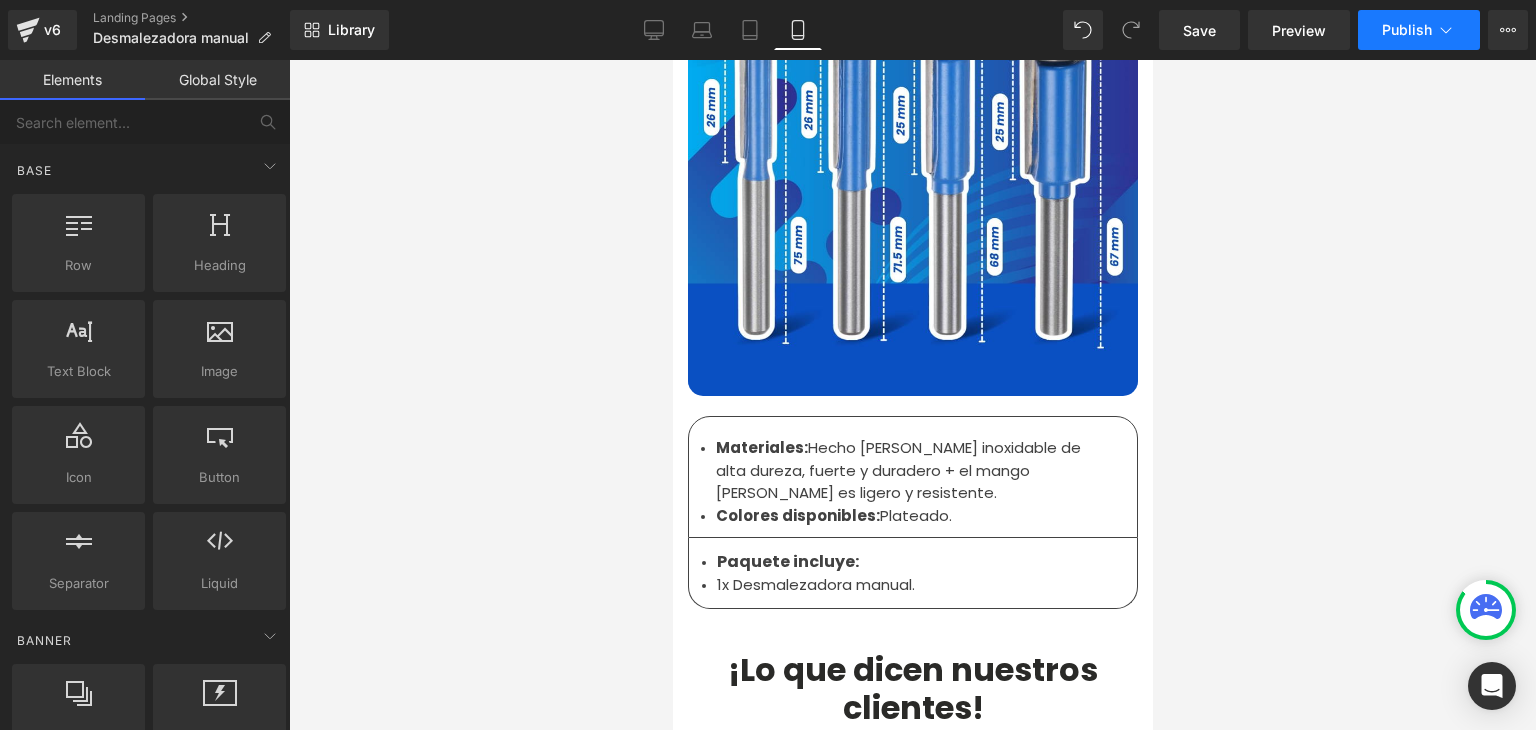 click on "Publish" at bounding box center (1407, 30) 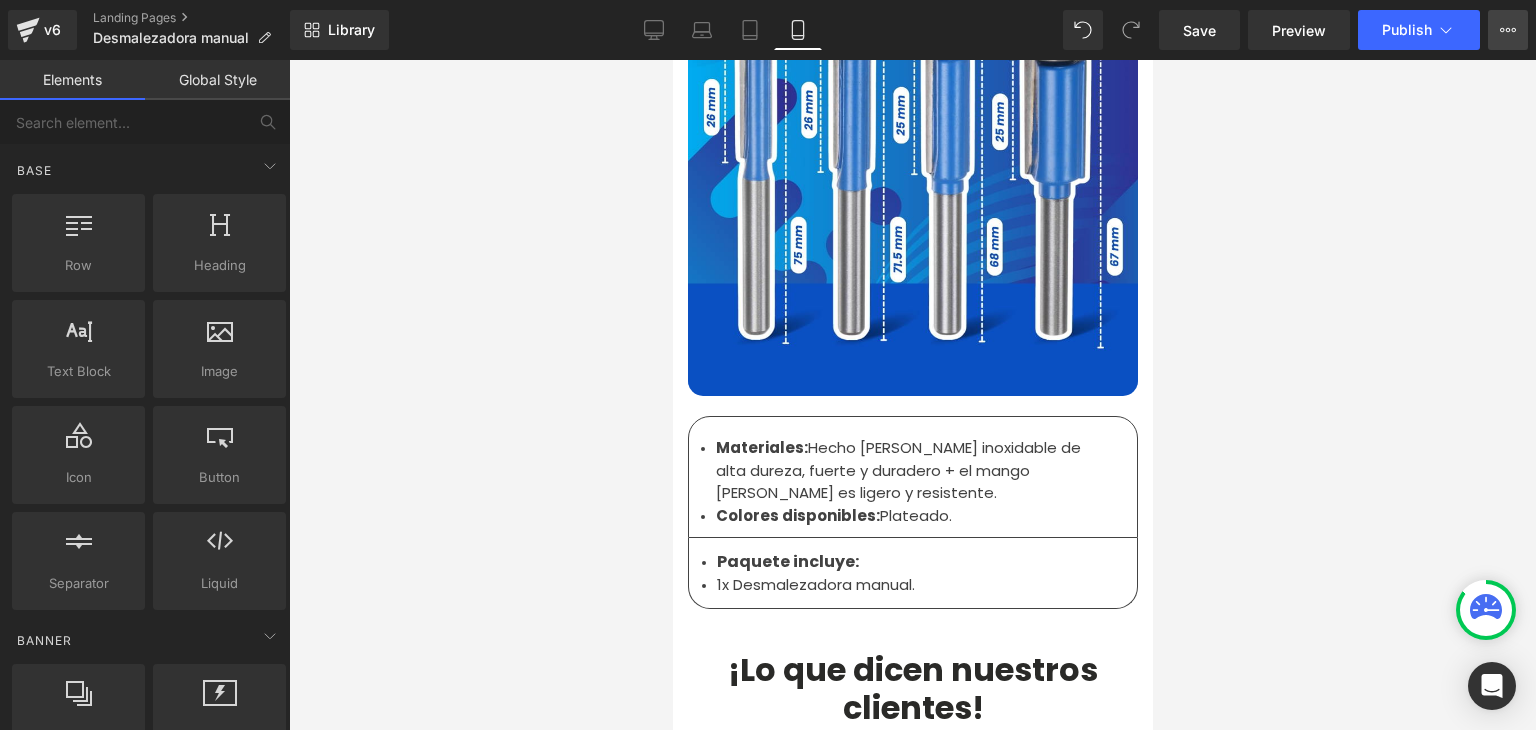 drag, startPoint x: 1507, startPoint y: 33, endPoint x: 1501, endPoint y: 57, distance: 24.738634 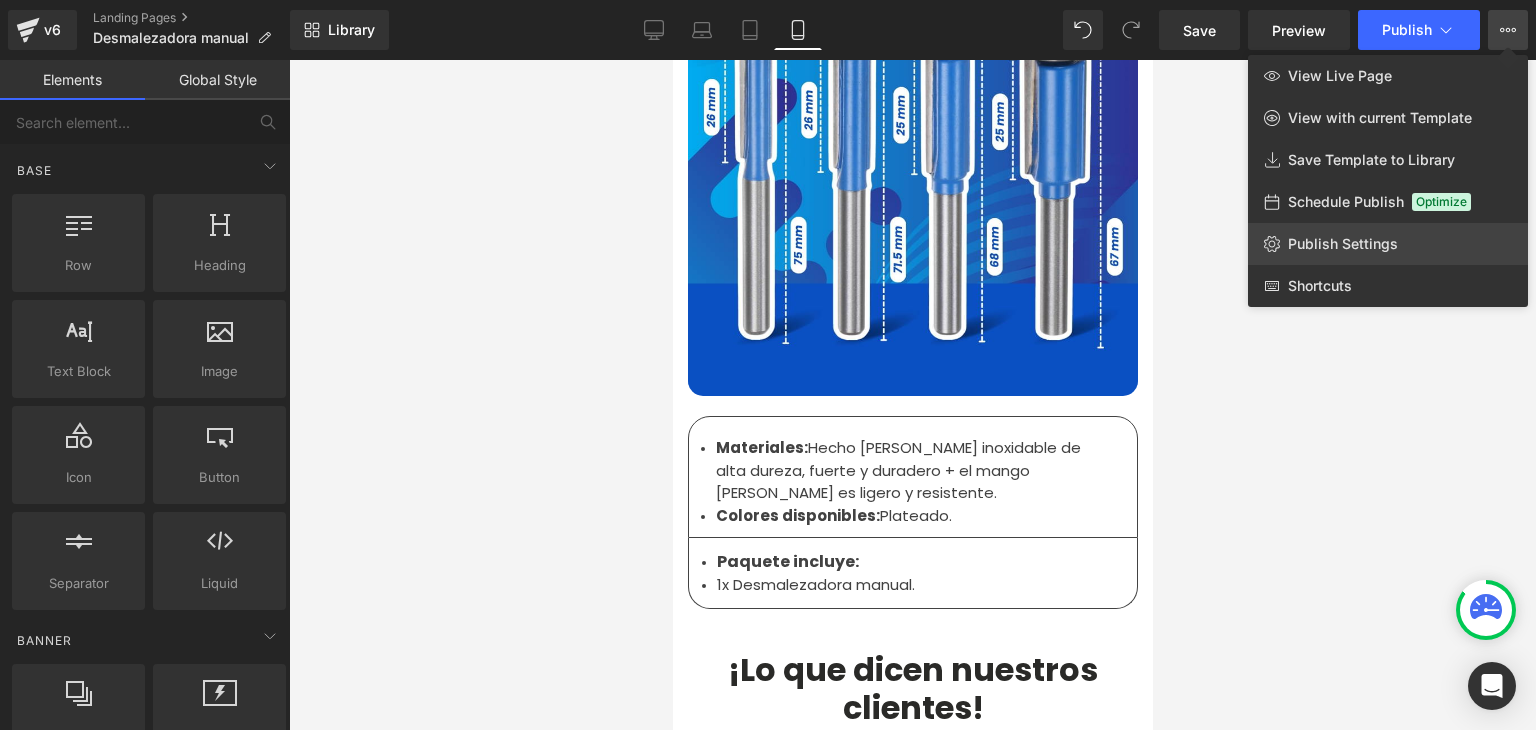 click on "Publish Settings" at bounding box center (1343, 244) 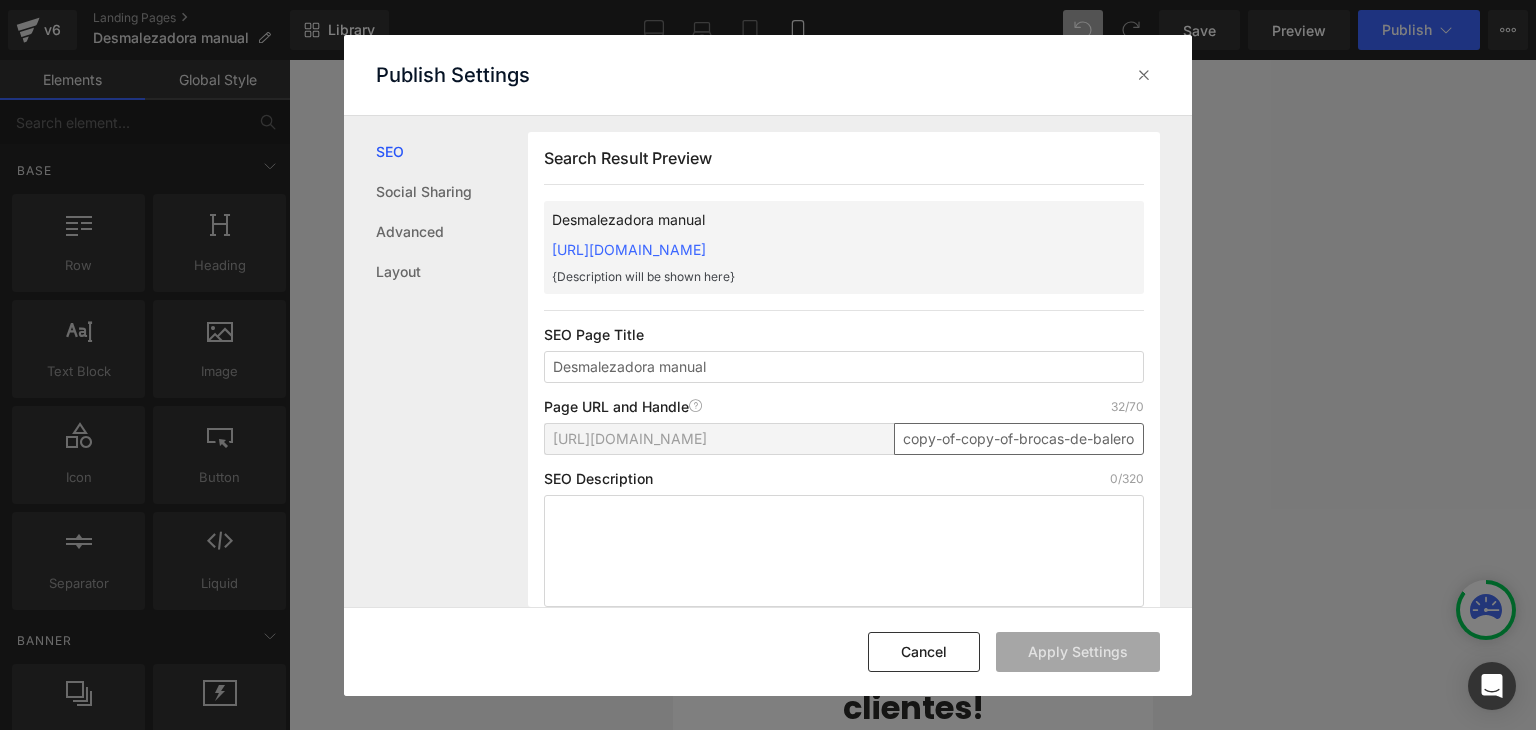 scroll, scrollTop: 0, scrollLeft: 0, axis: both 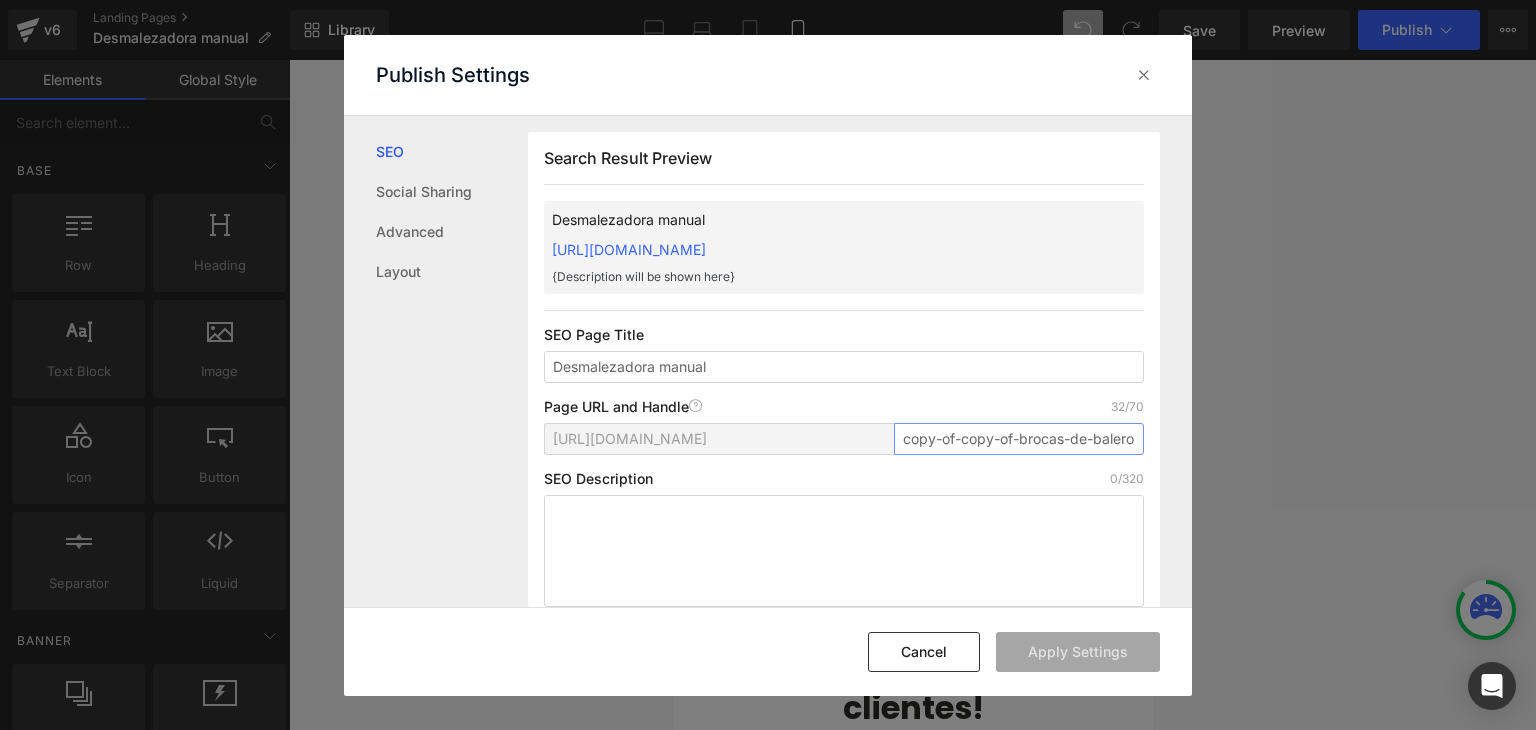 click on "copy-of-copy-of-brocas-de-balero" at bounding box center (1019, 439) 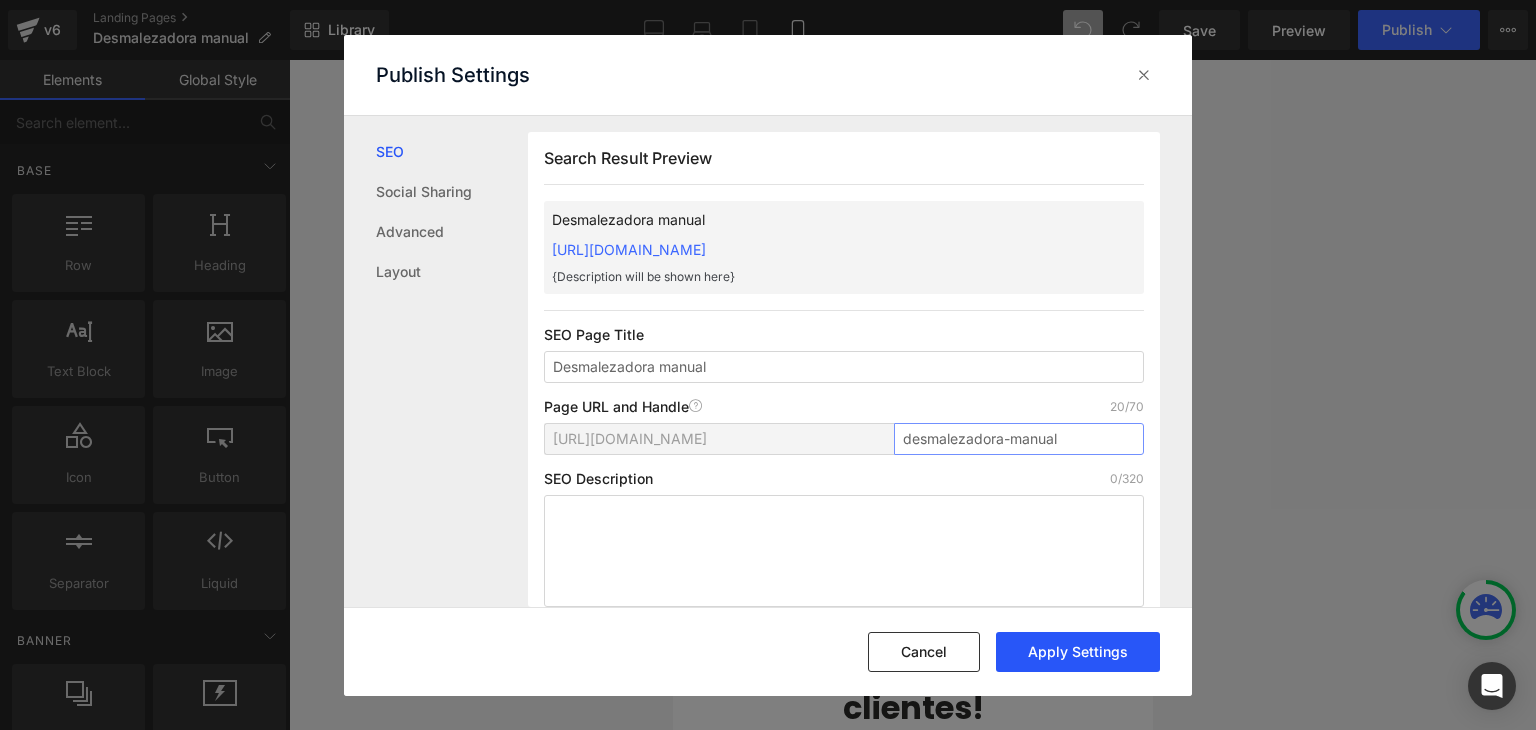 type on "desmalezadora-manual" 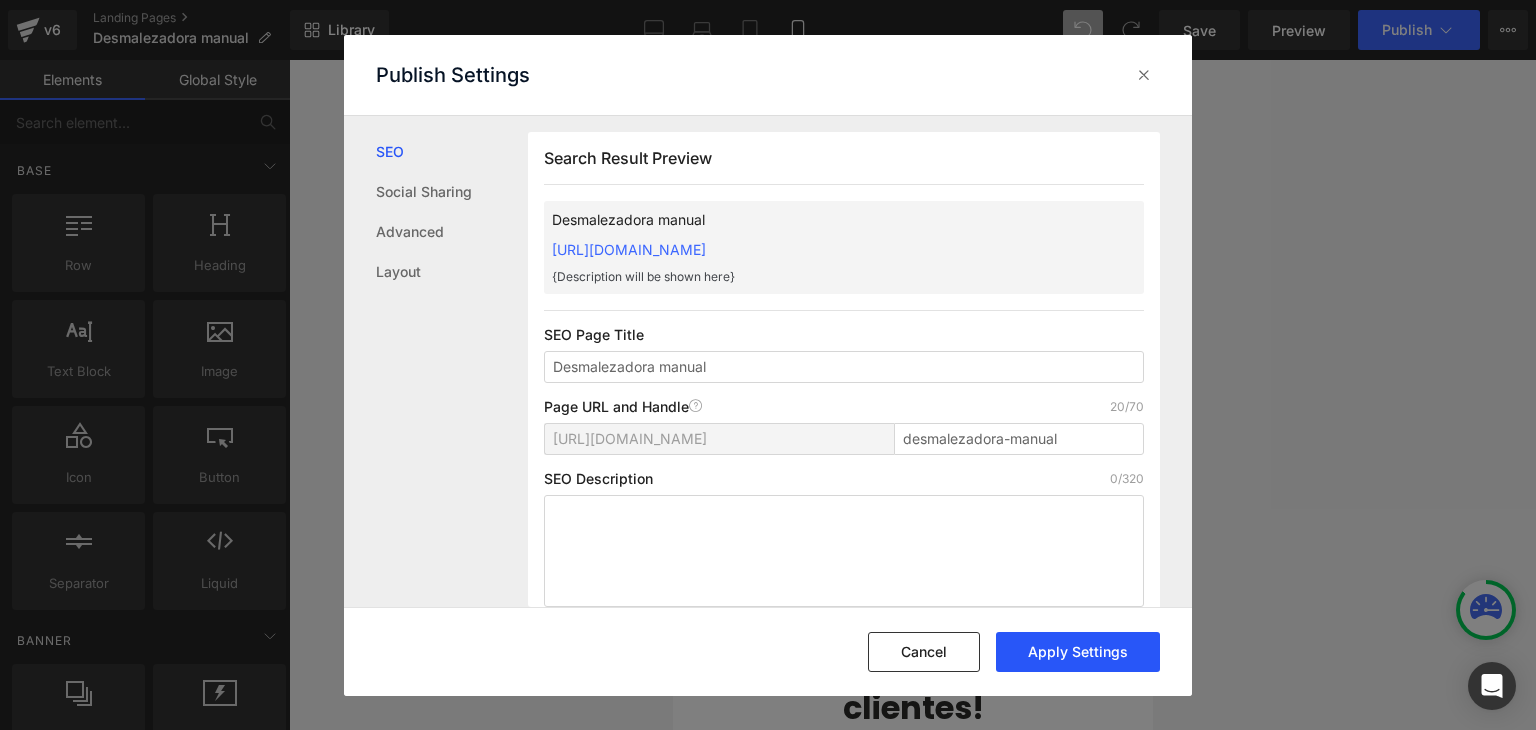click on "Apply Settings" at bounding box center (1078, 652) 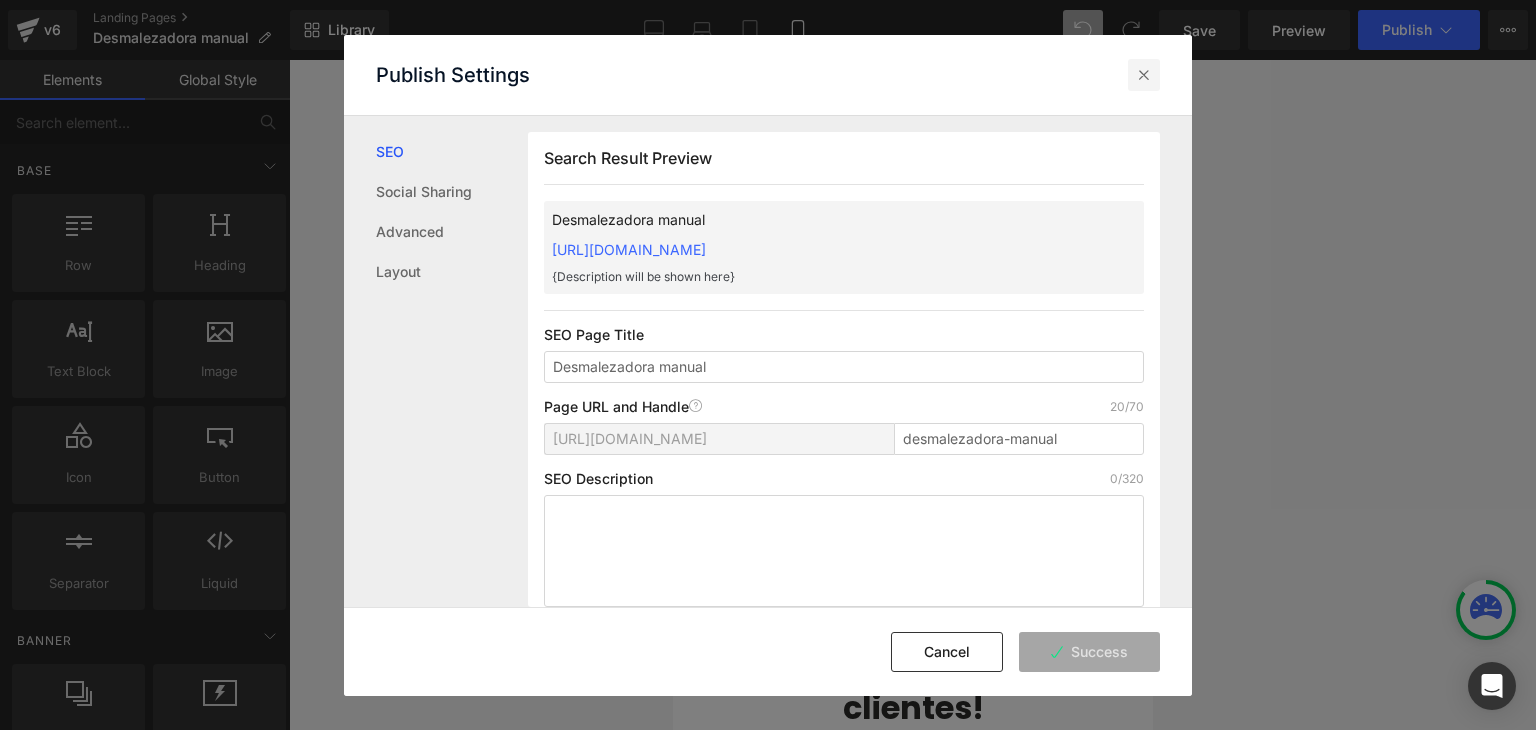 click at bounding box center (1144, 75) 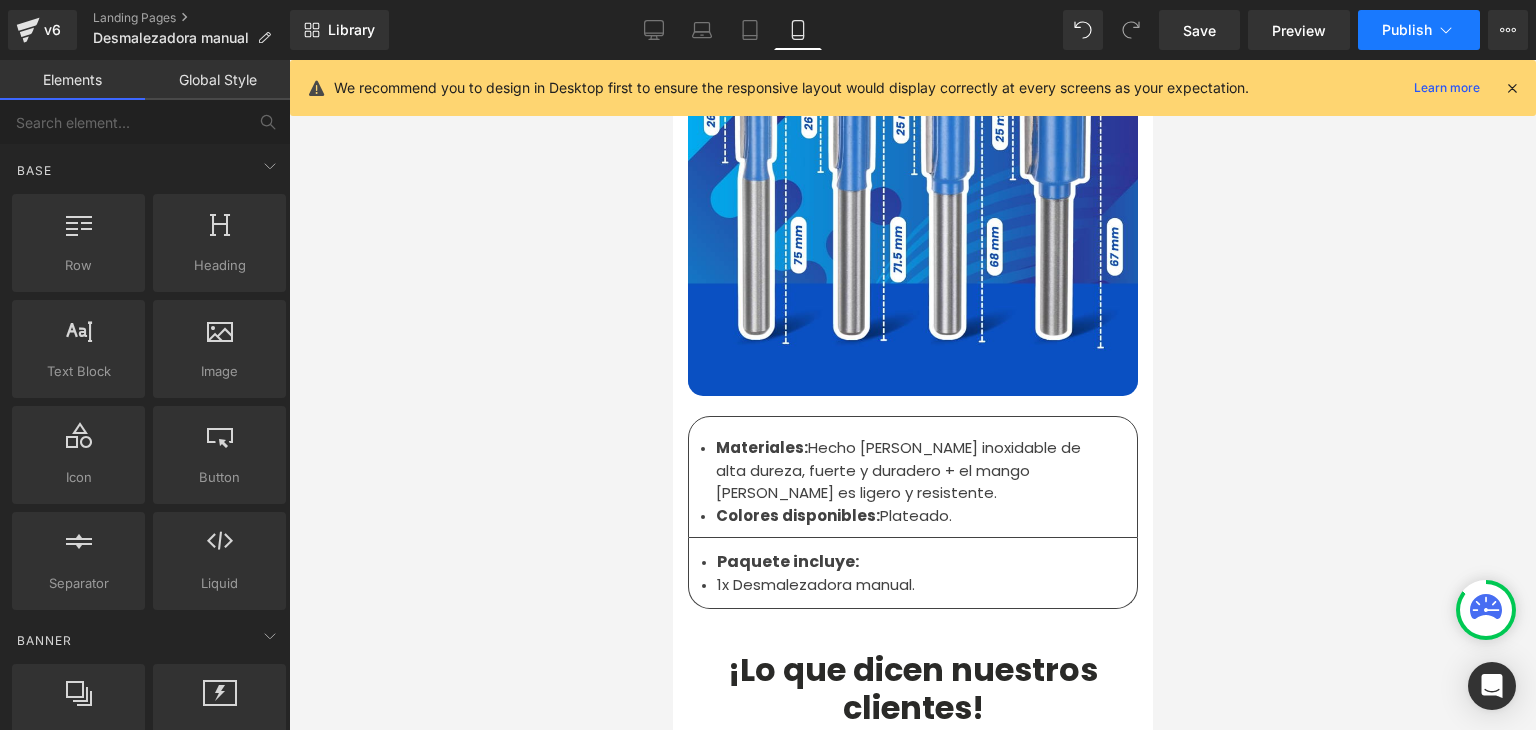 click on "Publish" at bounding box center (1407, 30) 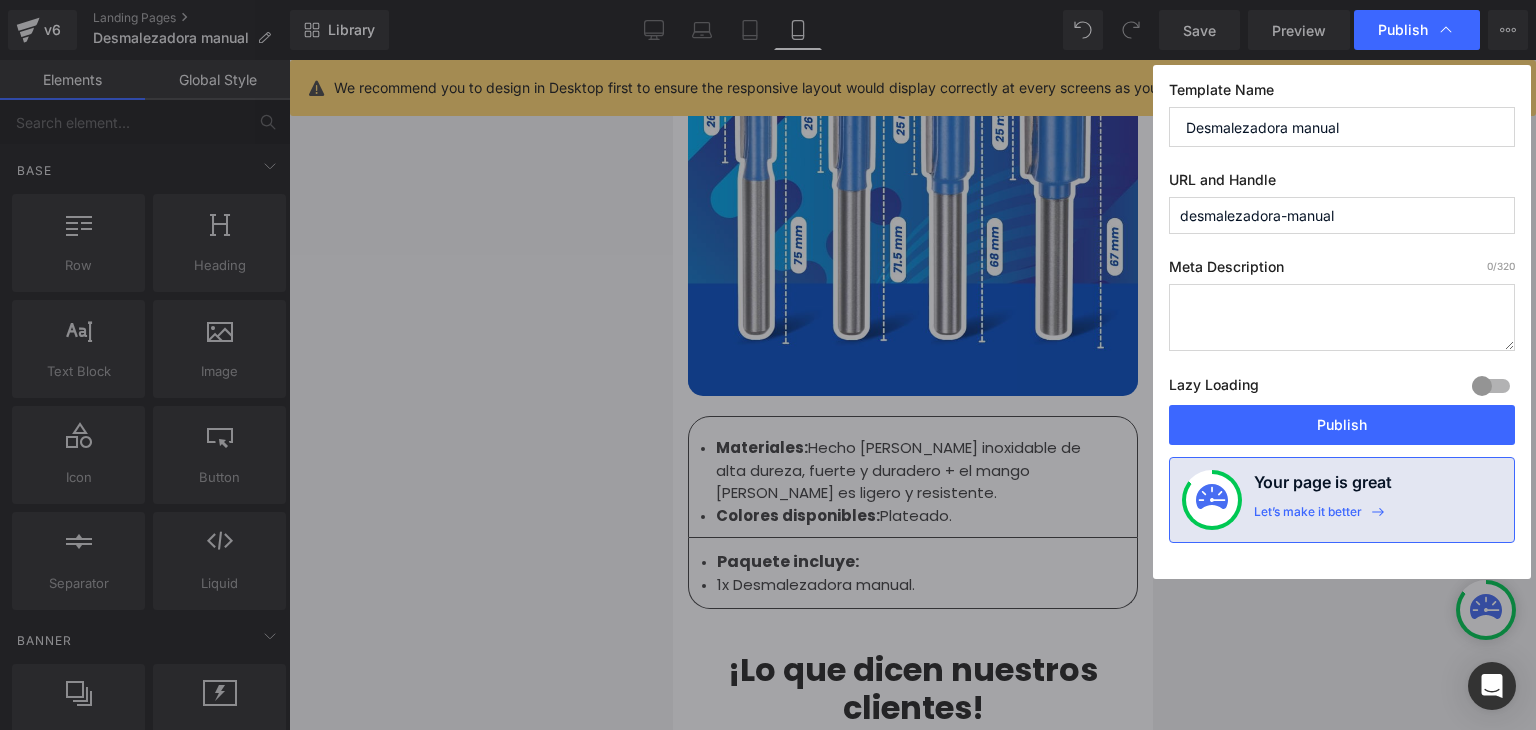 click on "Publish" at bounding box center (1342, 425) 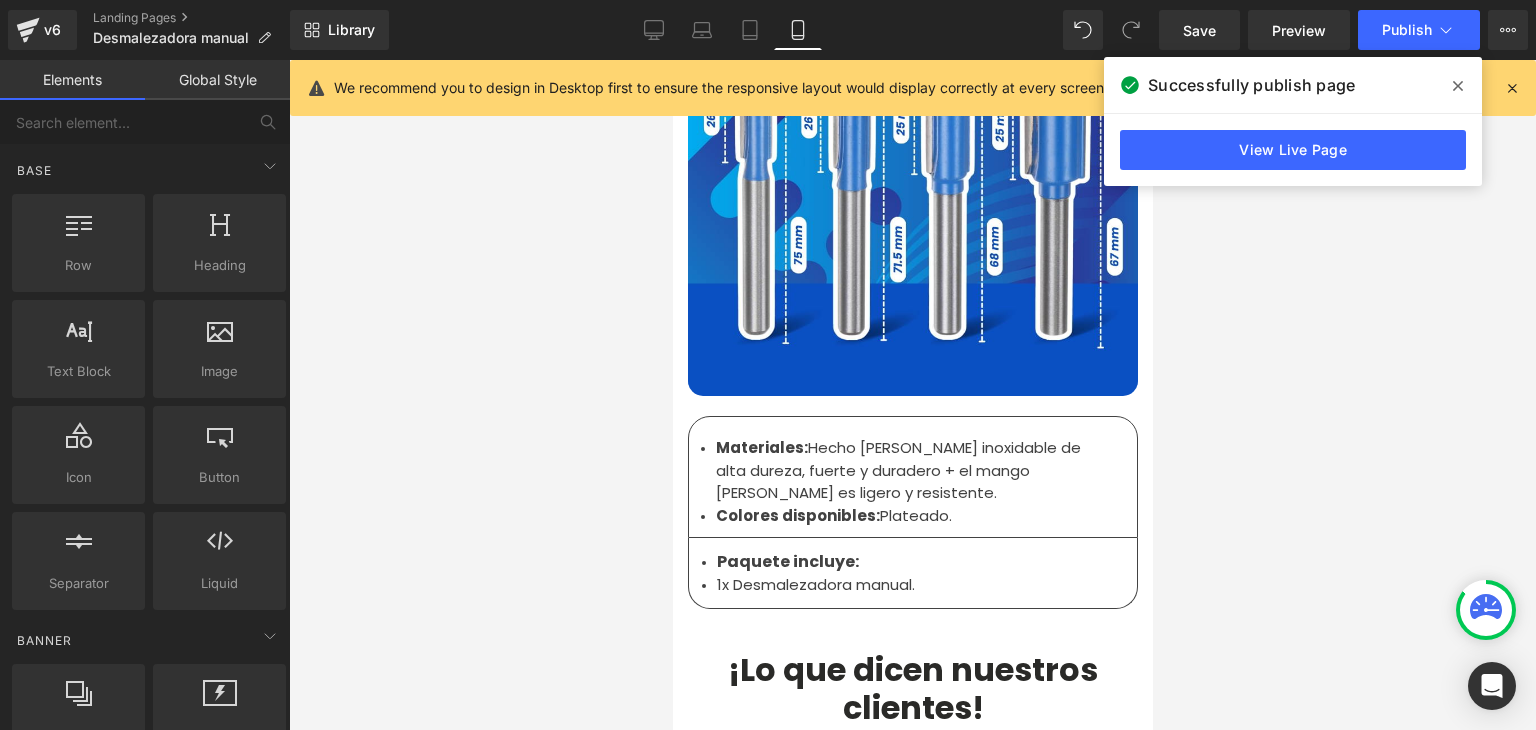 click 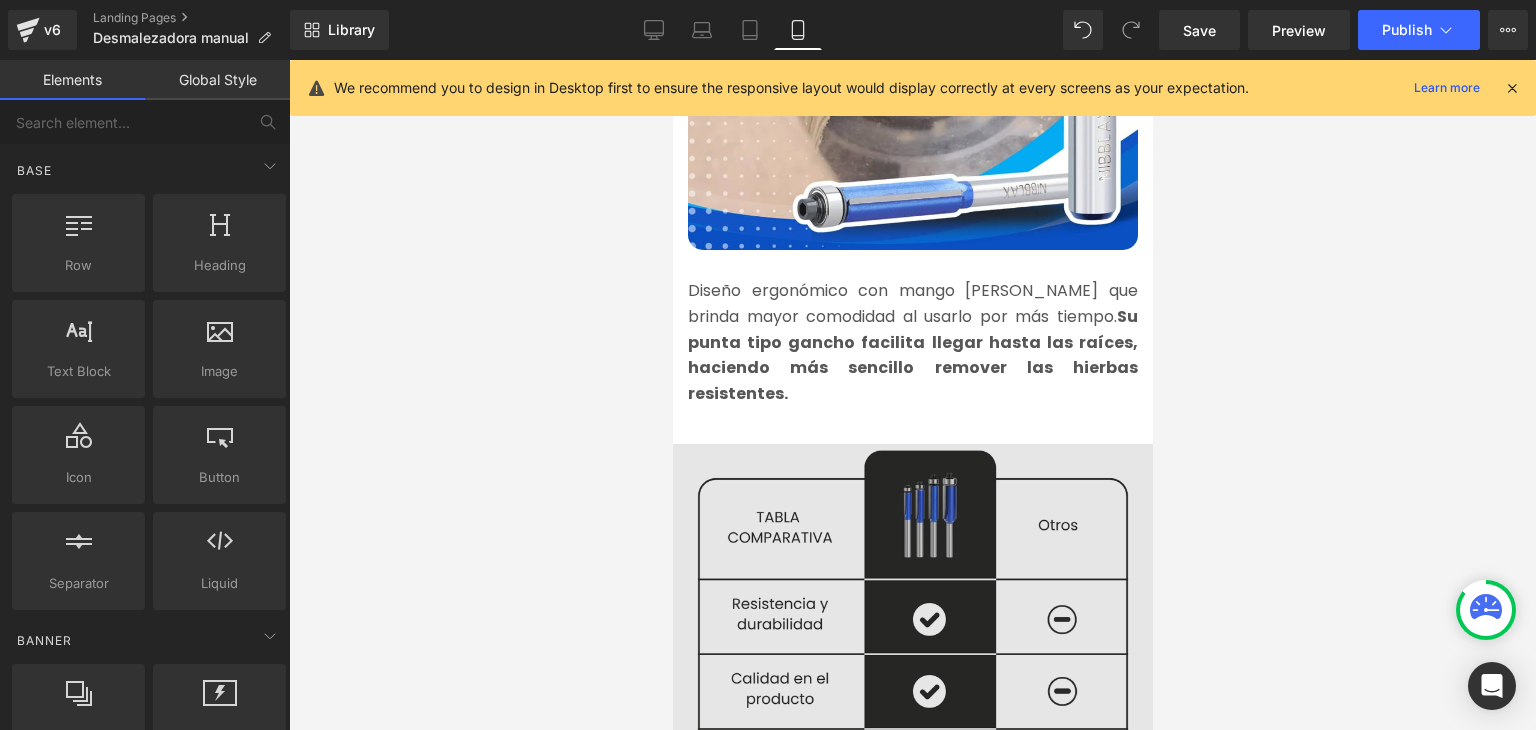 scroll, scrollTop: 2500, scrollLeft: 0, axis: vertical 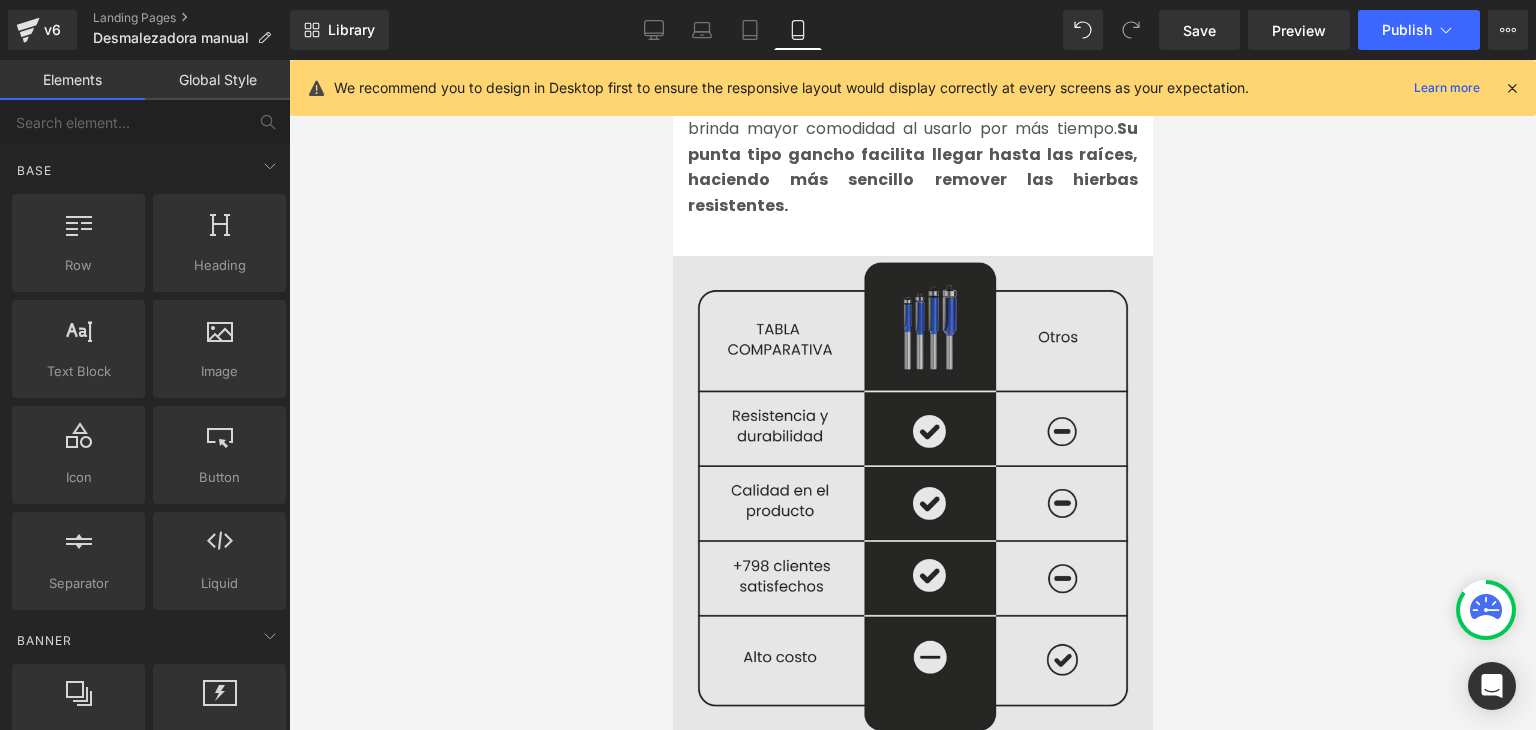 click at bounding box center [912, 491] 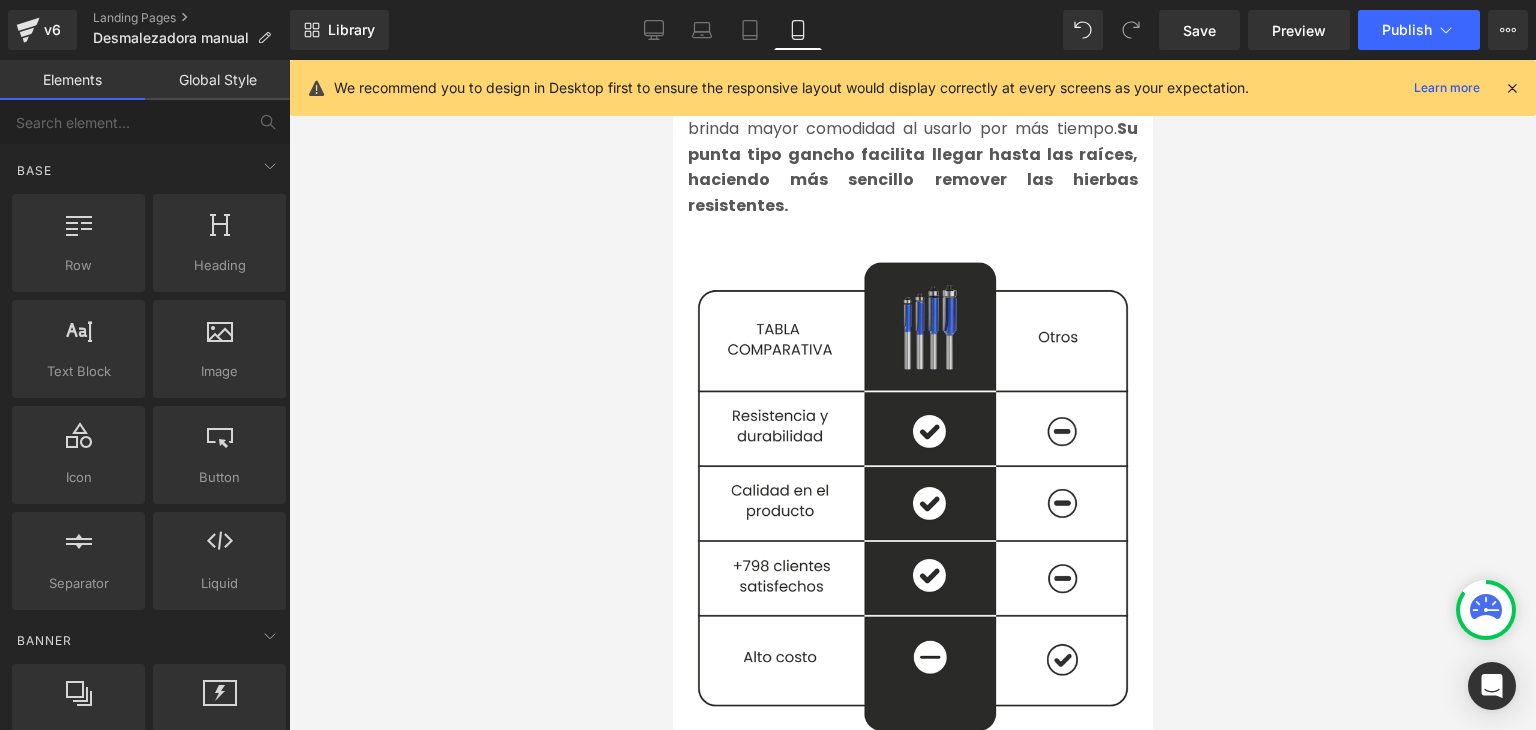 click at bounding box center [1512, 88] 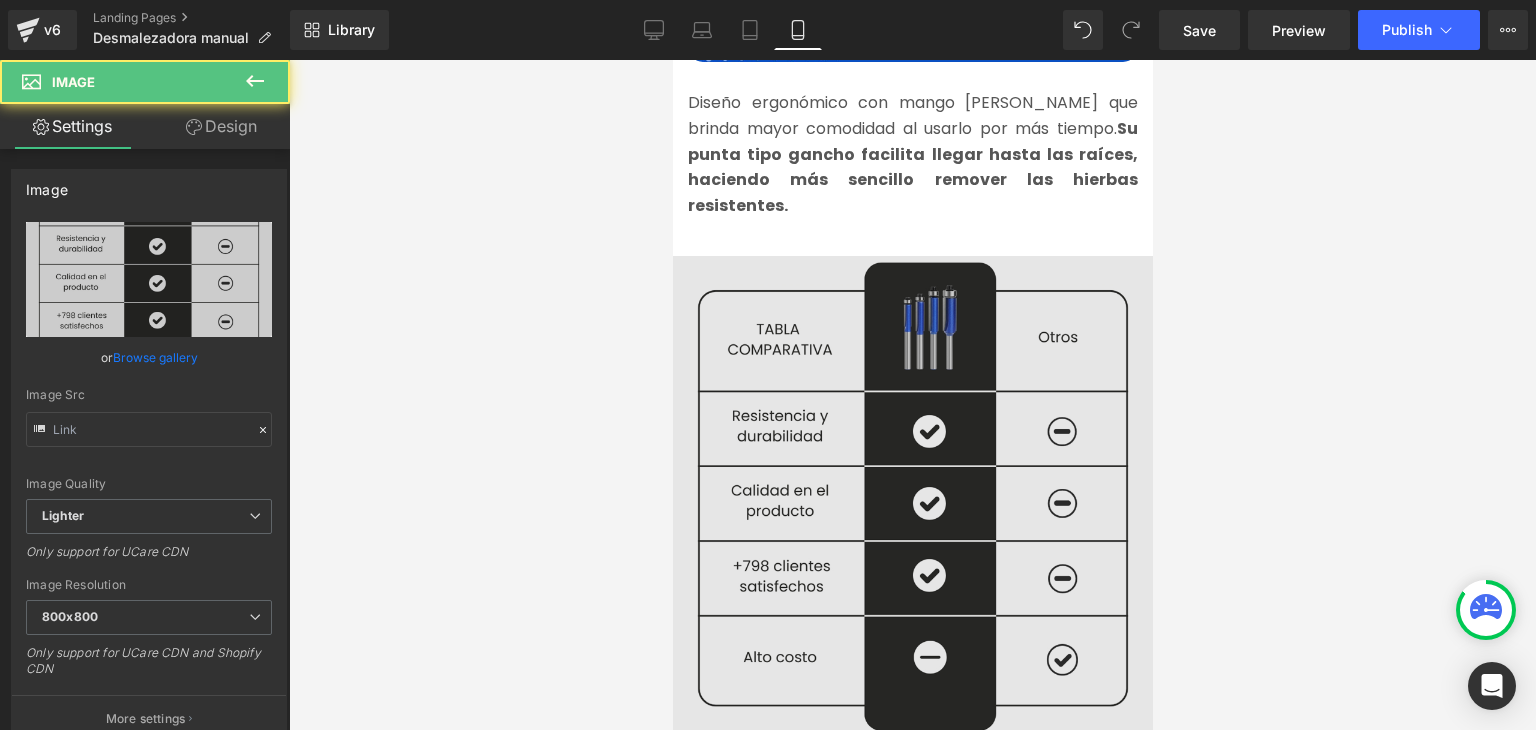 type on "https://ucarecdn.com/608f60d2-0143-4340-9633-d5352d1fff32/-/format/auto/-/preview/800x800/-/quality/lighter/Imagenes%20landing%204.webp" 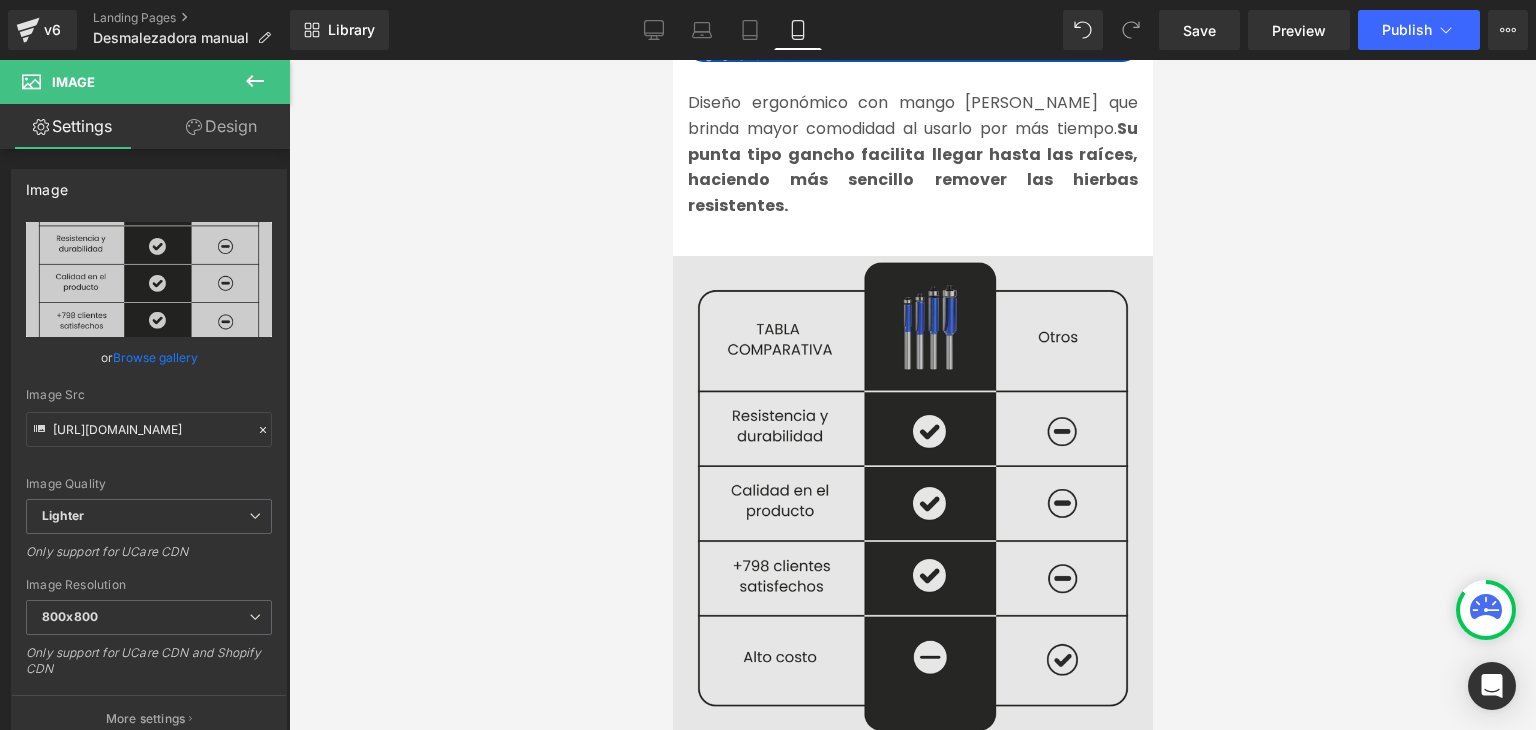 click at bounding box center (912, 491) 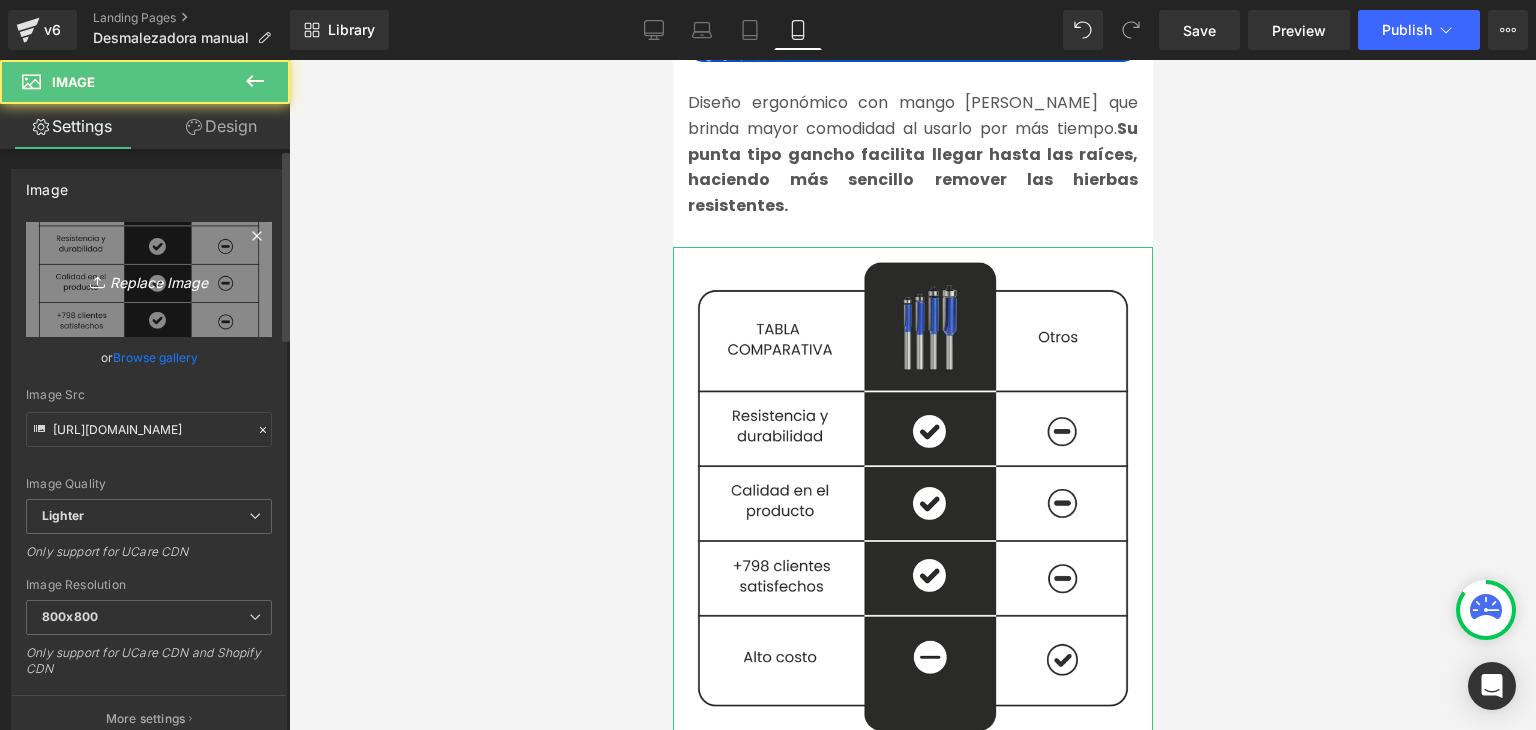 click on "Replace Image" at bounding box center [149, 279] 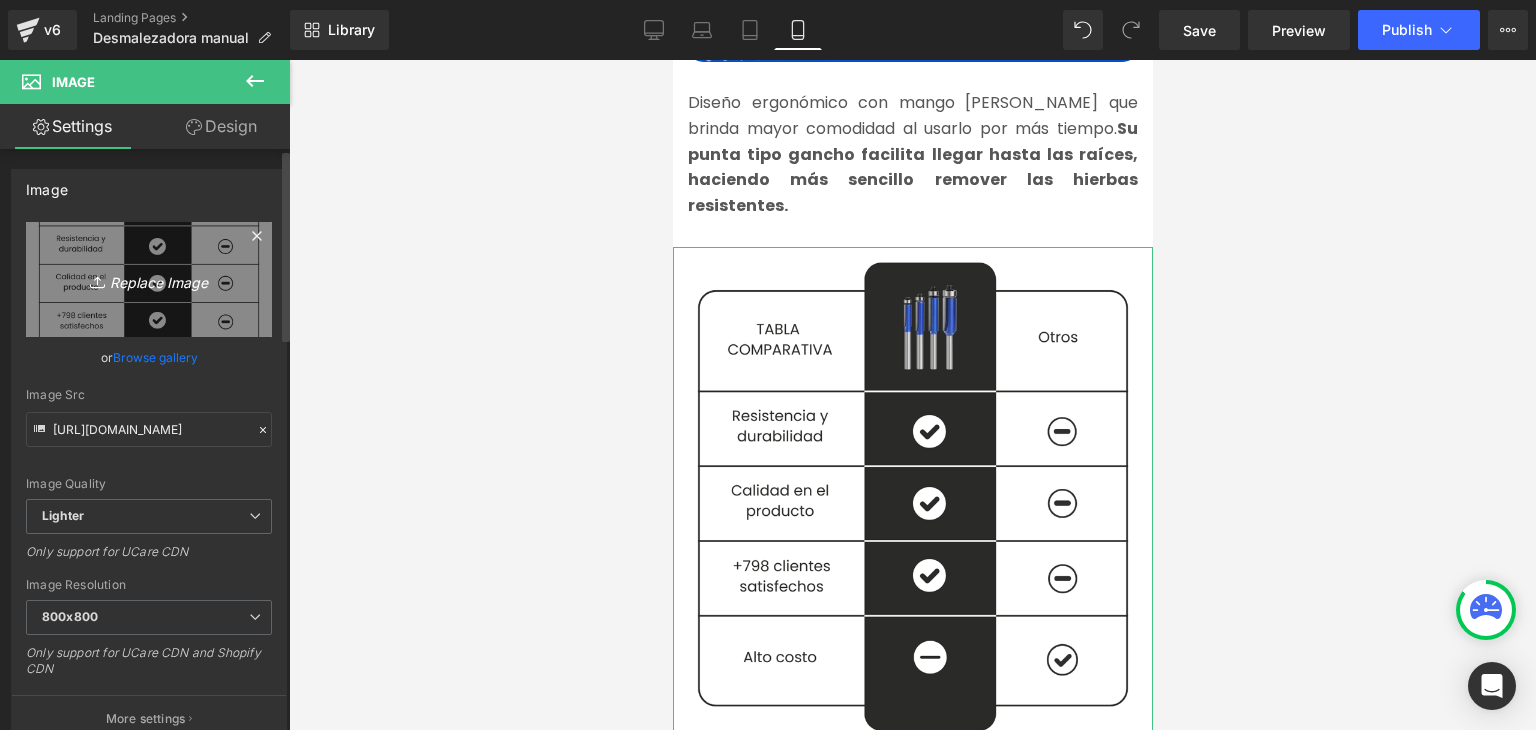 type on "C:\fakepath\Imagenes landing 4.webp" 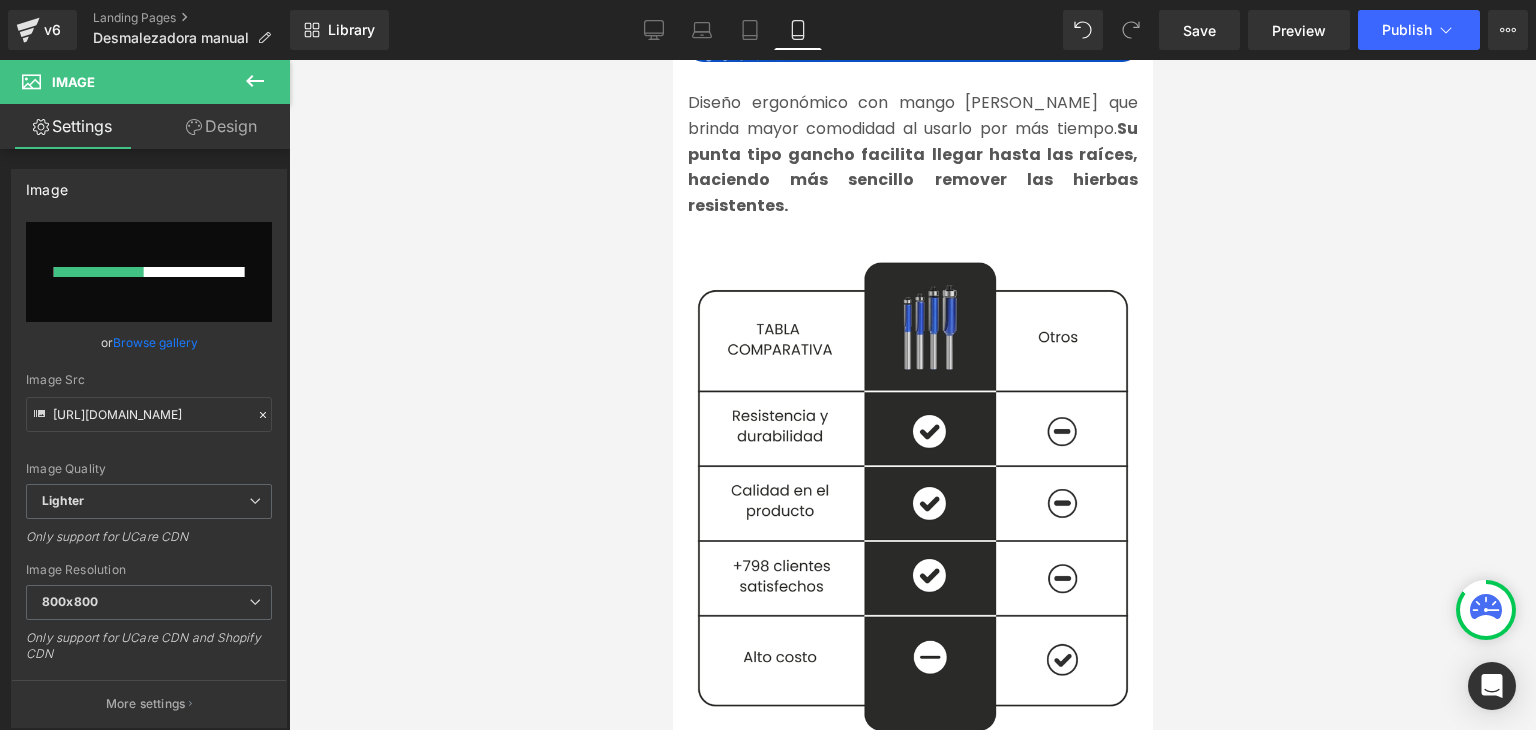 type 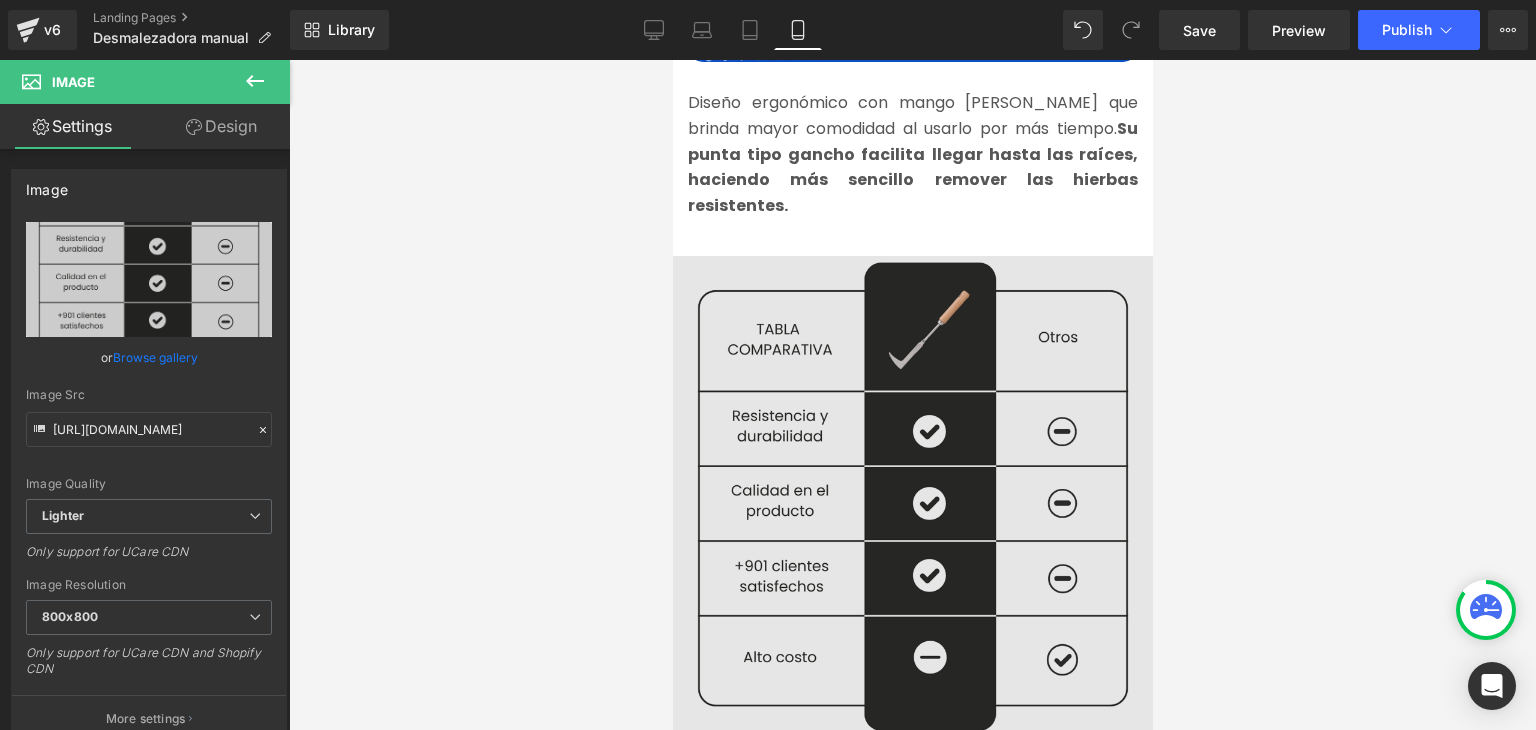 type on "https://ucarecdn.com/d70ae35d-736a-4423-83f0-f2f5a090f46a/-/format/auto/-/preview/800x800/-/quality/lighter/Imagenes%20landing%204.webp" 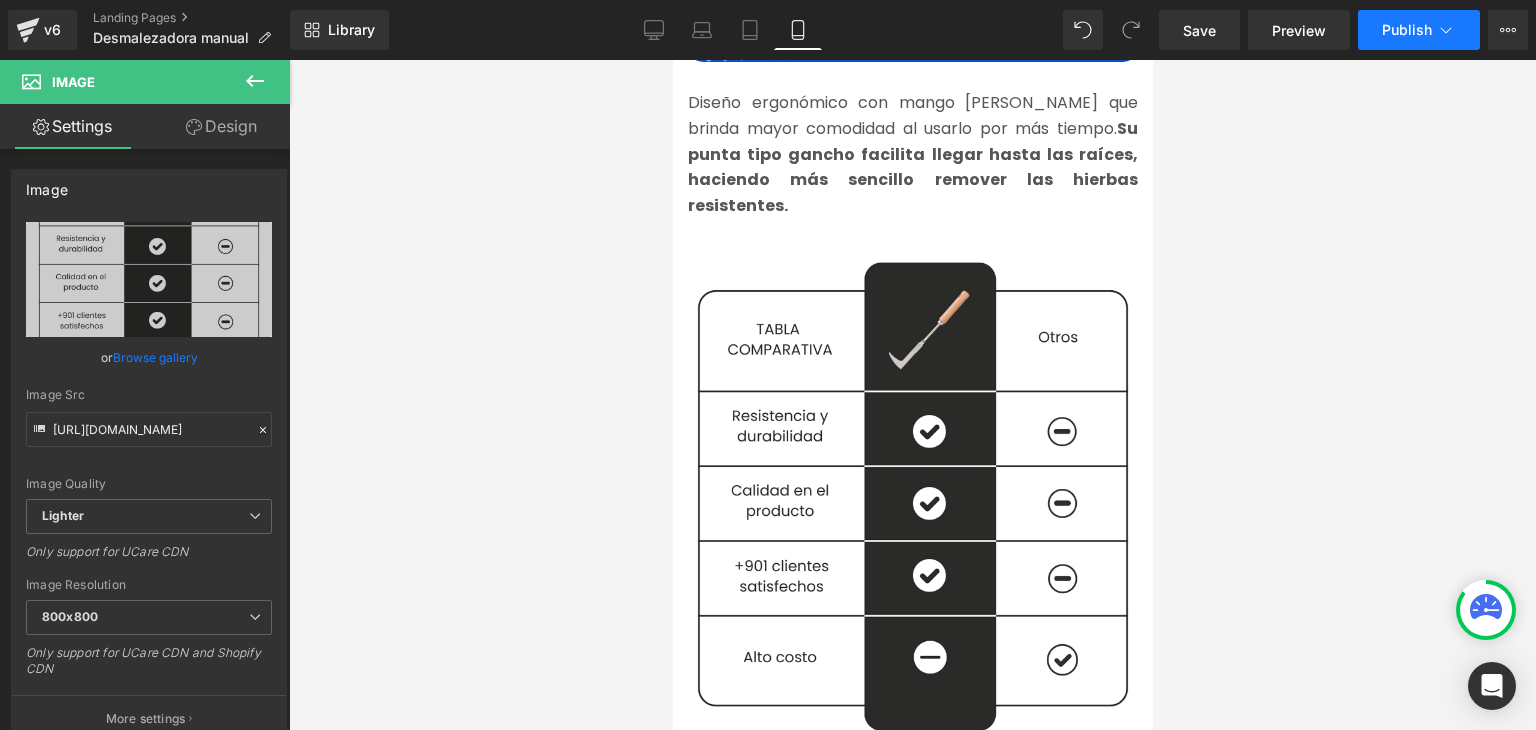 click on "Publish" at bounding box center (1407, 30) 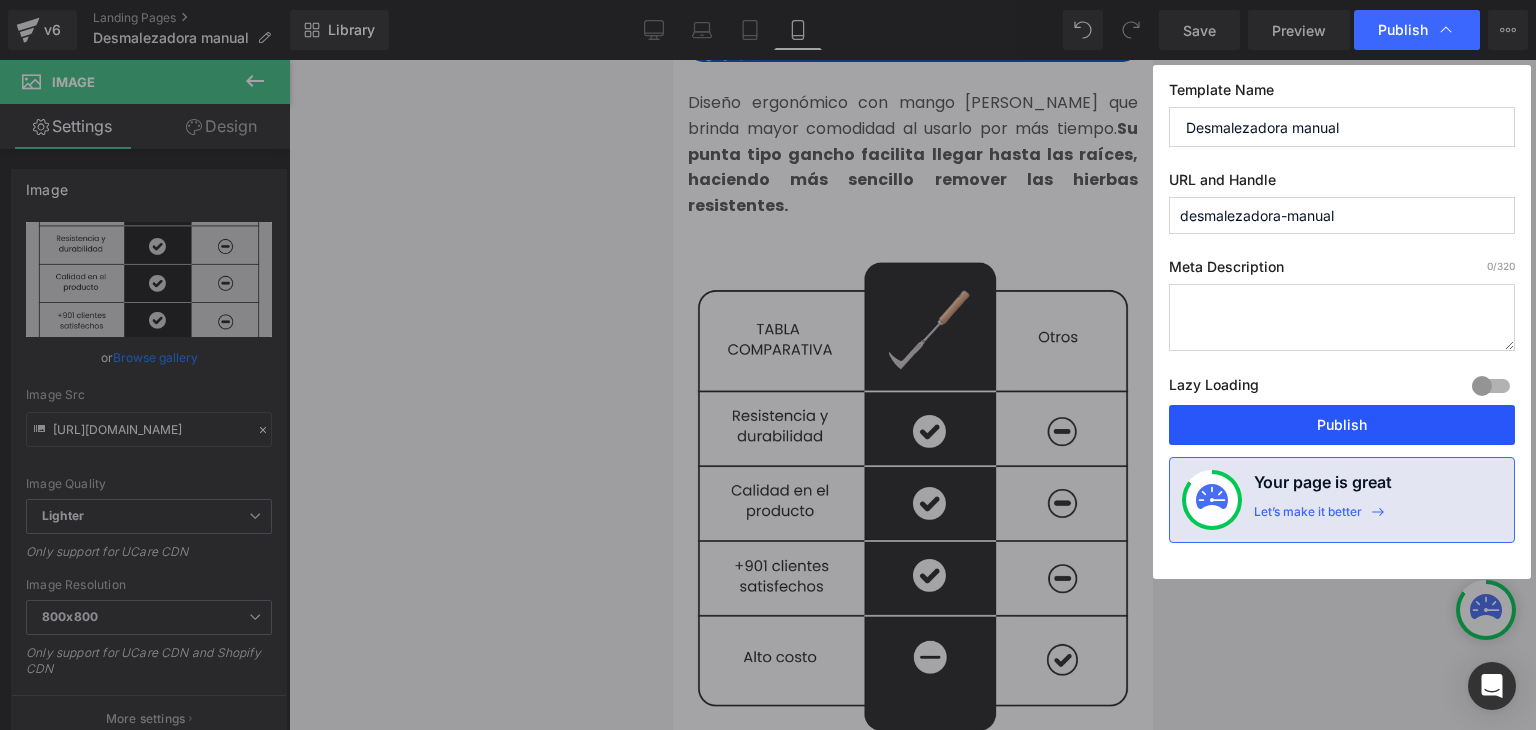 click on "Publish" at bounding box center (1342, 425) 